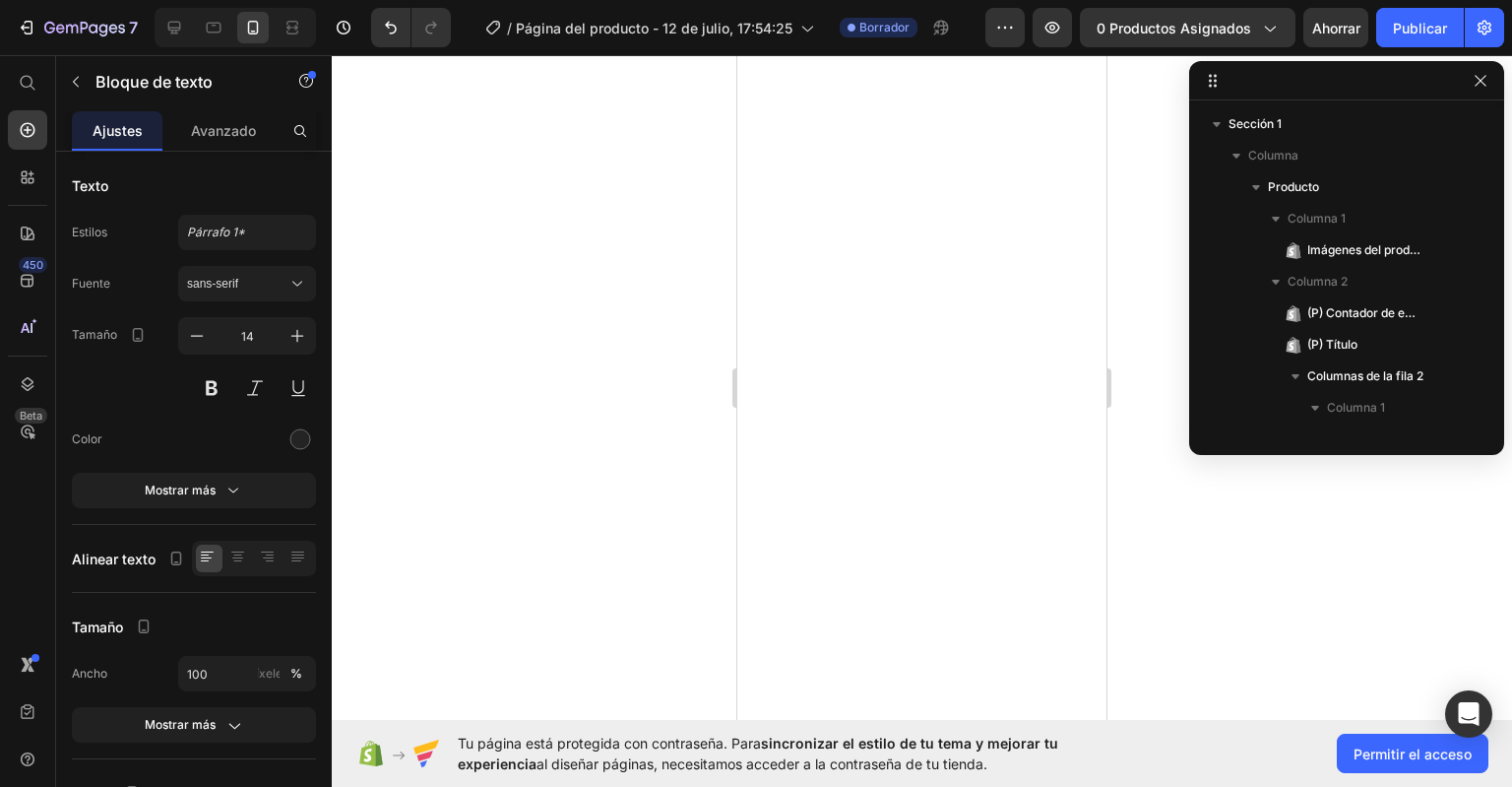 scroll, scrollTop: 0, scrollLeft: 0, axis: both 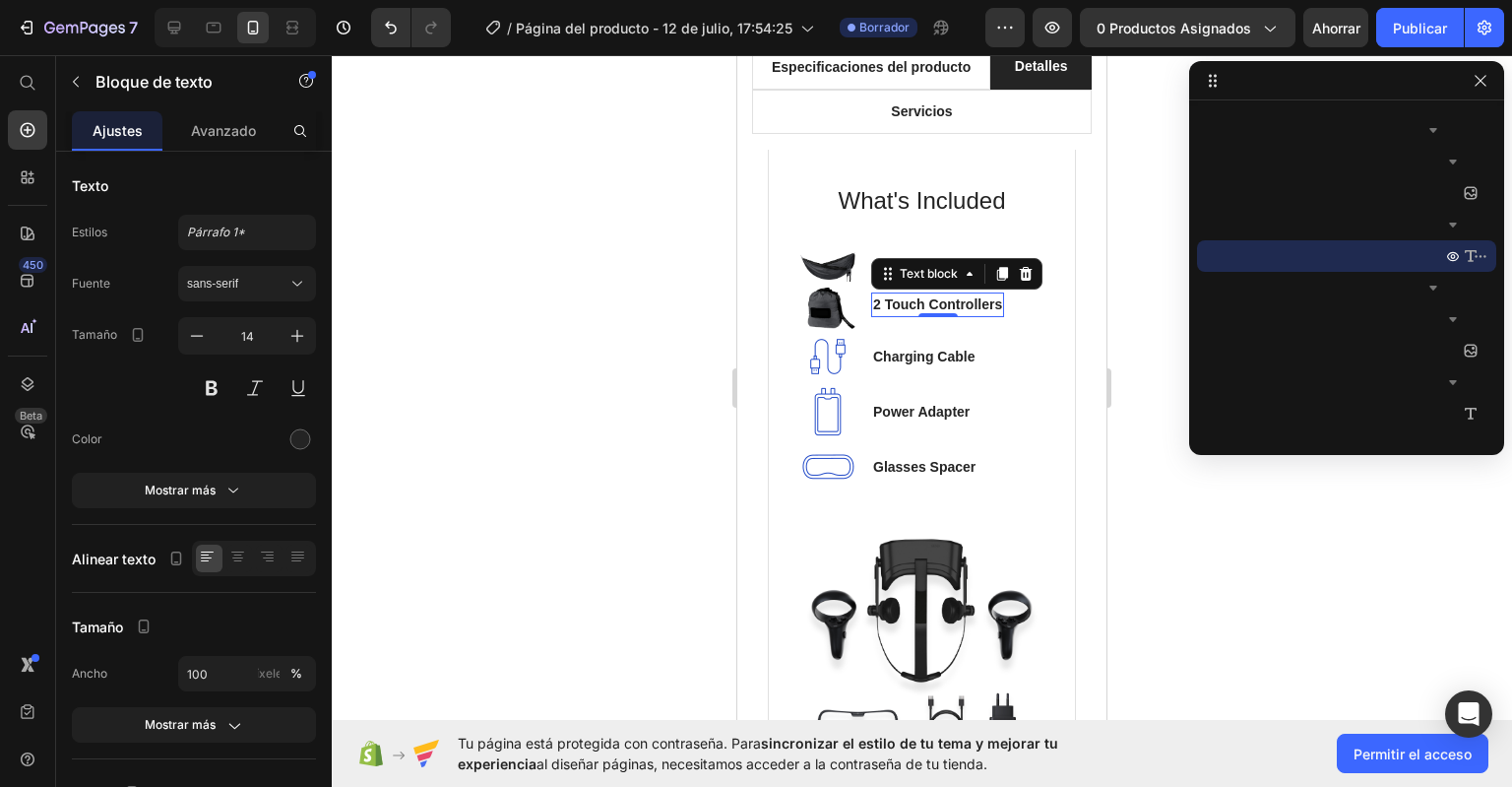 click on "2 Touch Controllers" at bounding box center (937, 304) 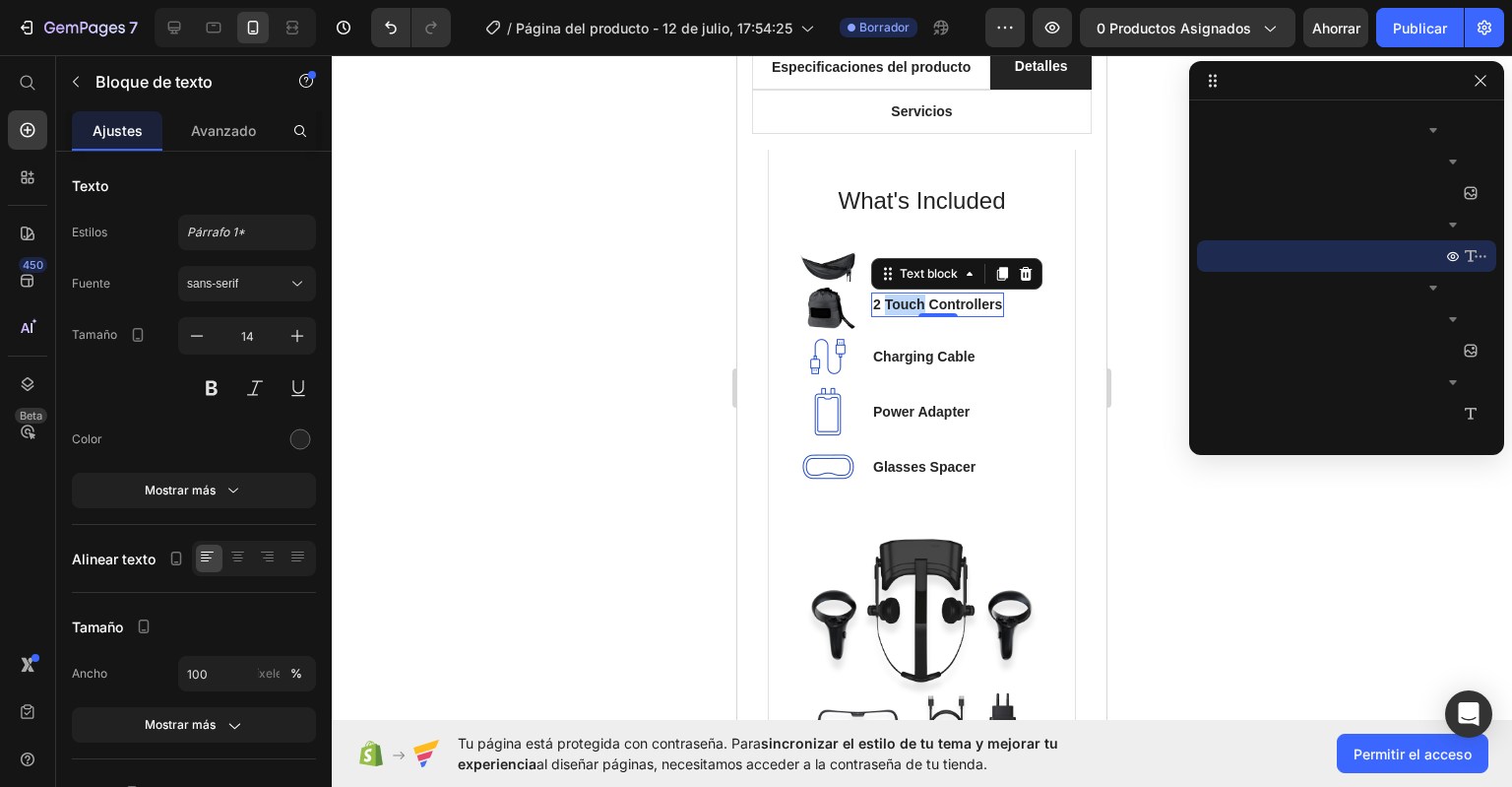click on "2 Touch Controllers" at bounding box center (937, 304) 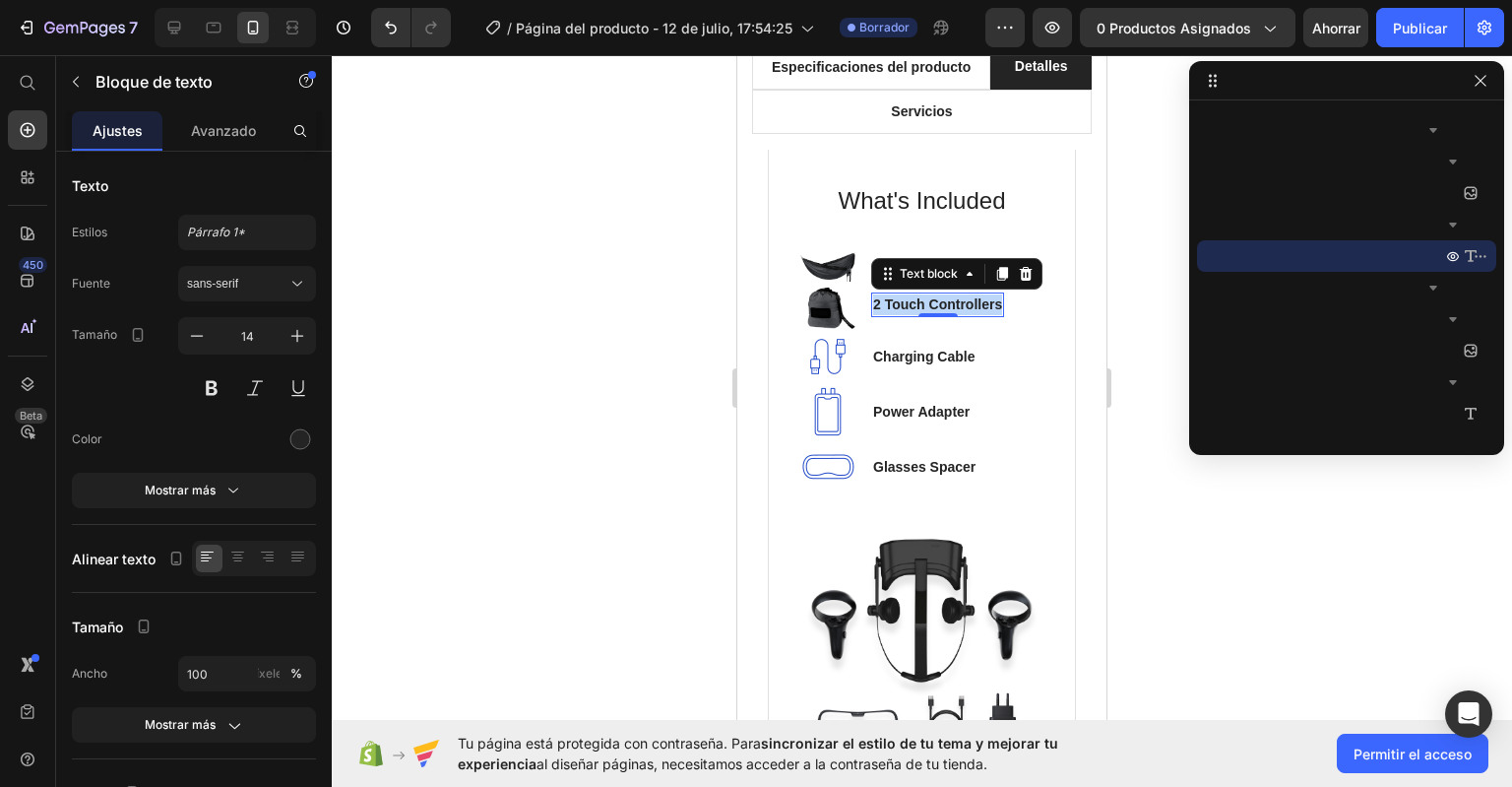 click on "2 Touch Controllers" at bounding box center (937, 304) 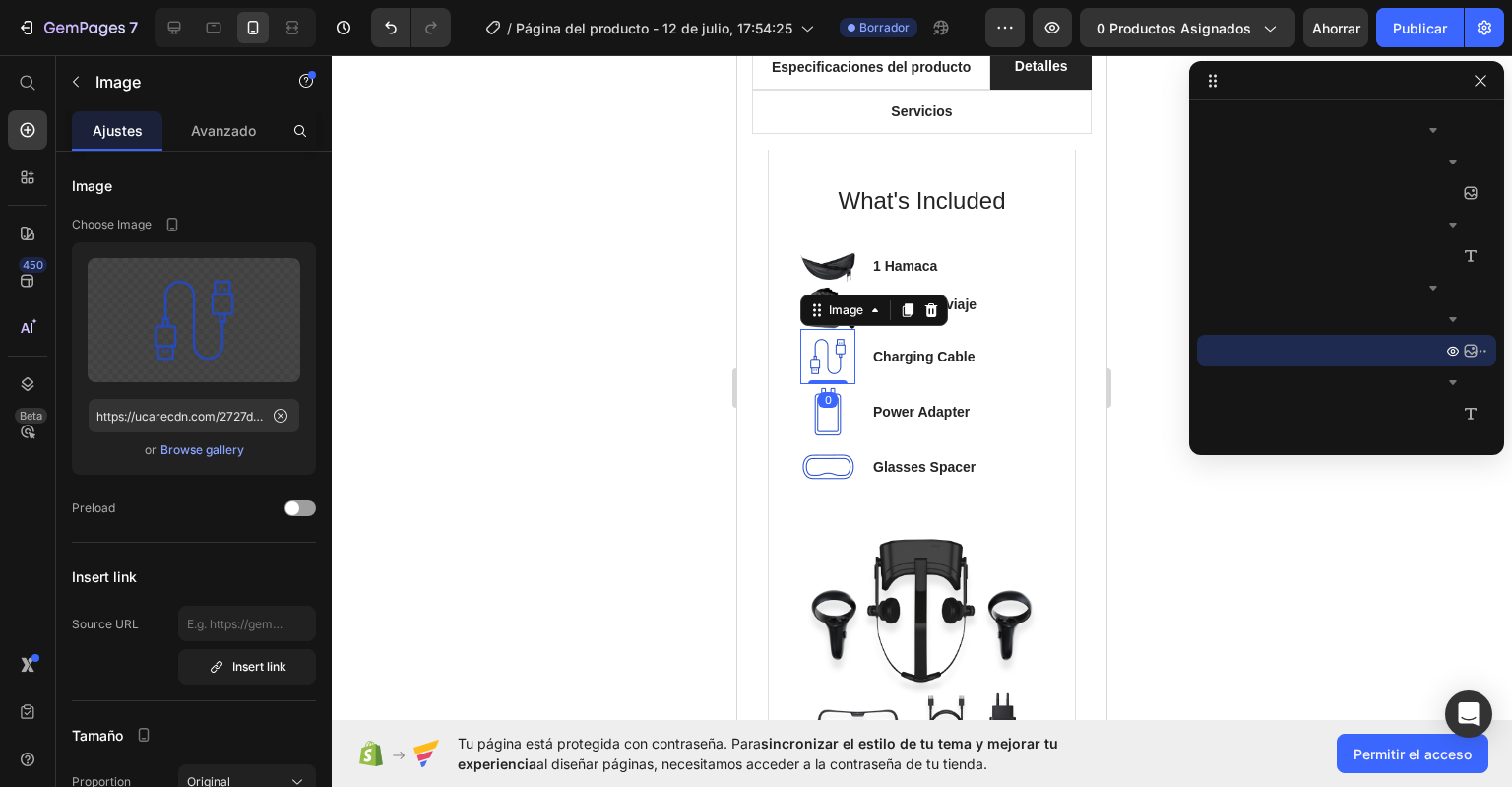 click at bounding box center (828, 357) 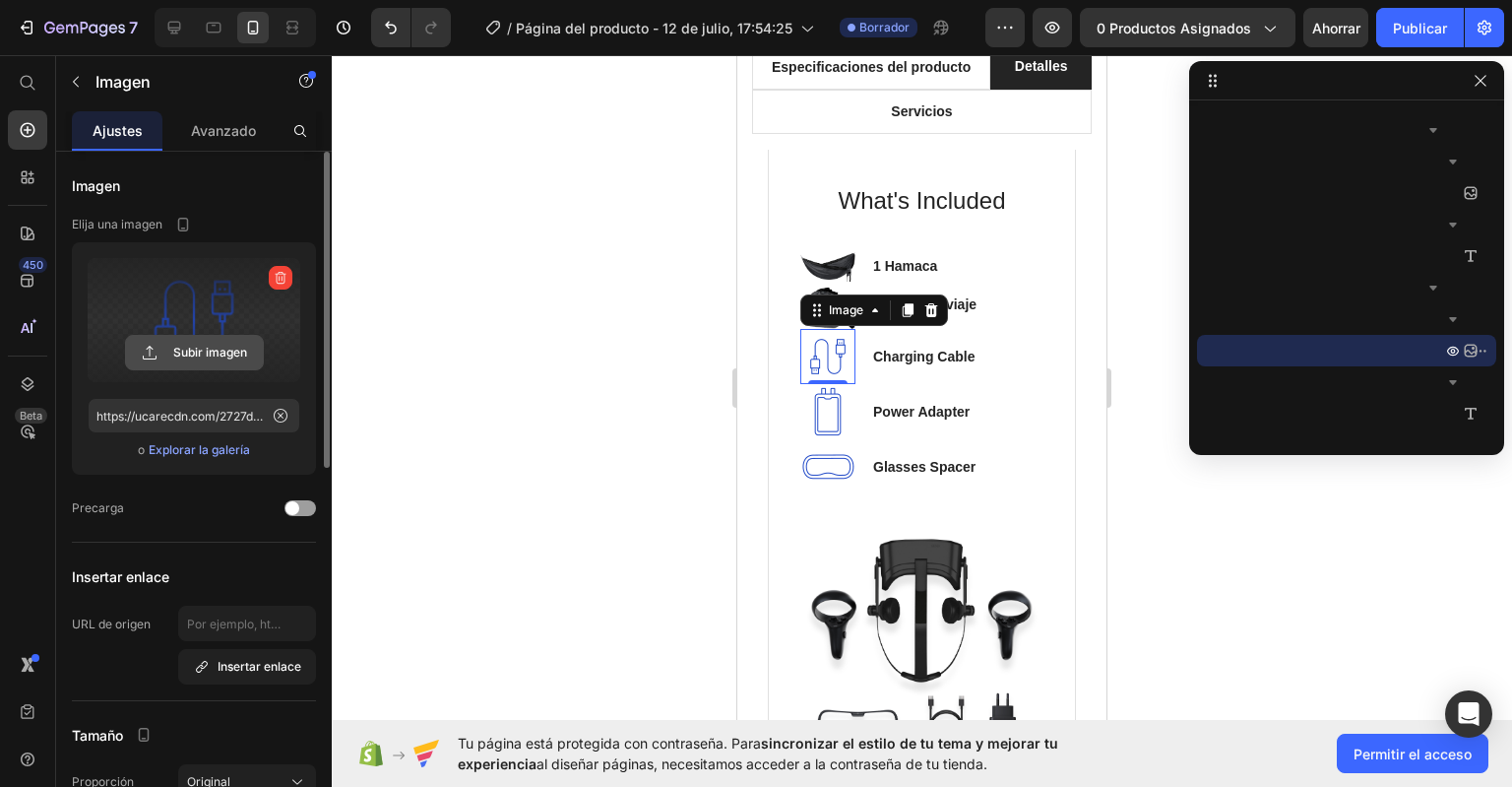 click 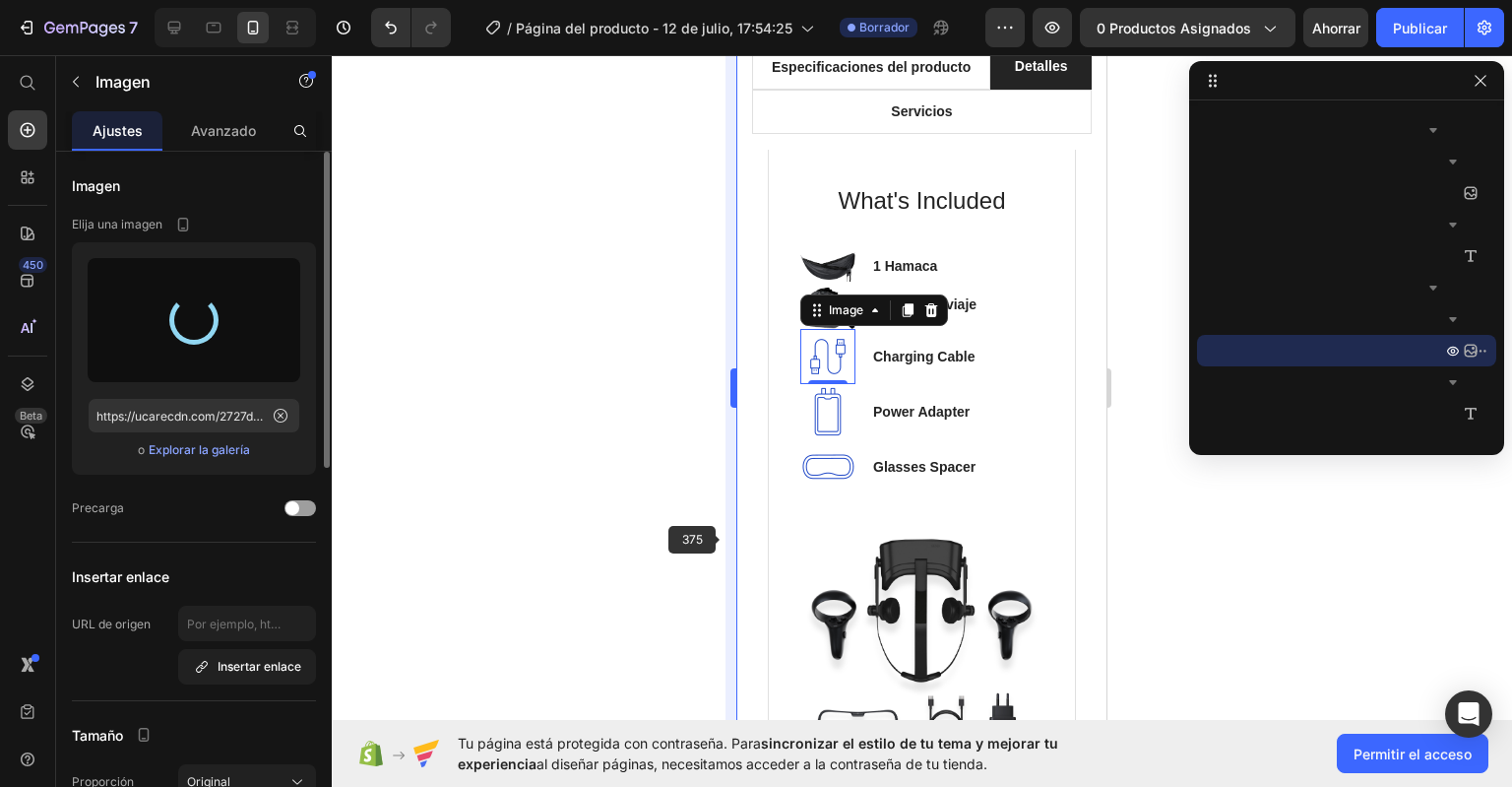 type on "https://cdn.shopify.com/s/files/1/0976/9300/8210/files/gempages_575132995795551461-8619459d-5be2-4ca9-ac79-7b750637daf5.png" 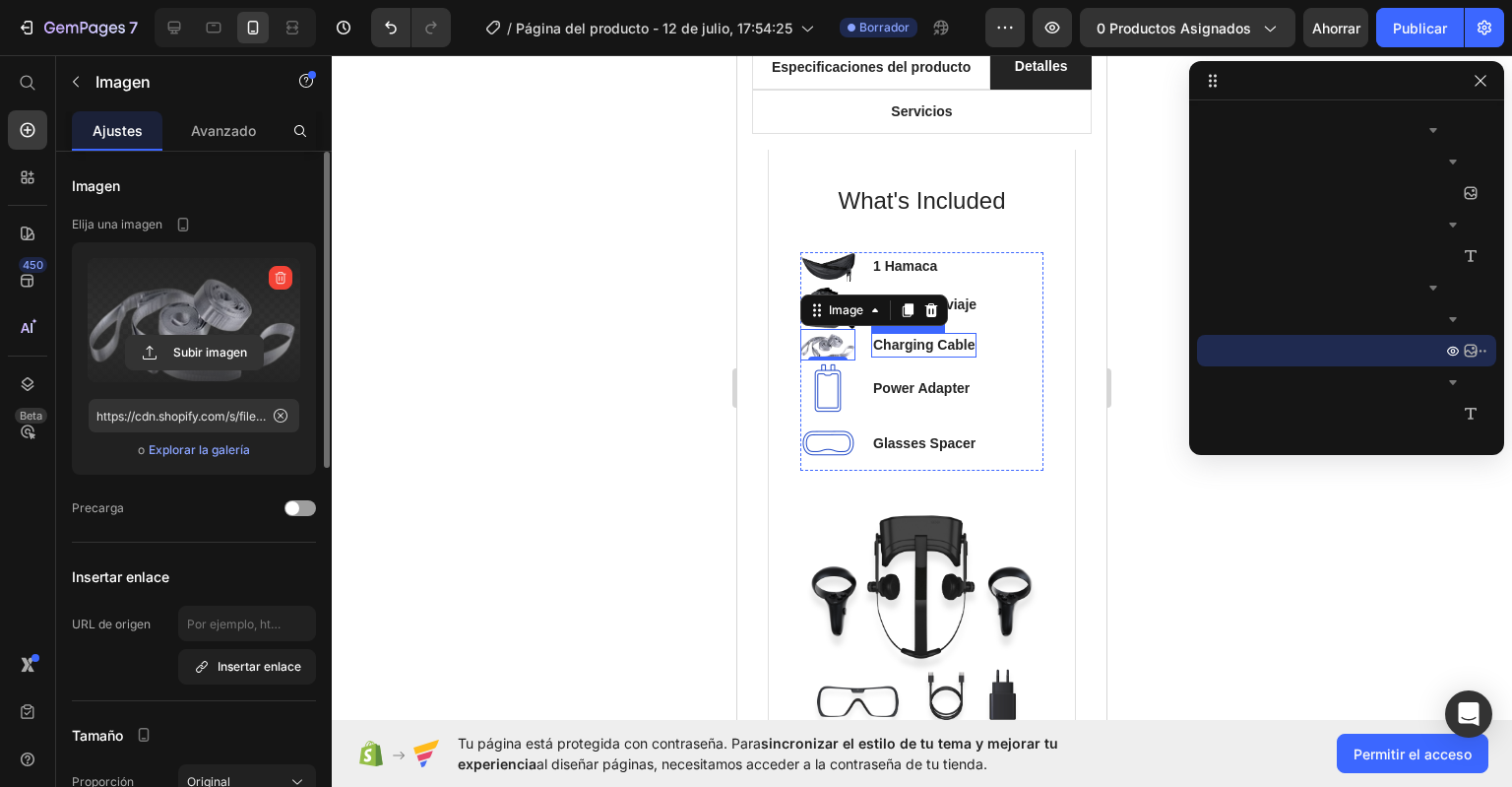 click on "Charging Cable" at bounding box center (923, 345) 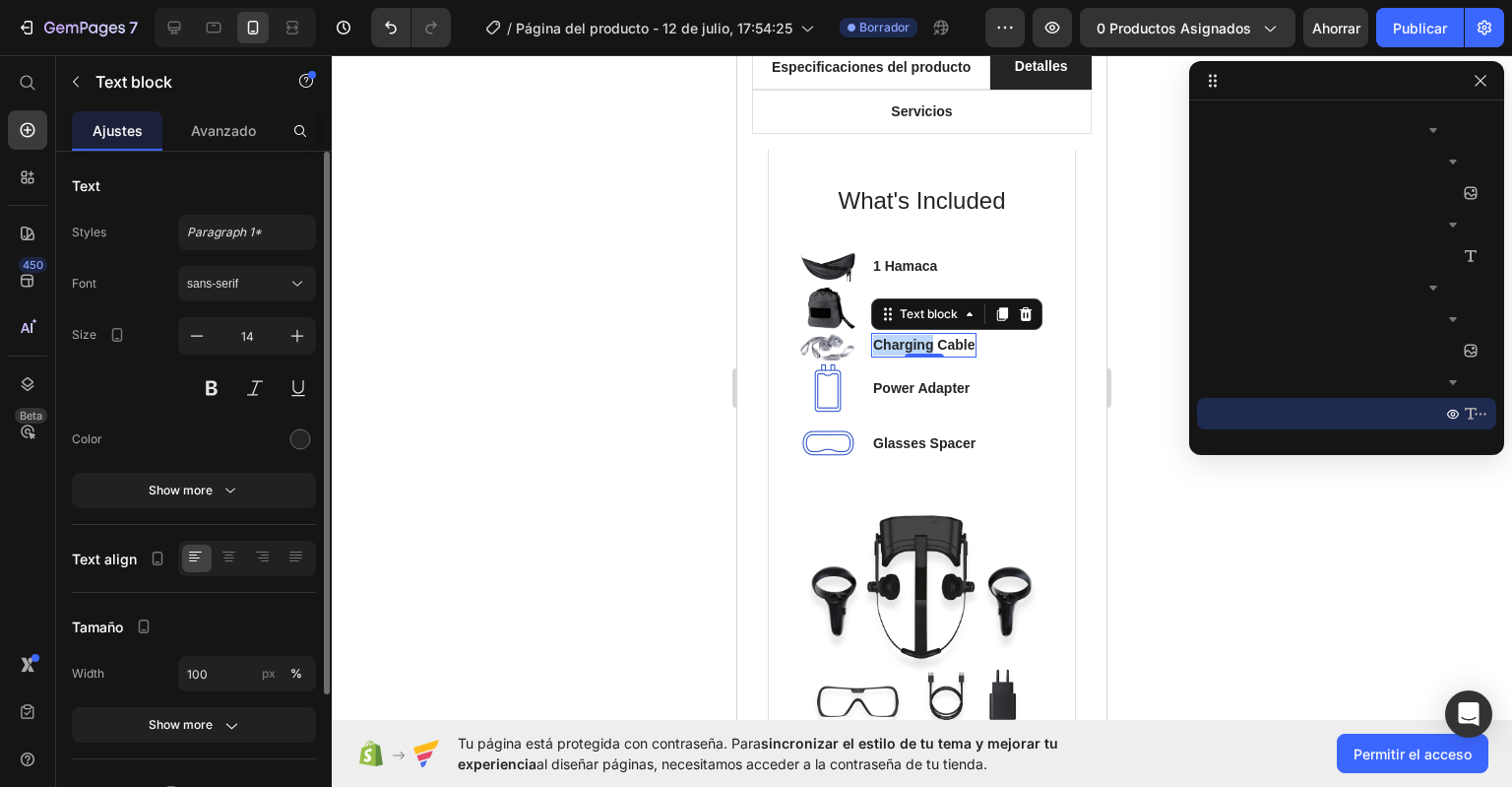 click on "Charging Cable" at bounding box center (923, 345) 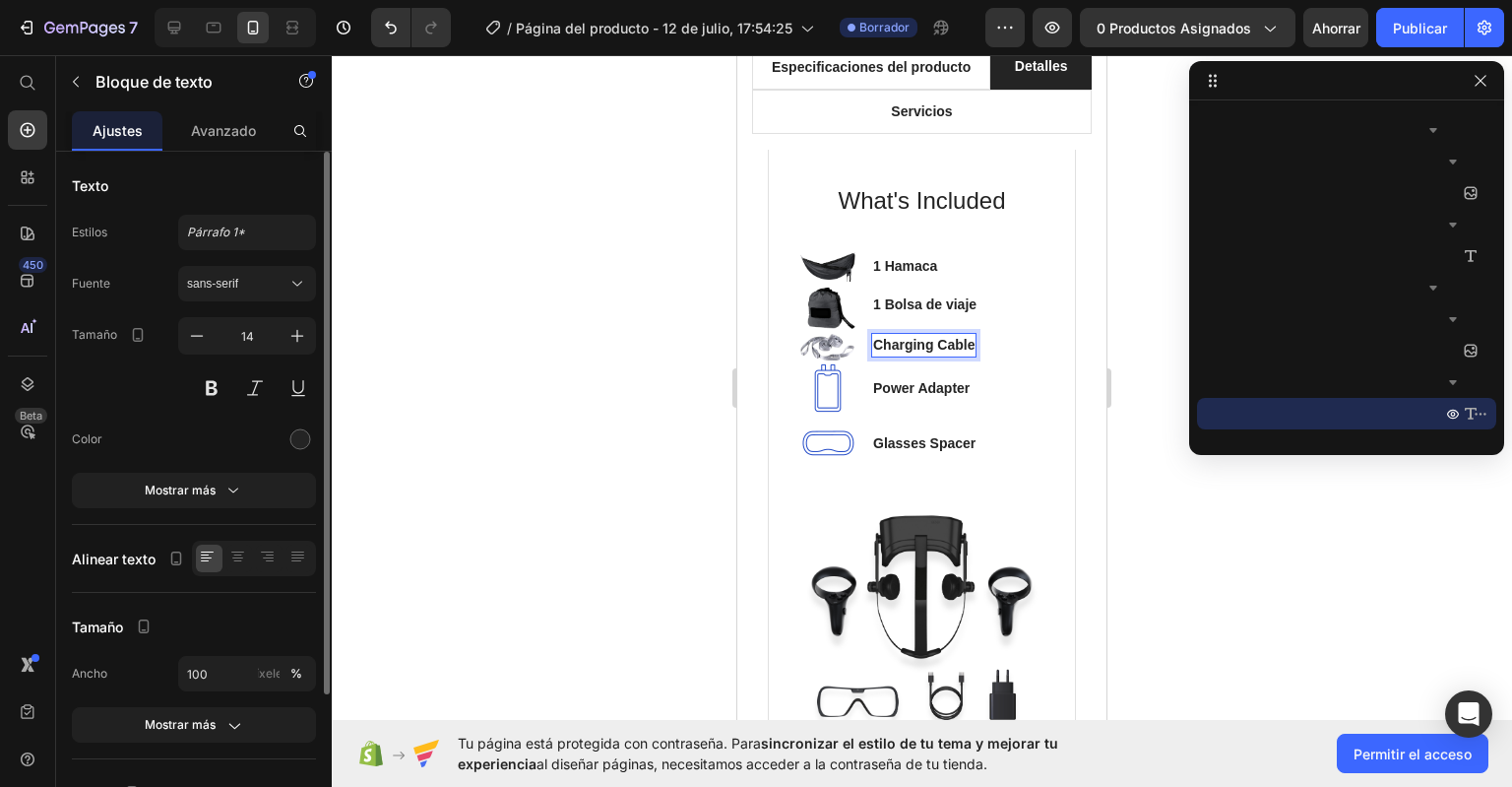 drag, startPoint x: 907, startPoint y: 320, endPoint x: 234, endPoint y: -119, distance: 803.52349 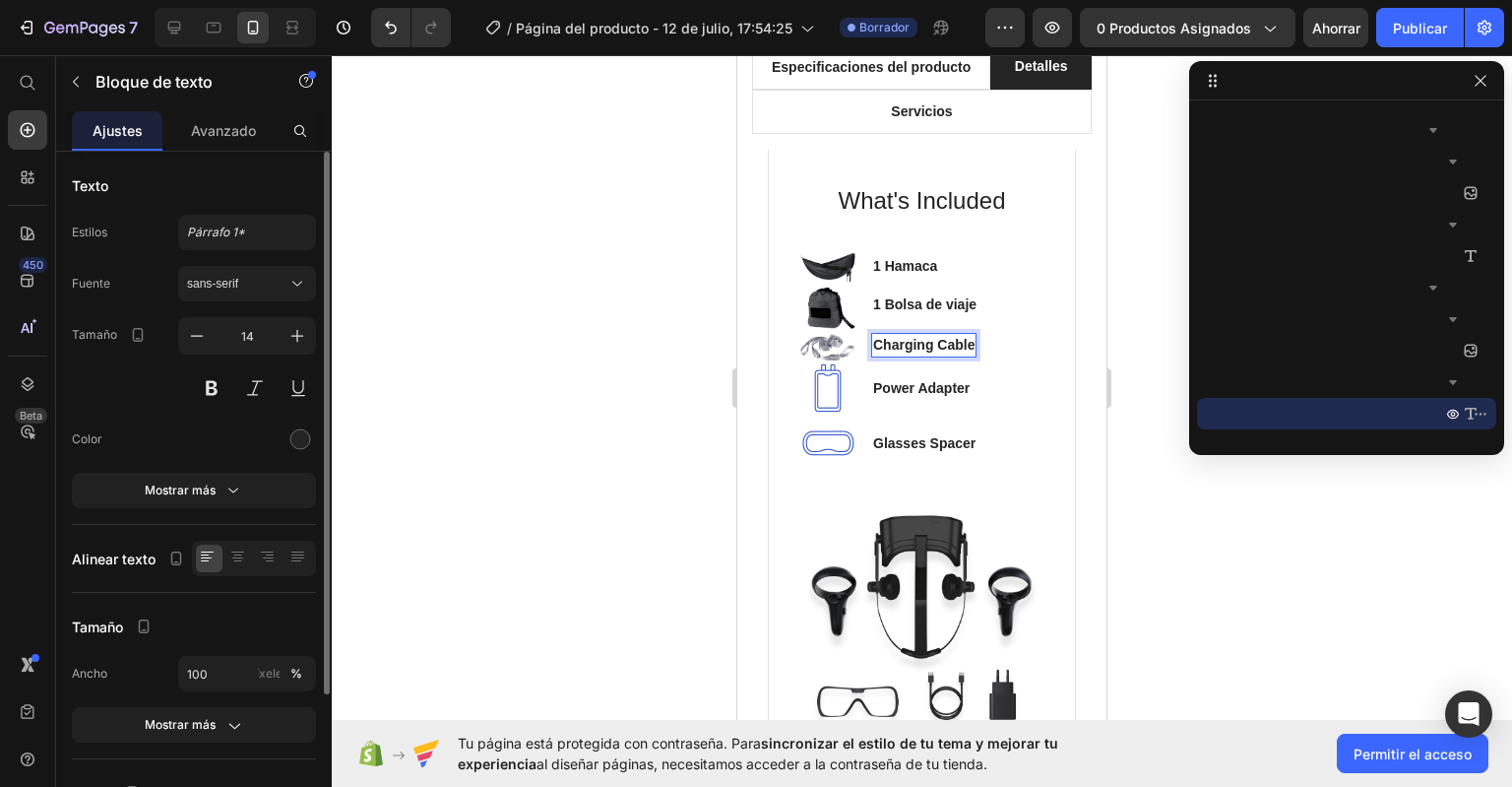 click on "Charging Cable" at bounding box center (923, 345) 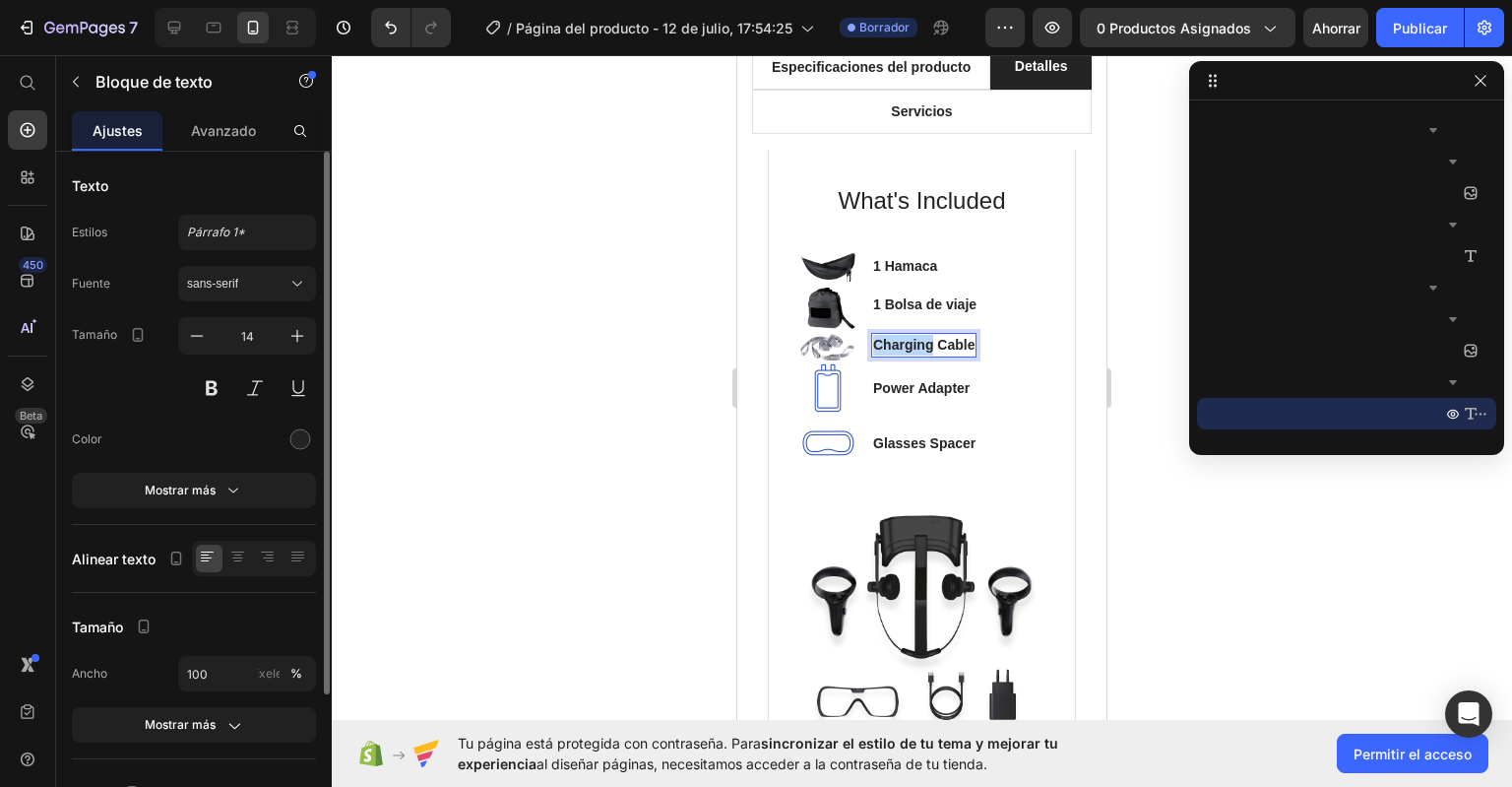 click on "Charging Cable" at bounding box center [923, 345] 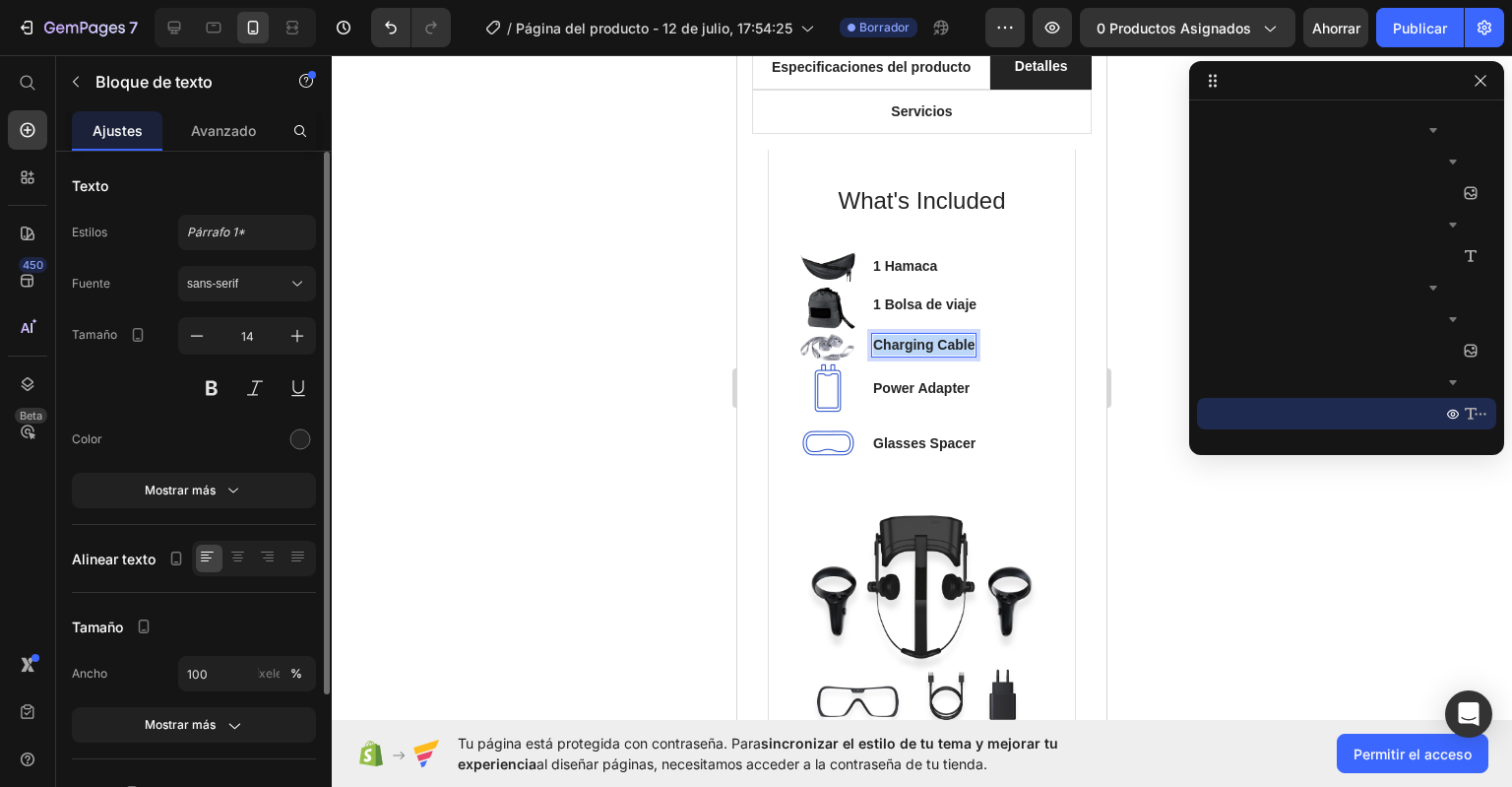 click on "Charging Cable" at bounding box center [923, 345] 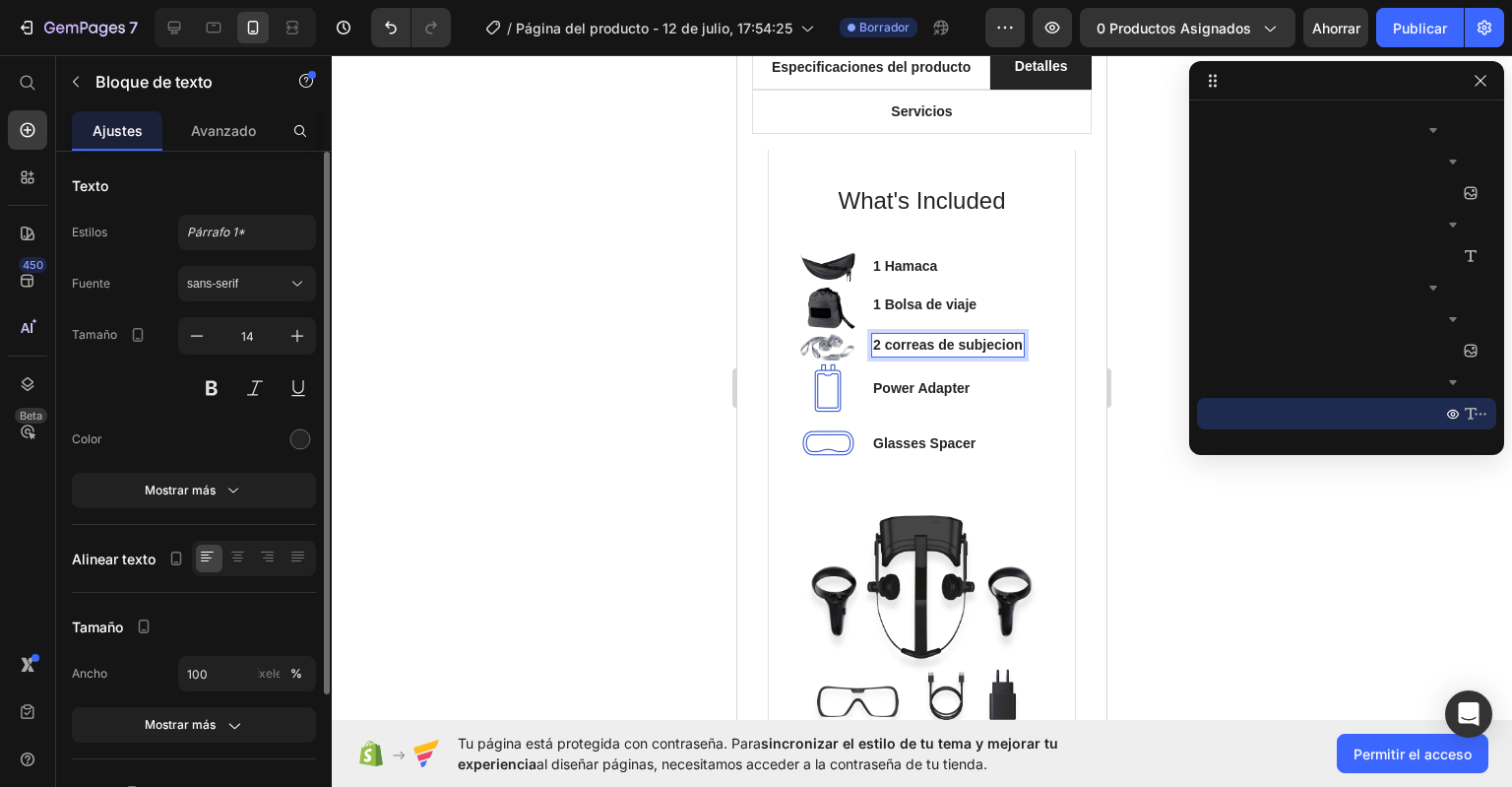 click on "2 correas de subjecion" at bounding box center (948, 345) 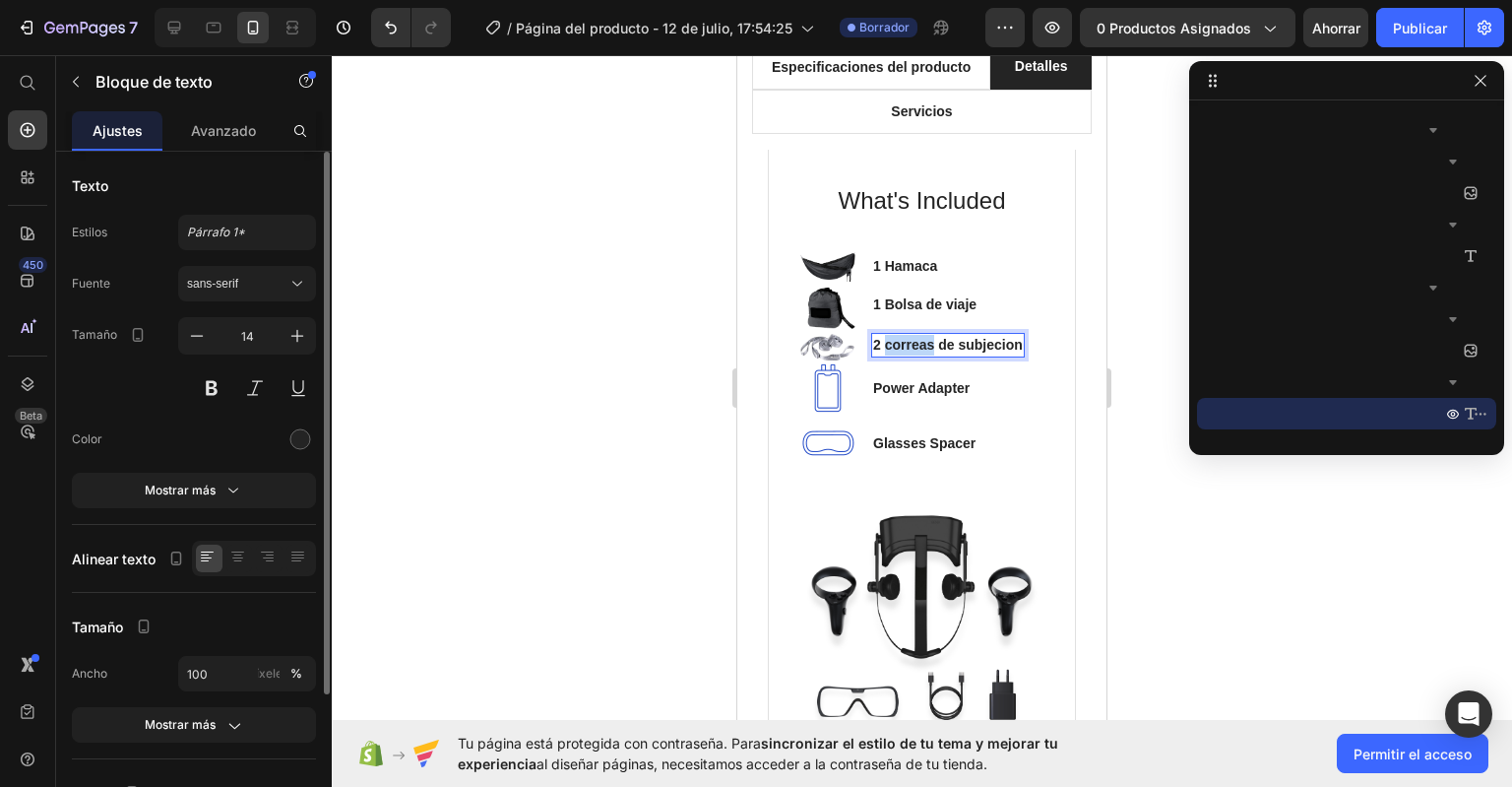 click on "2 correas de subjecion" at bounding box center [948, 345] 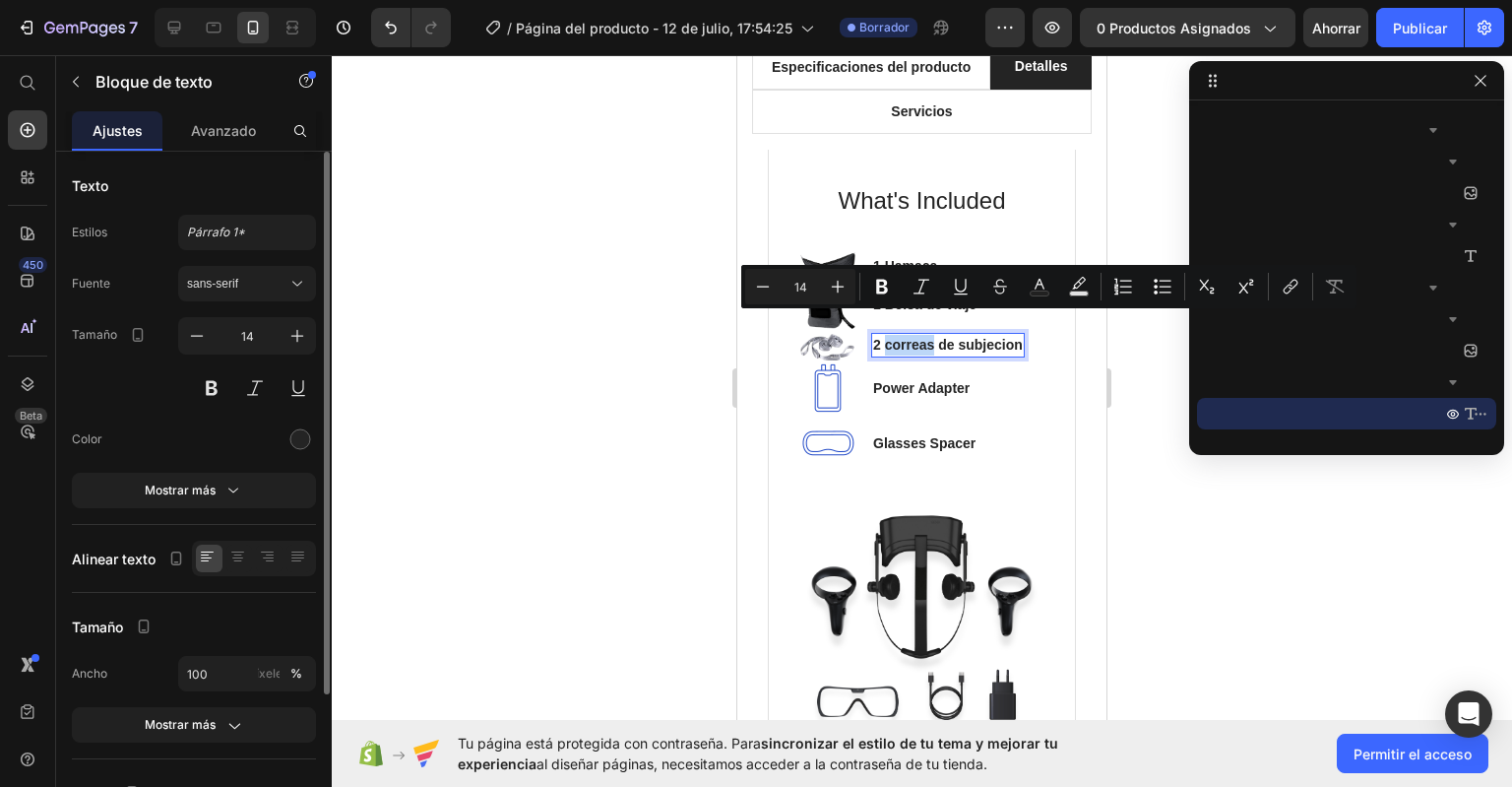 click on "2 correas de subjecion" at bounding box center [948, 345] 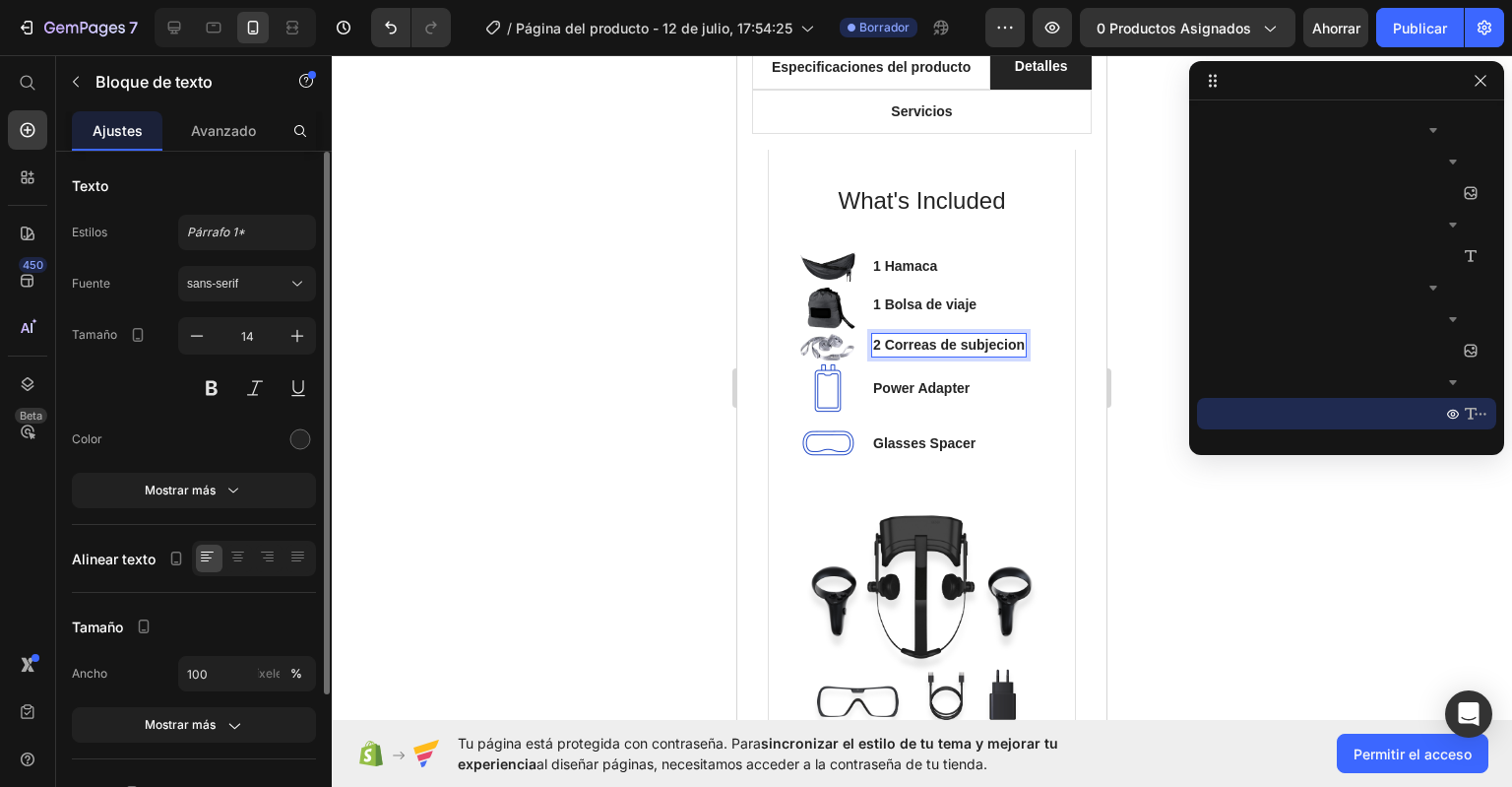drag, startPoint x: 906, startPoint y: 324, endPoint x: 1001, endPoint y: 319, distance: 95.131488 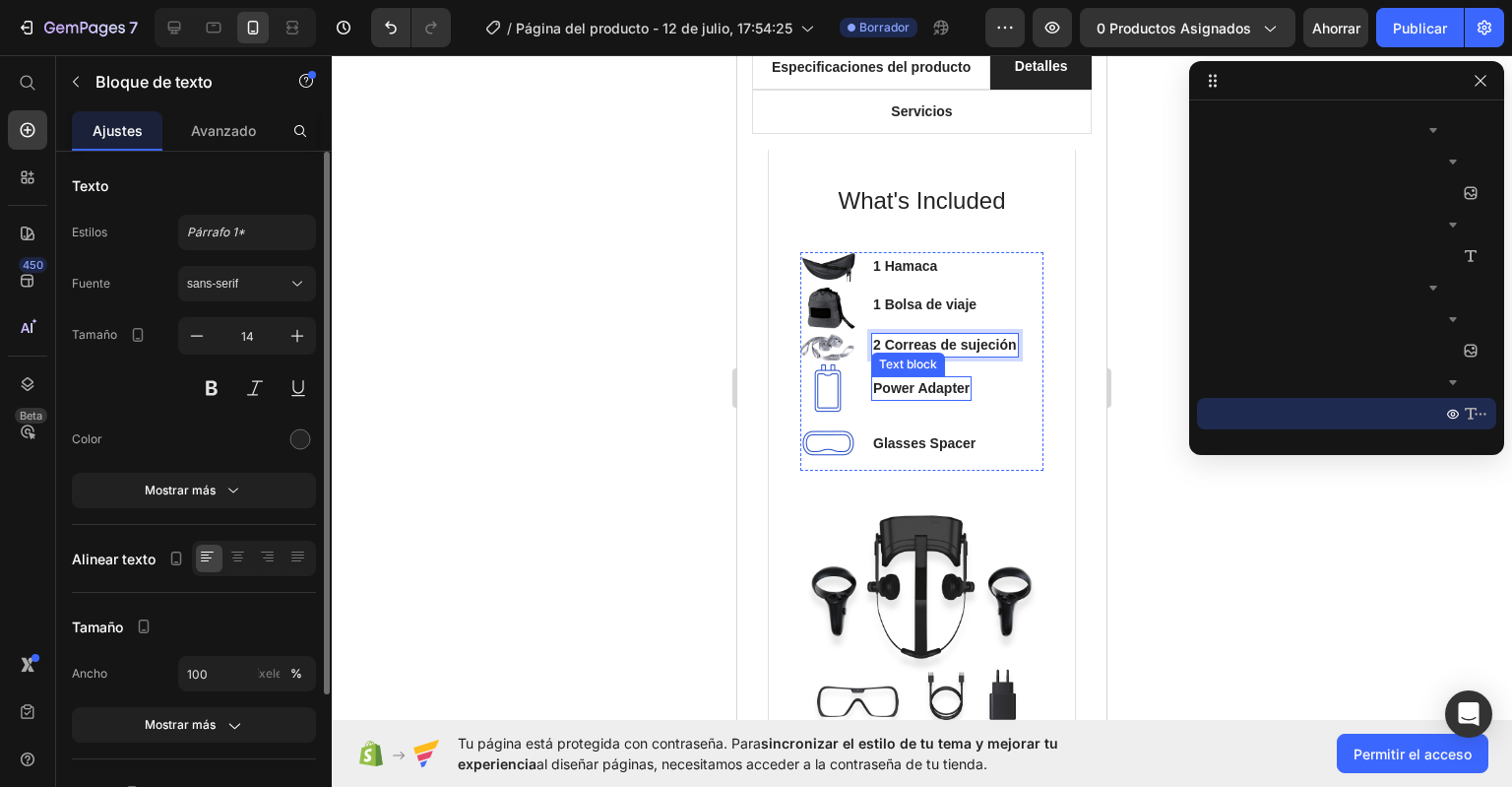 click on "Power Adapter" at bounding box center (921, 388) 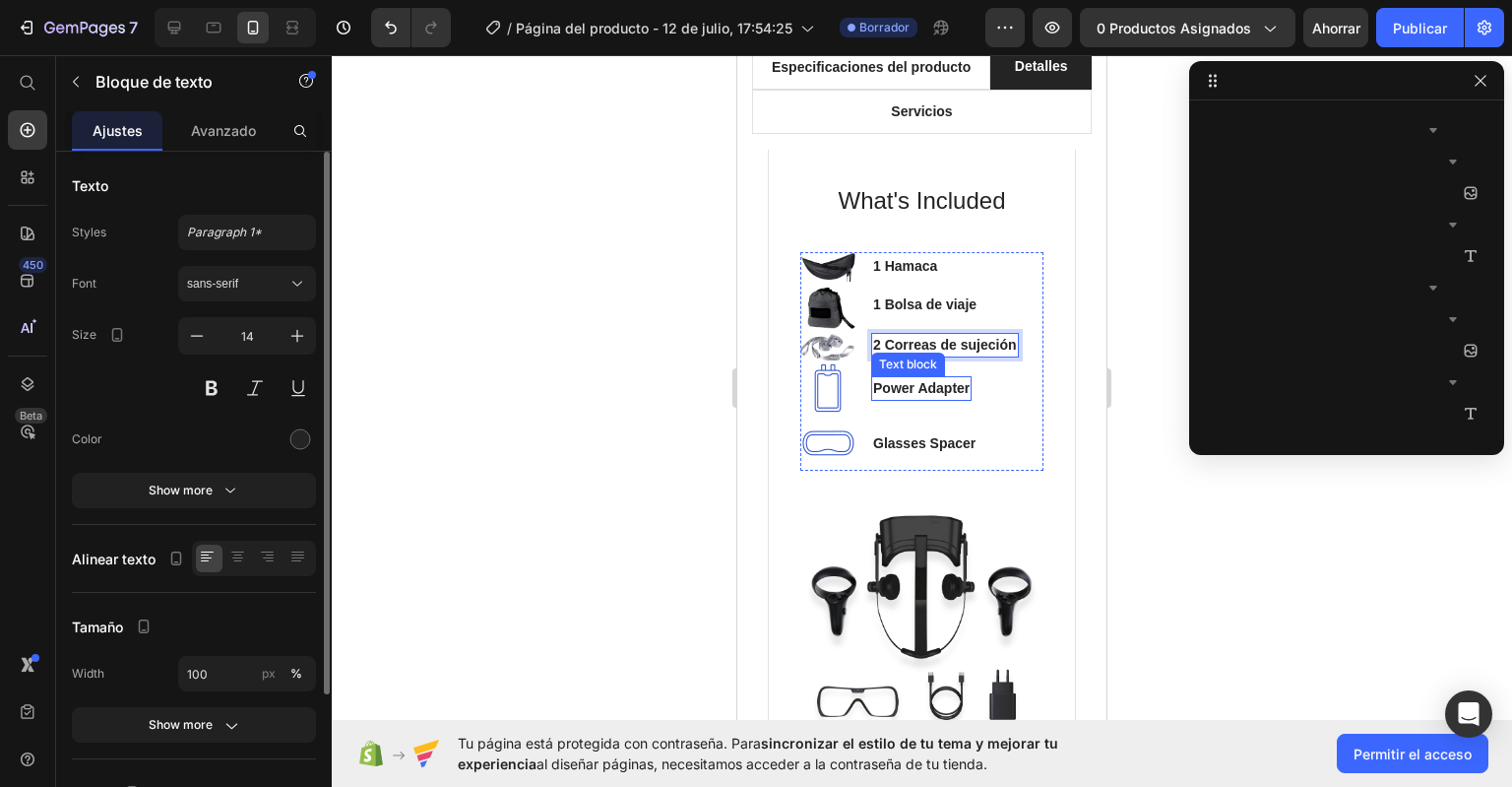 scroll, scrollTop: 3966, scrollLeft: 0, axis: vertical 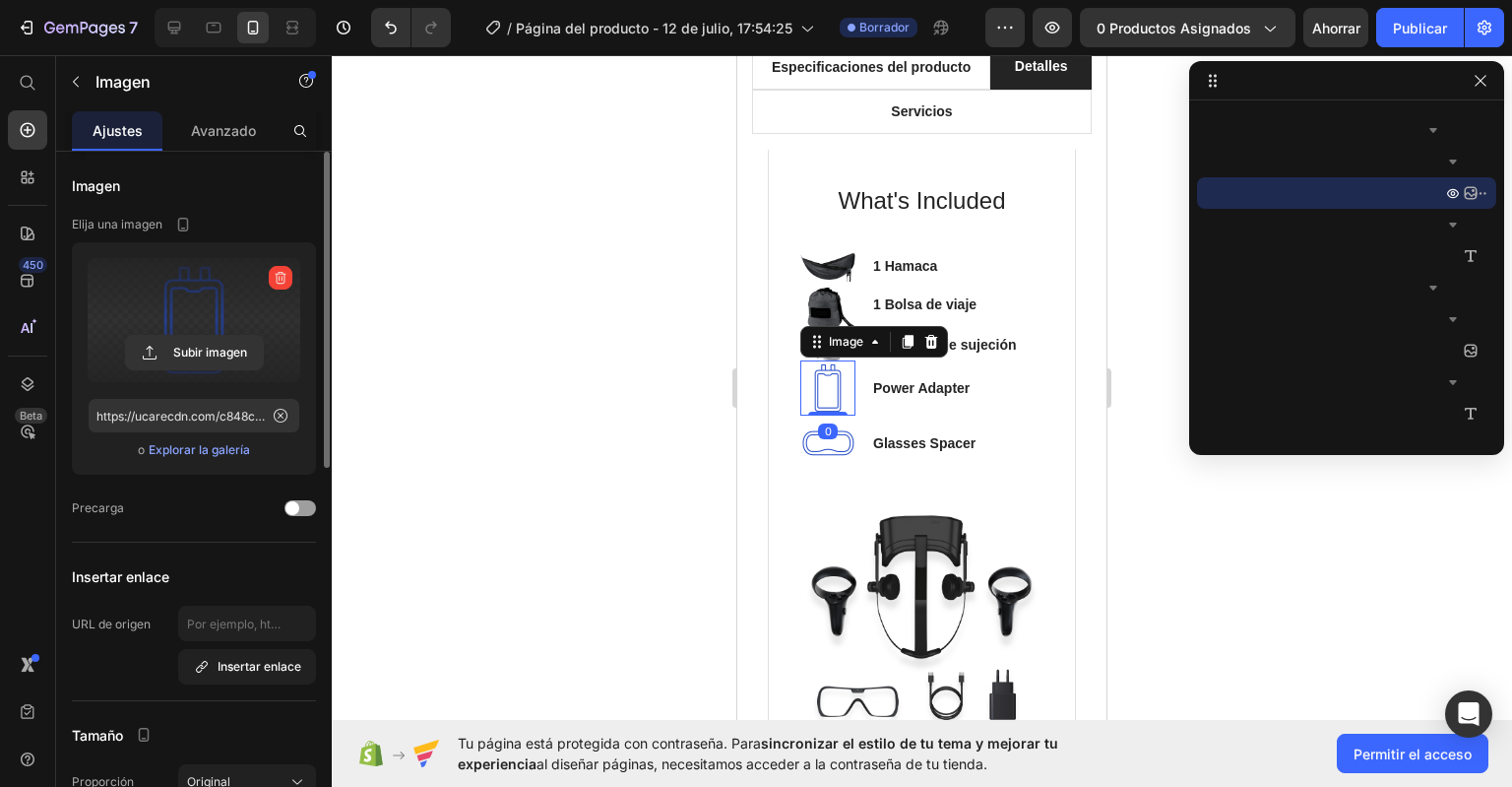 click at bounding box center [194, 320] 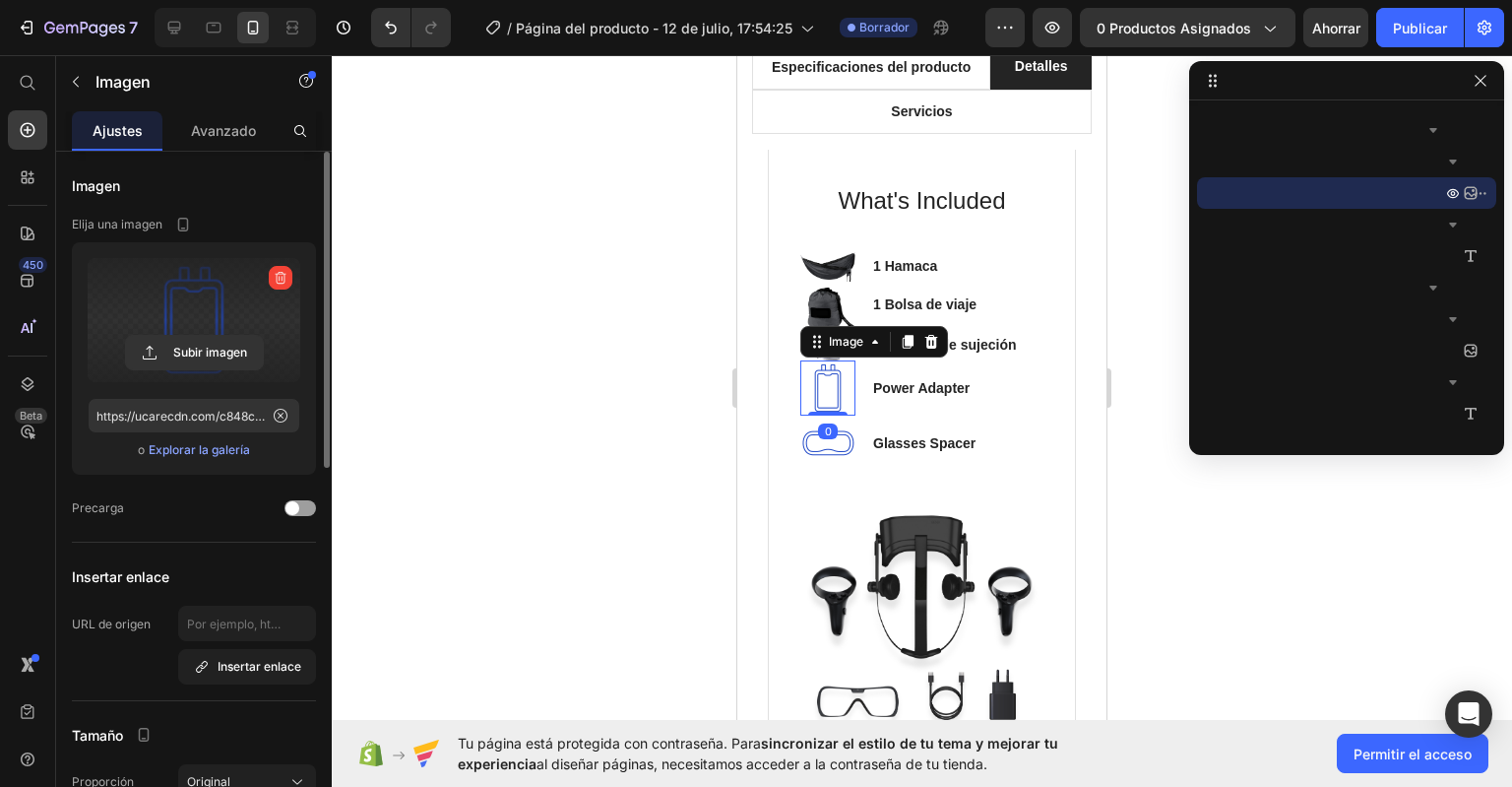 click 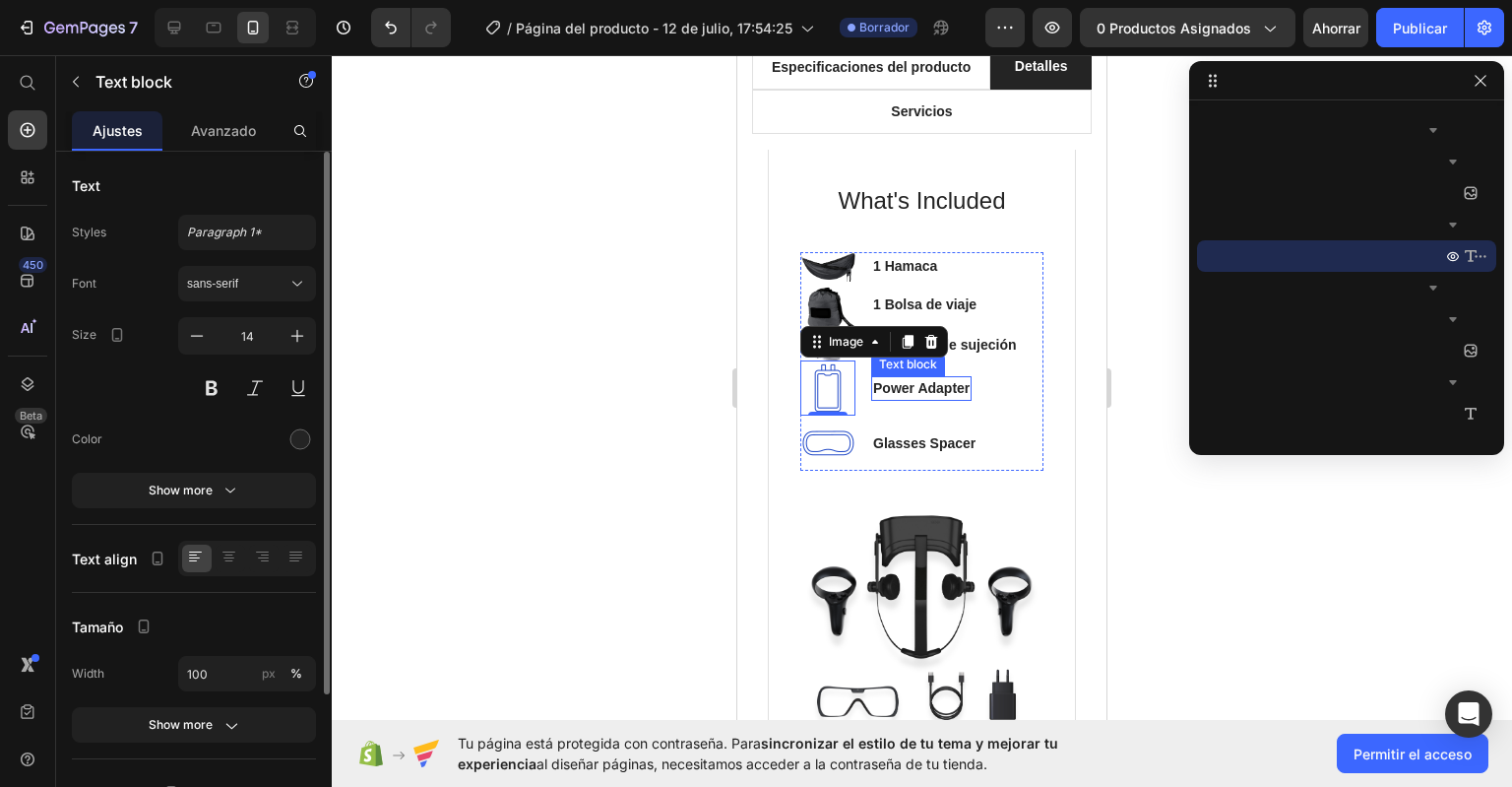 click on "Power Adapter" at bounding box center [921, 388] 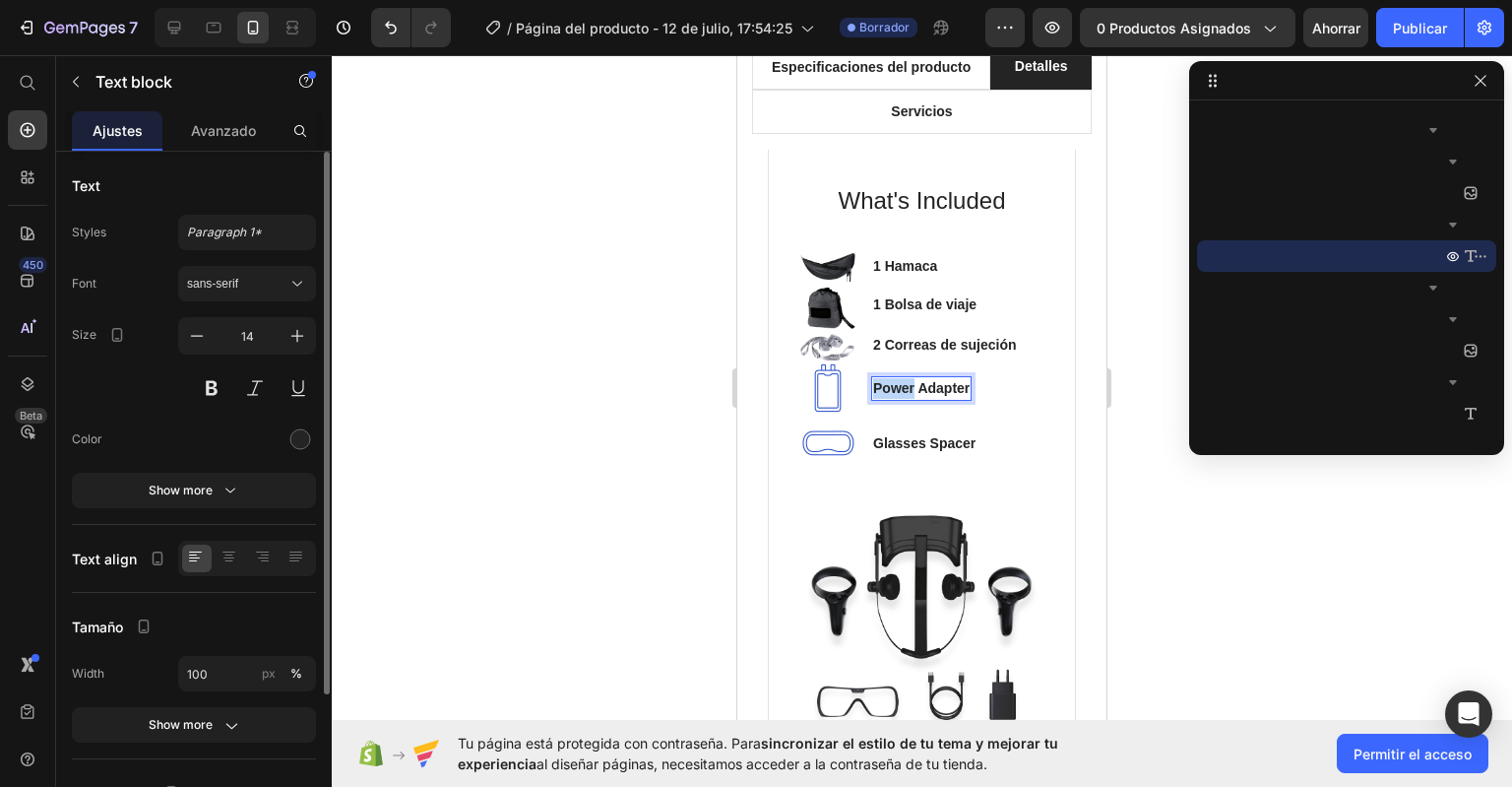 click on "Power Adapter" at bounding box center (921, 388) 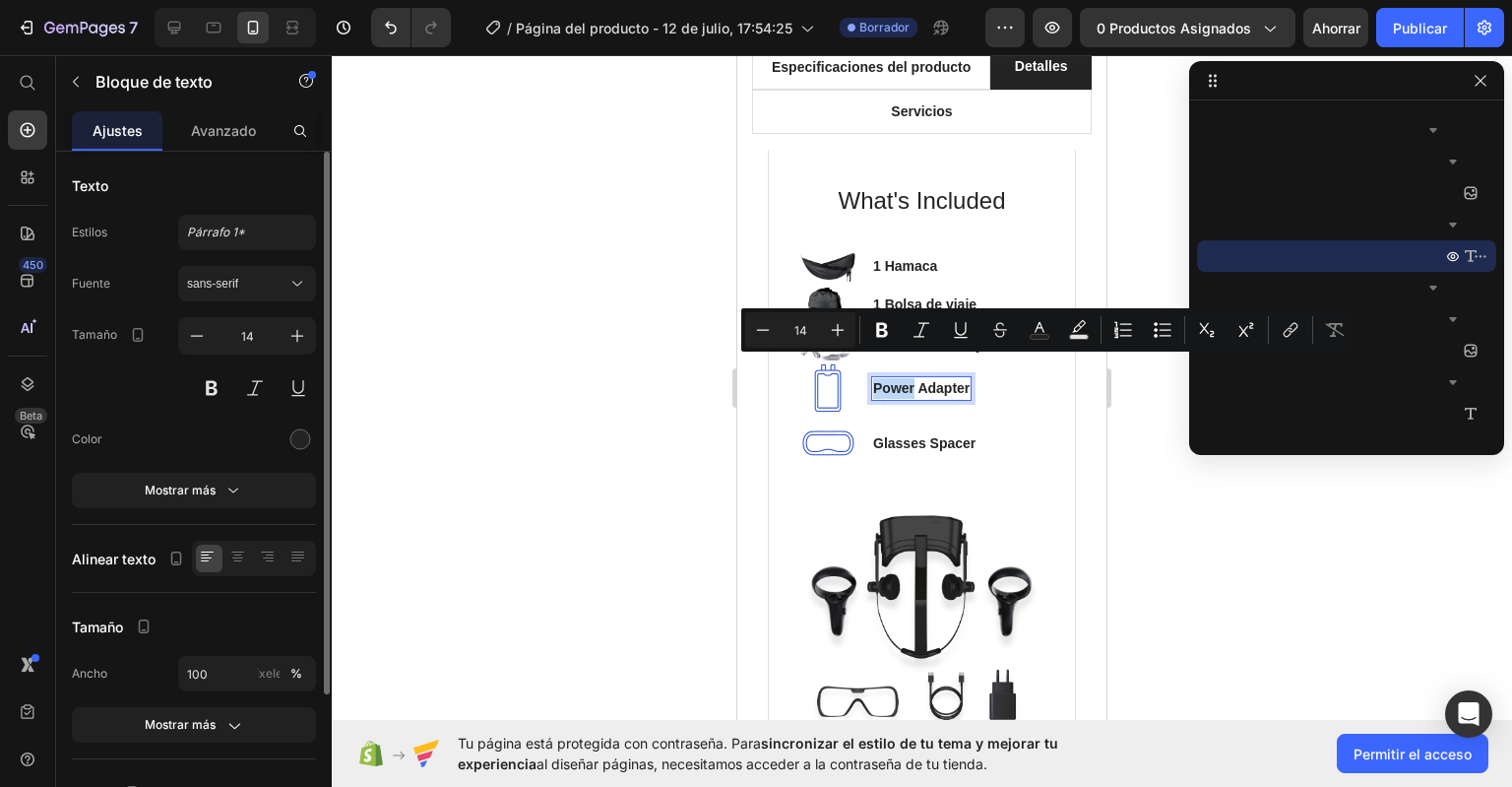 click on "Power Adapter" at bounding box center (921, 388) 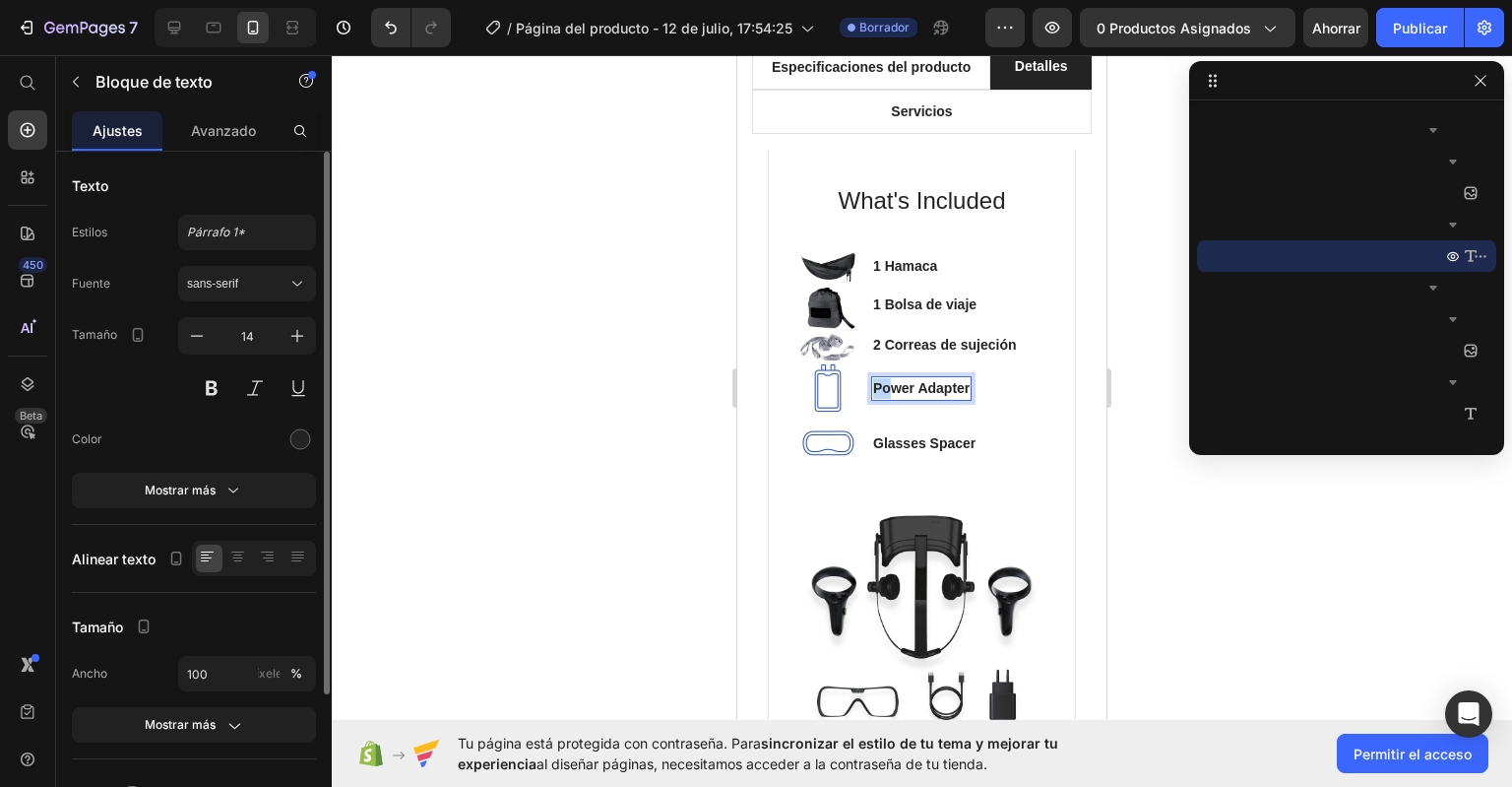 click on "Power Adapter" at bounding box center [921, 388] 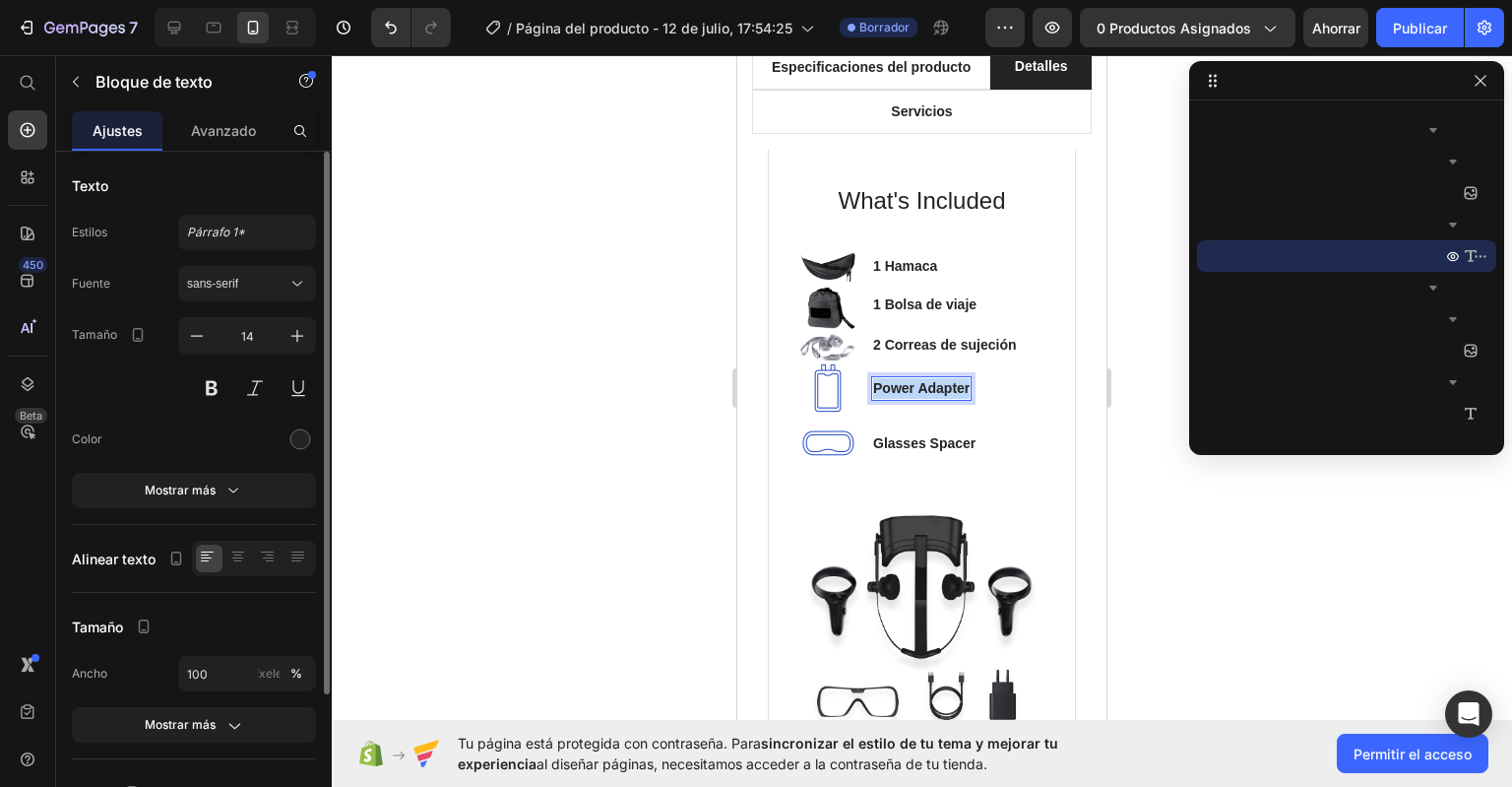 click on "Power Adapter" at bounding box center [921, 388] 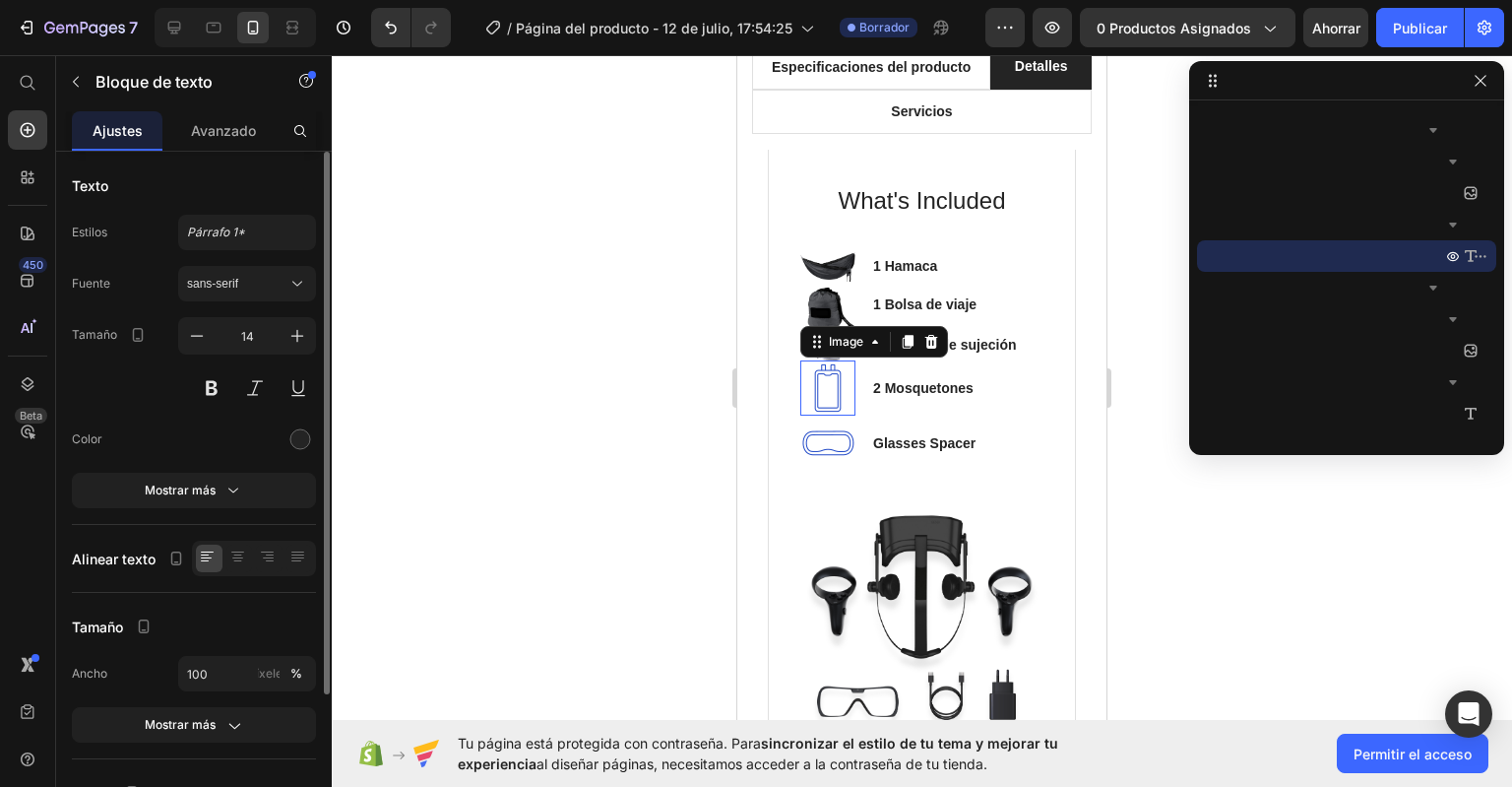 click at bounding box center [828, 388] 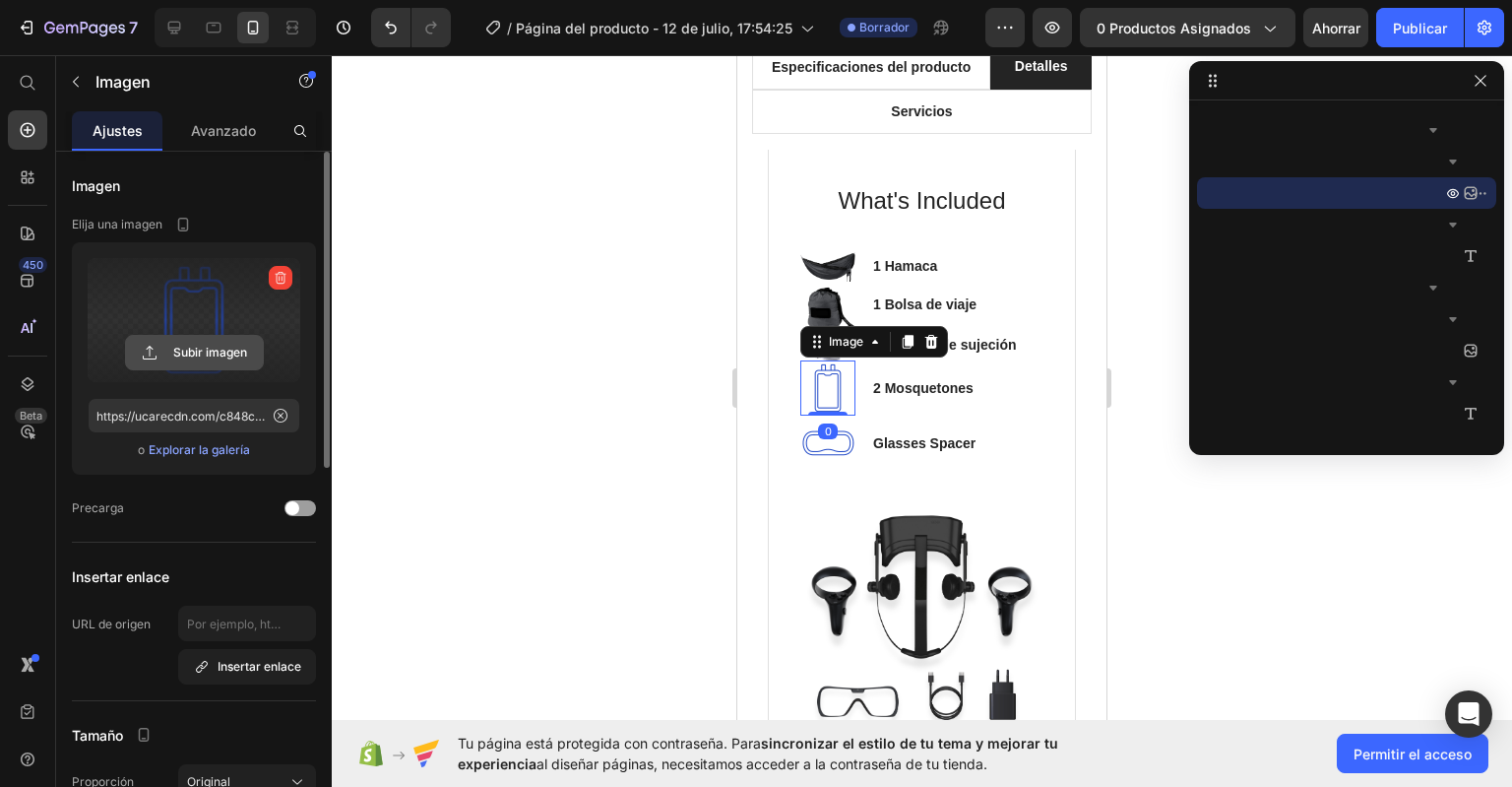 click 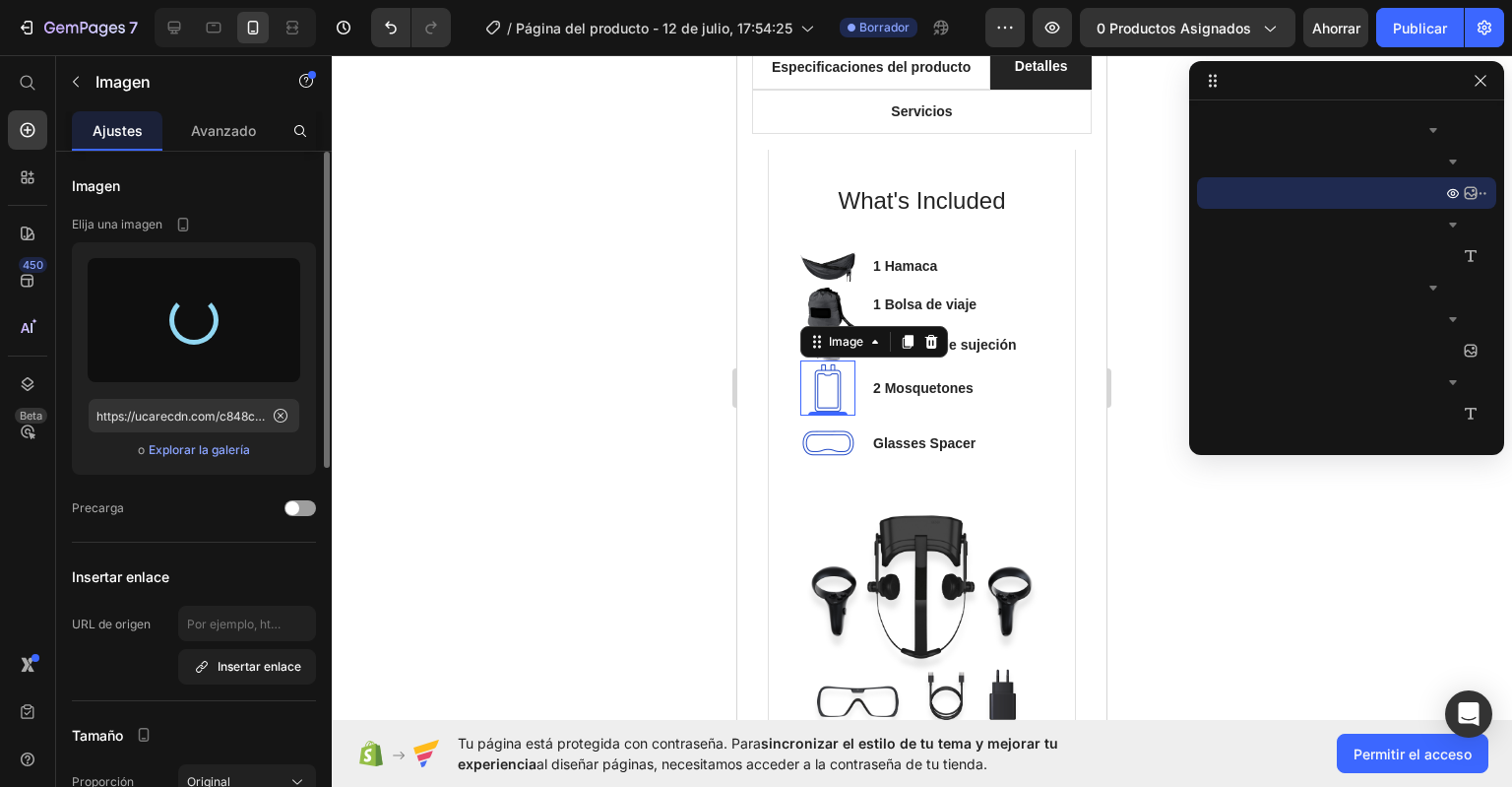 type on "https://cdn.shopify.com/s/files/1/0976/9300/8210/files/gempages_575132995795551461-bf73109d-c6d4-45fa-a2e3-4ec20692a993.png" 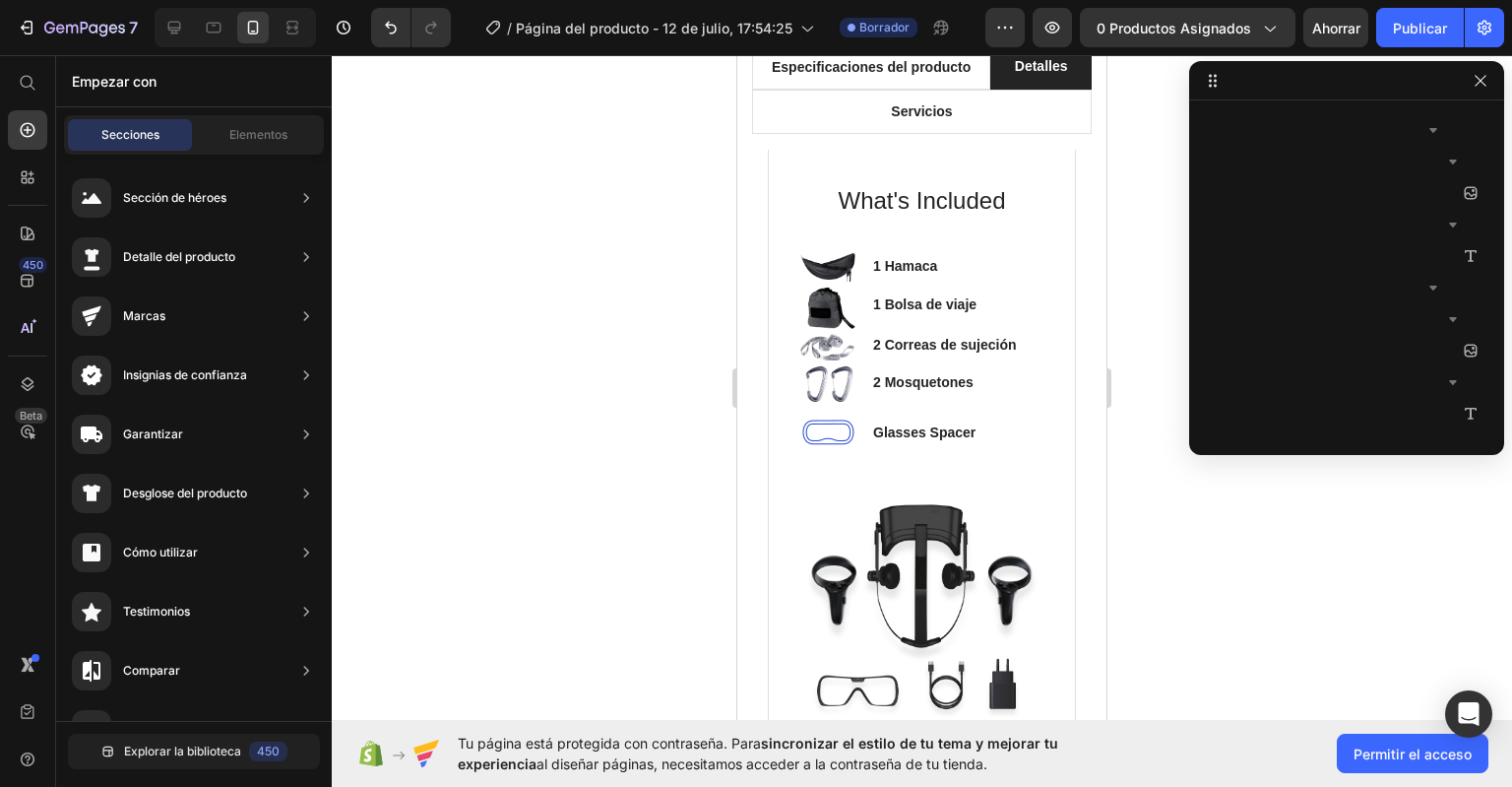 scroll, scrollTop: 1482, scrollLeft: 0, axis: vertical 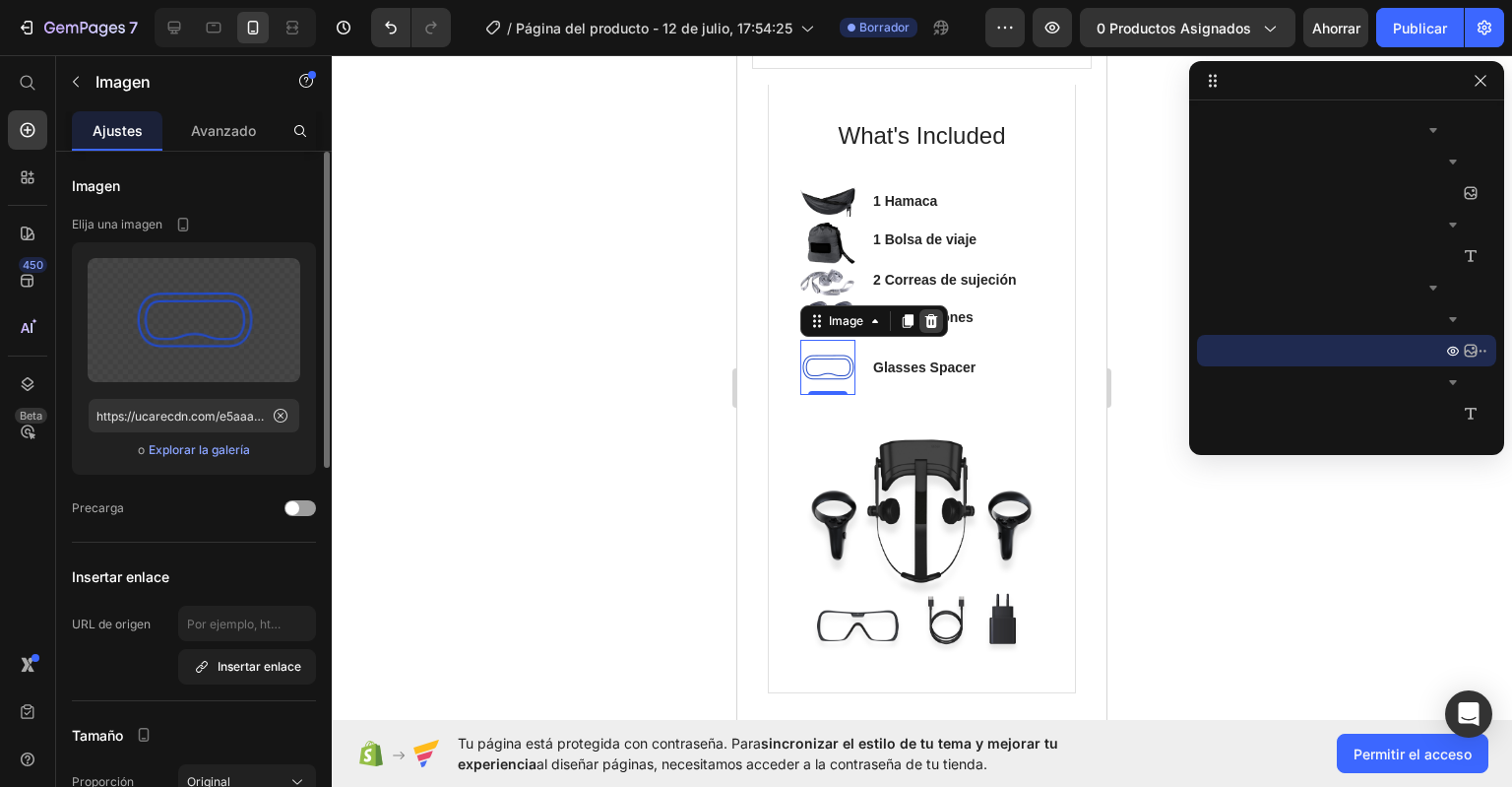 click 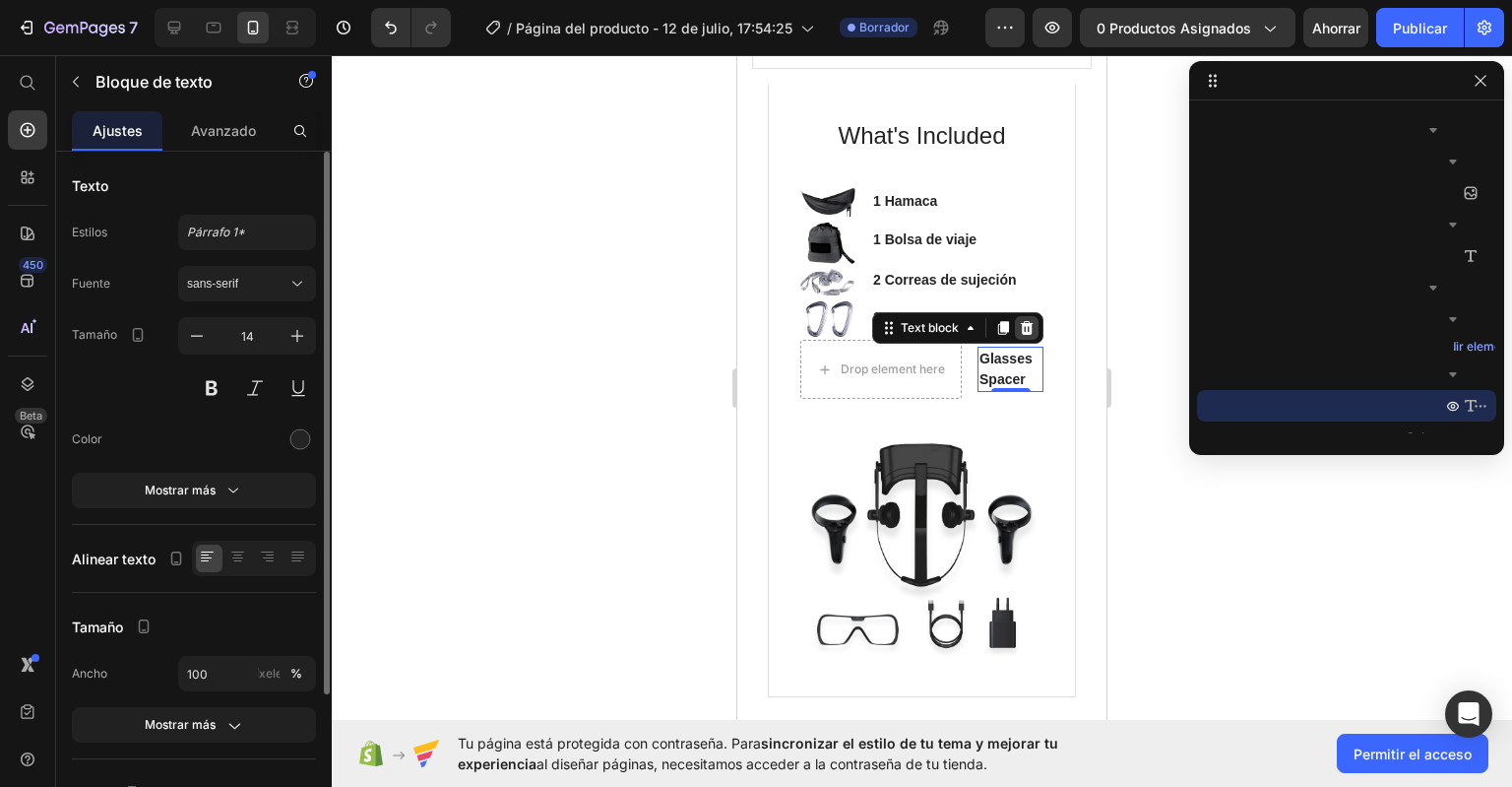 click 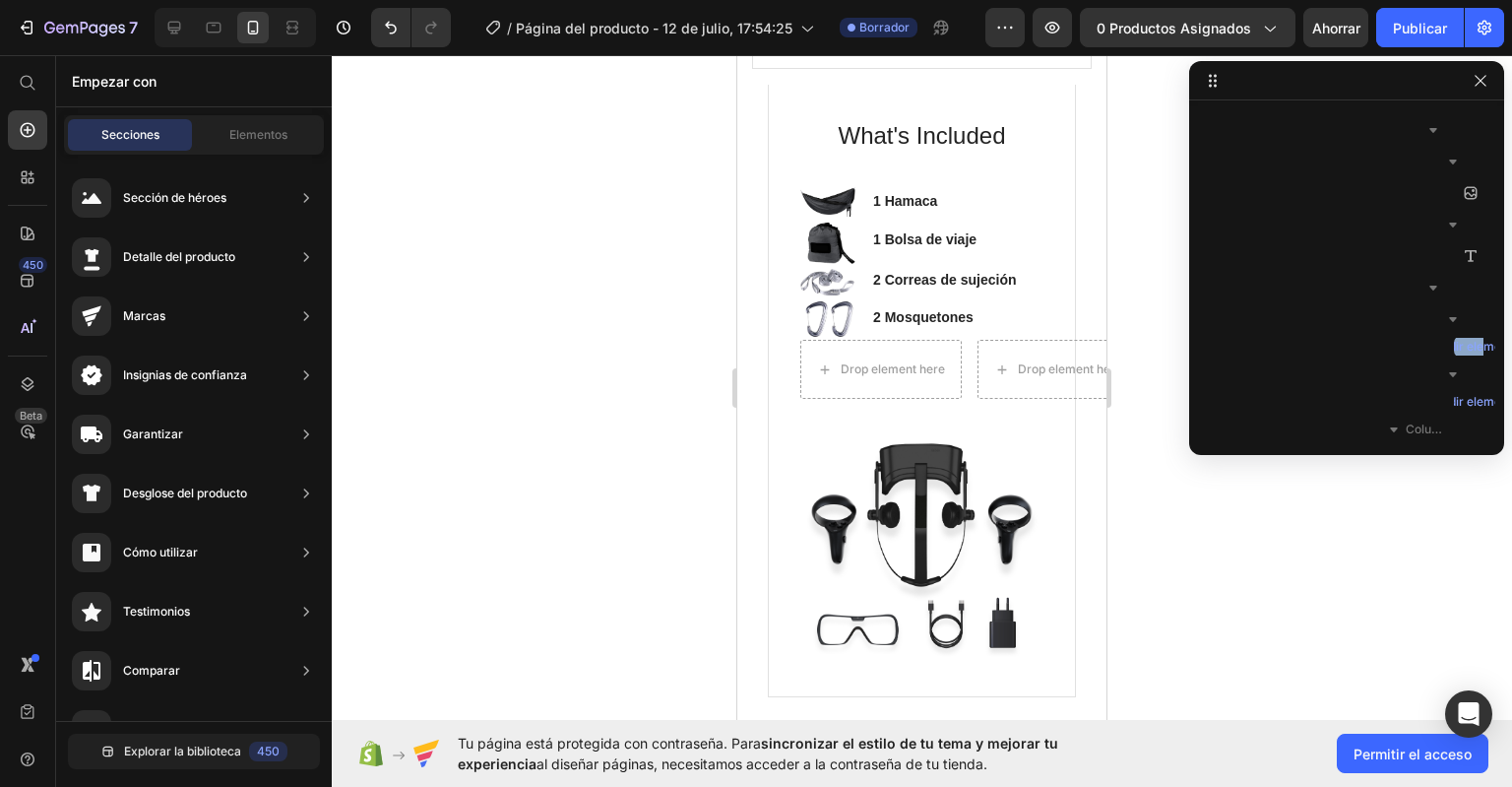 drag, startPoint x: 1415, startPoint y: 345, endPoint x: 1502, endPoint y: 343, distance: 87.02299 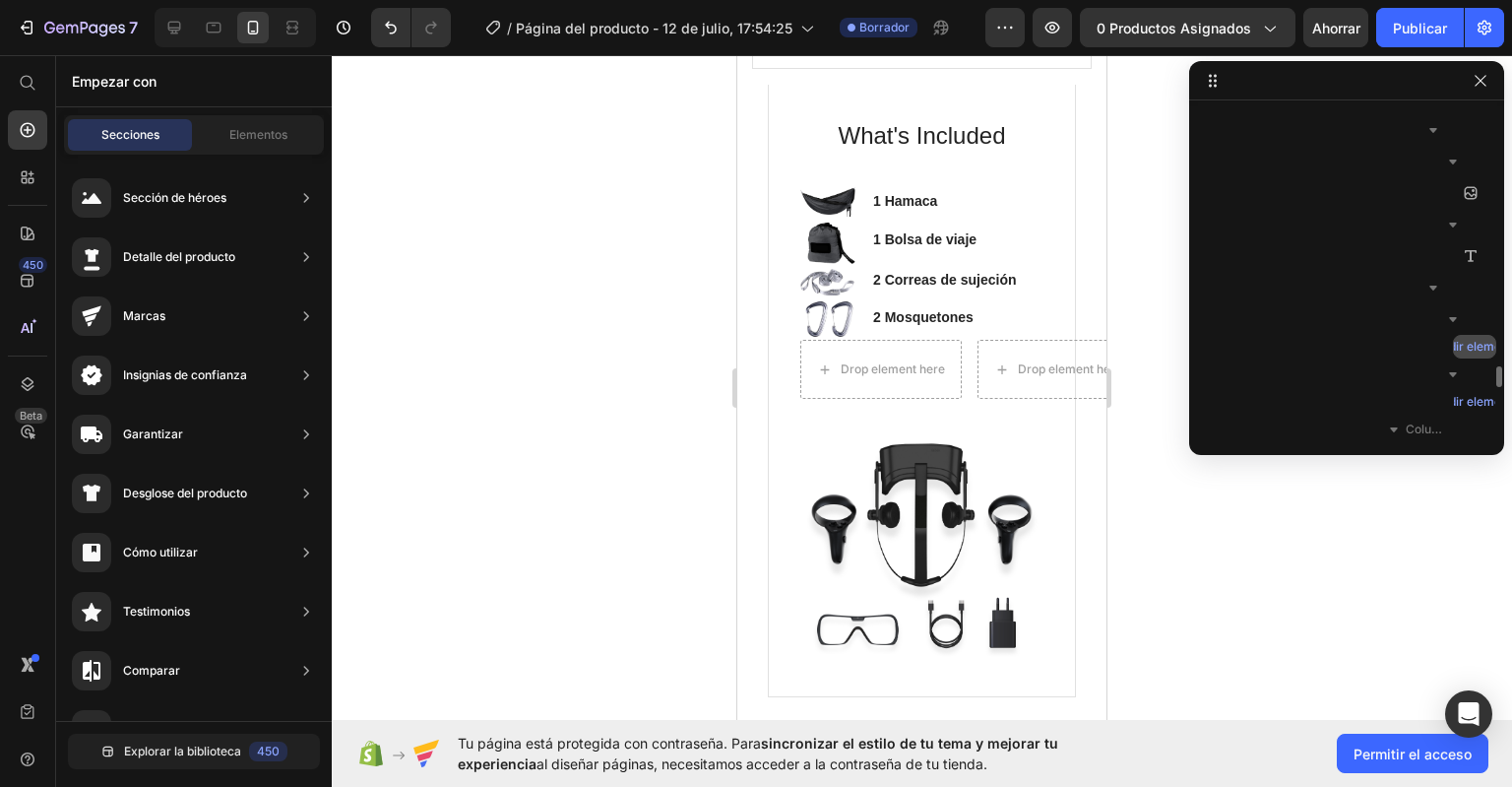 click on "Añadir elemento aquí" at bounding box center (1485, 346) 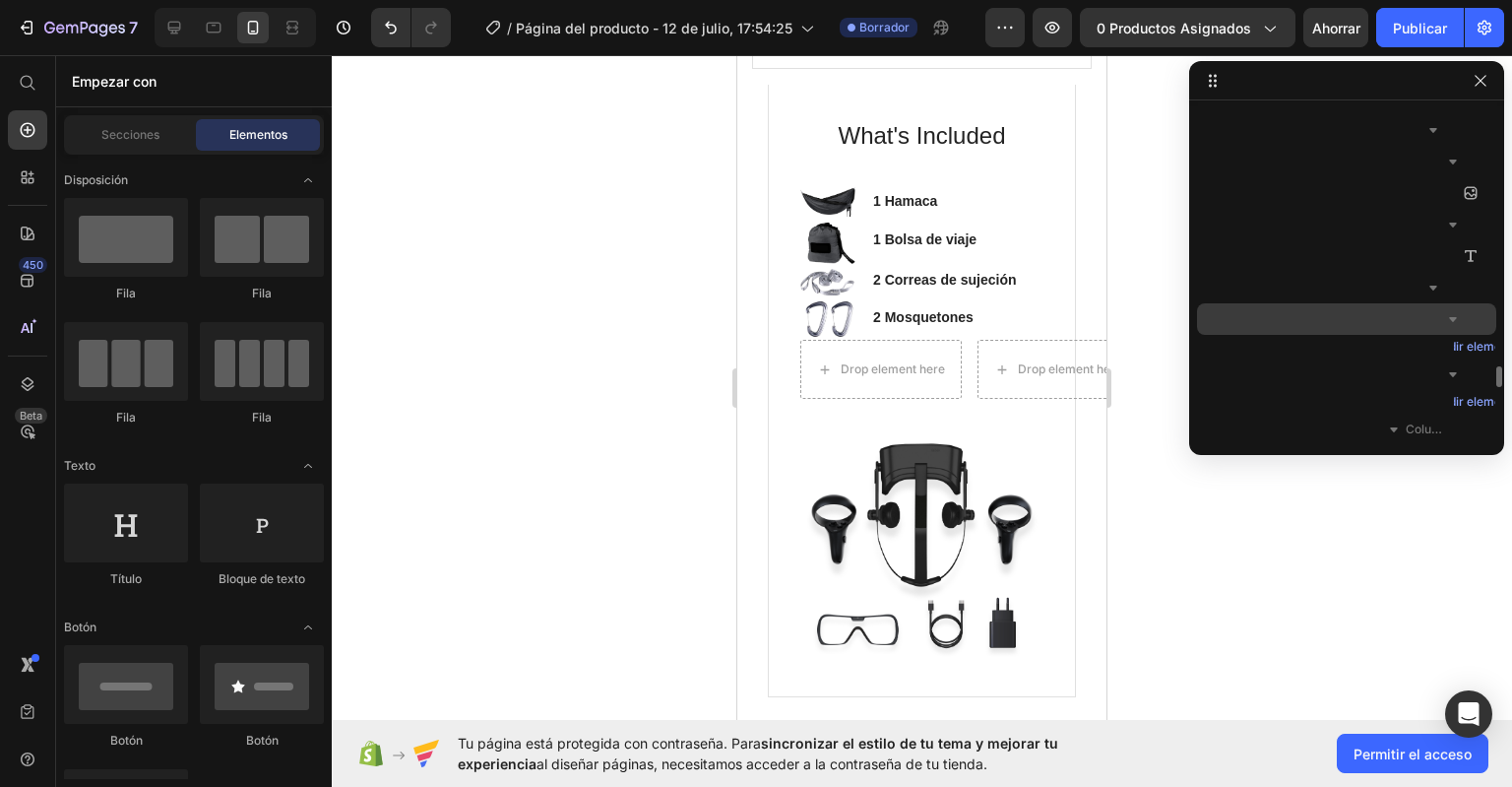 click on "Columna 1" at bounding box center (1347, 319) 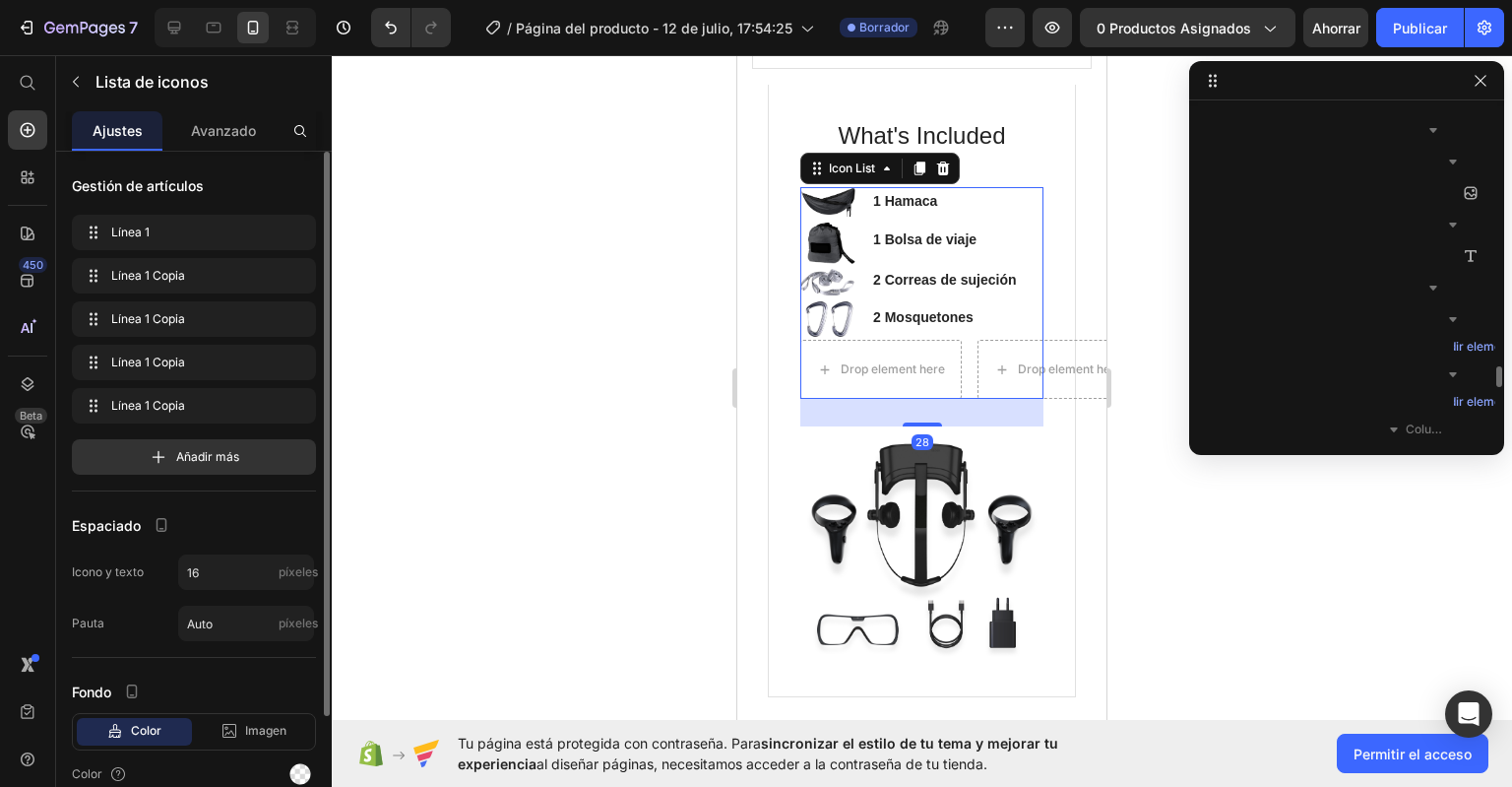 click on "Añadir elemento aquí" at bounding box center (1347, 347) 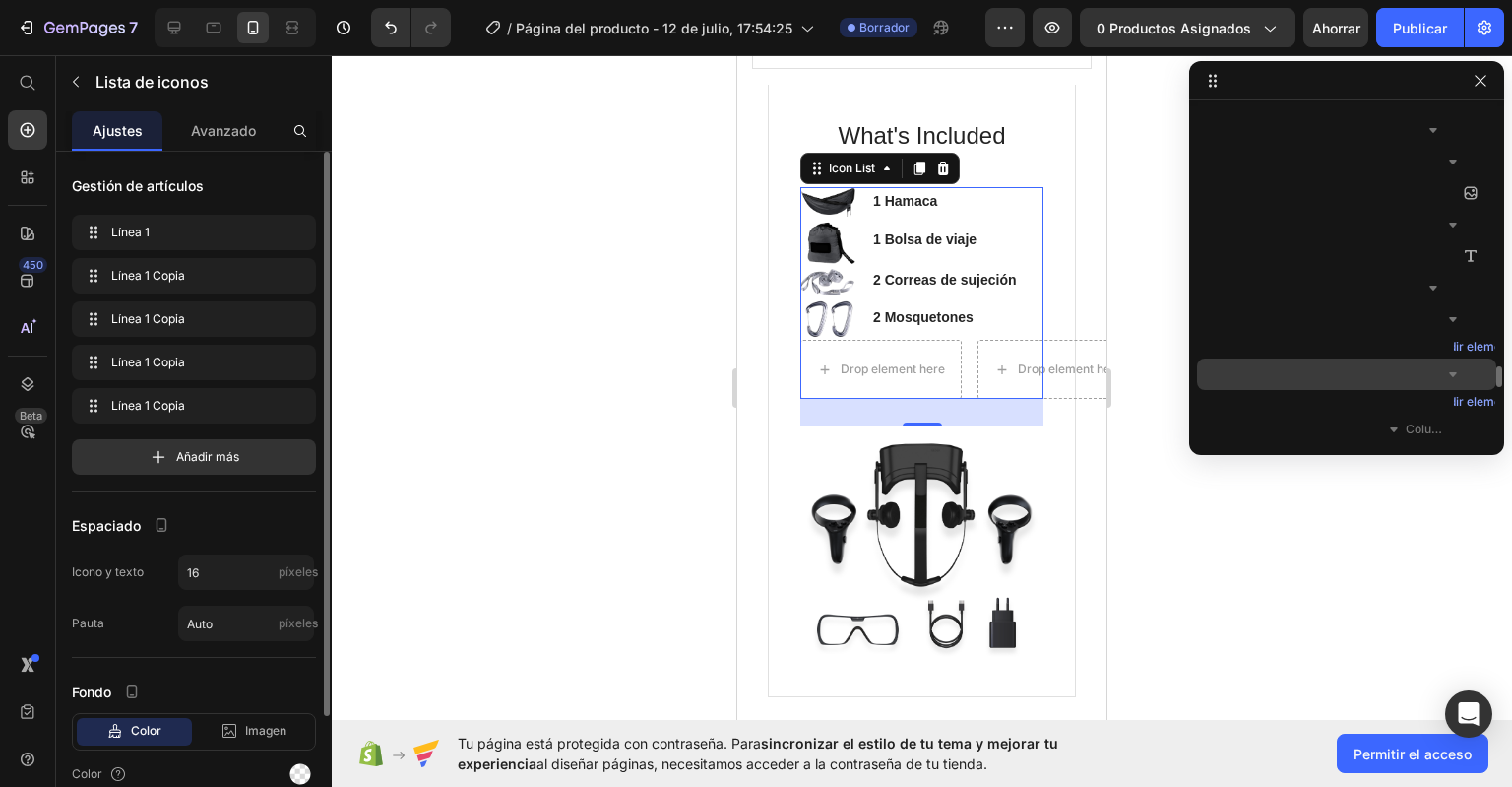 click 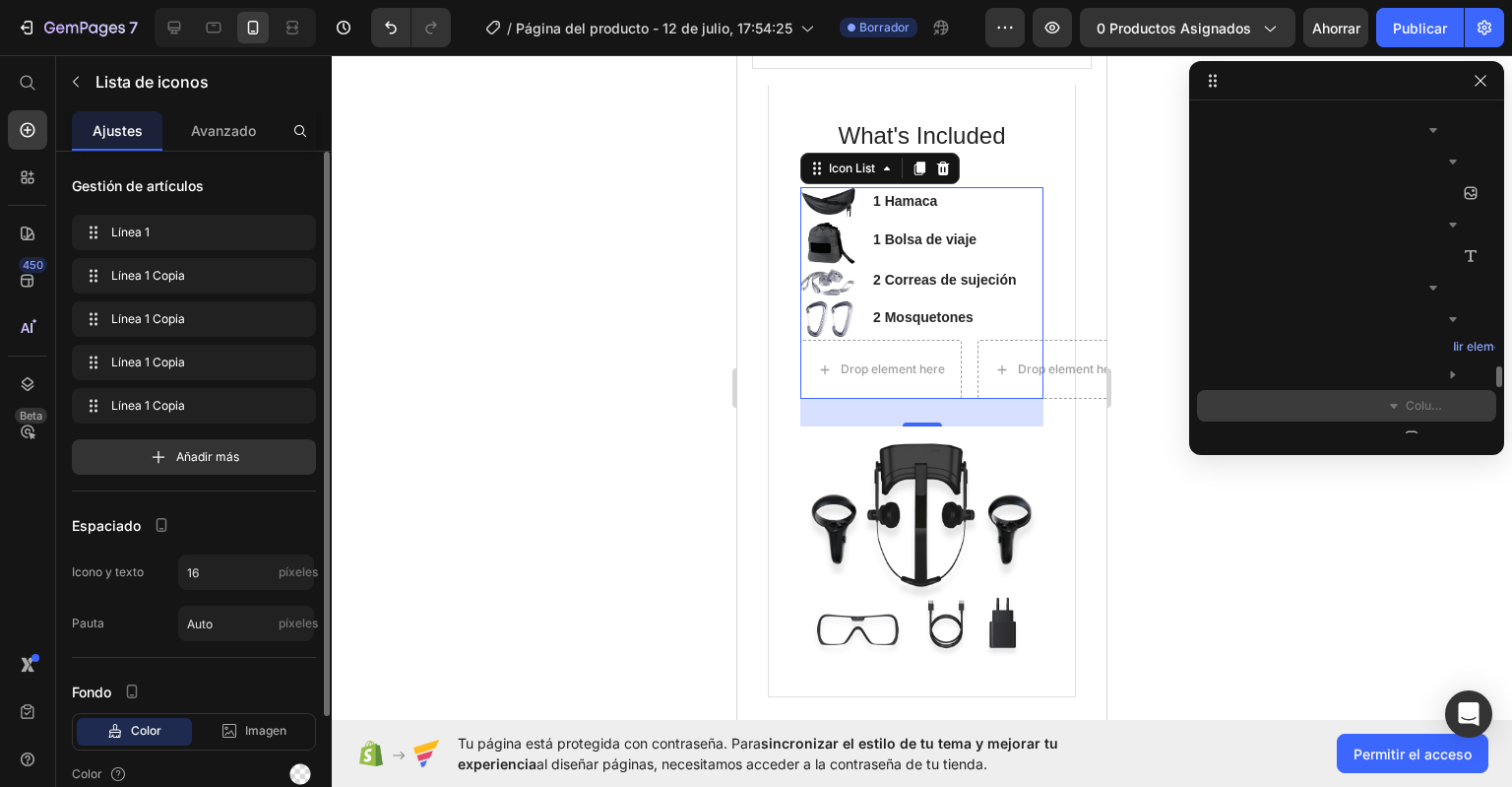 click on "Columna 2" at bounding box center [1347, 406] 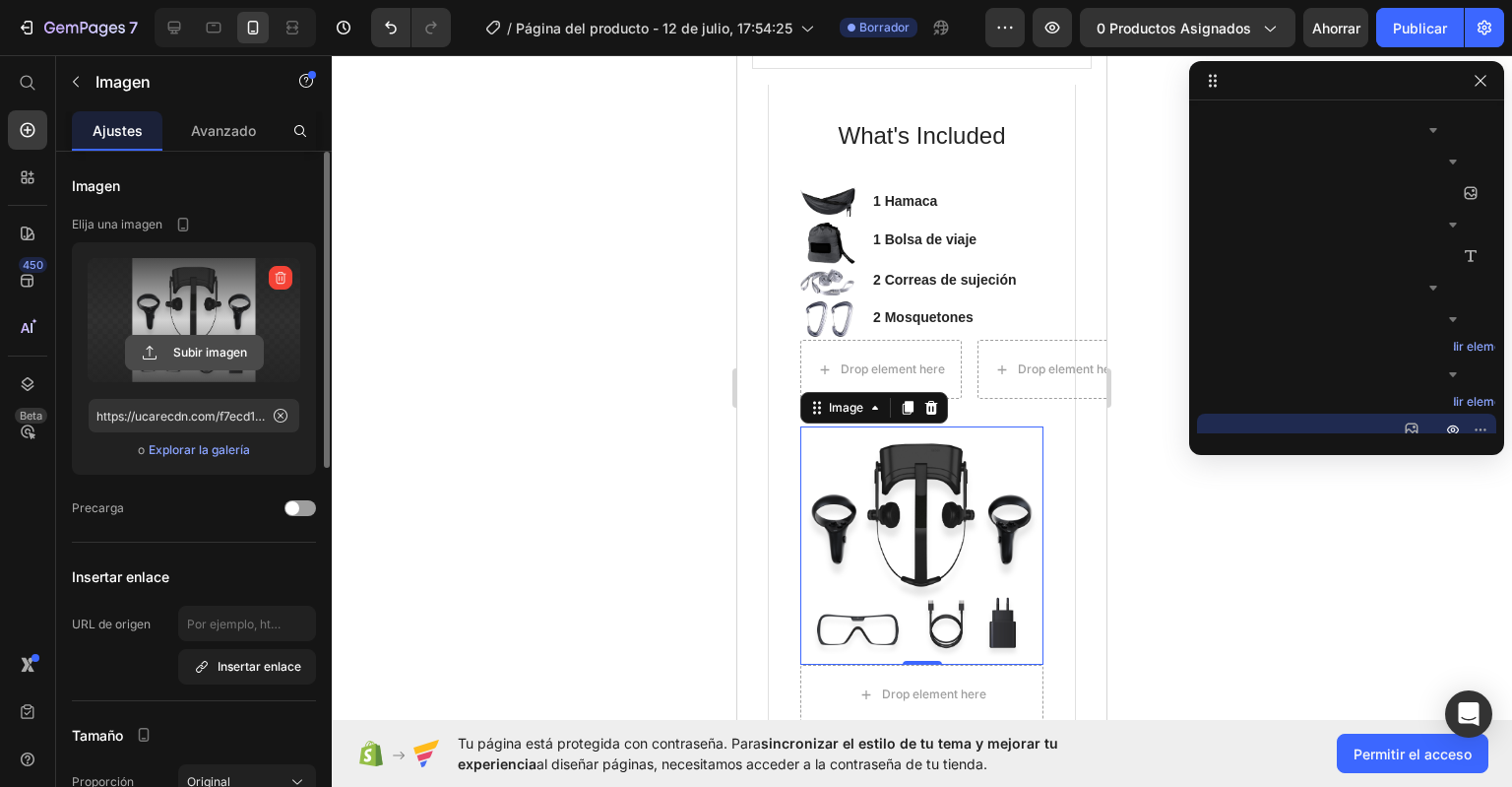 click 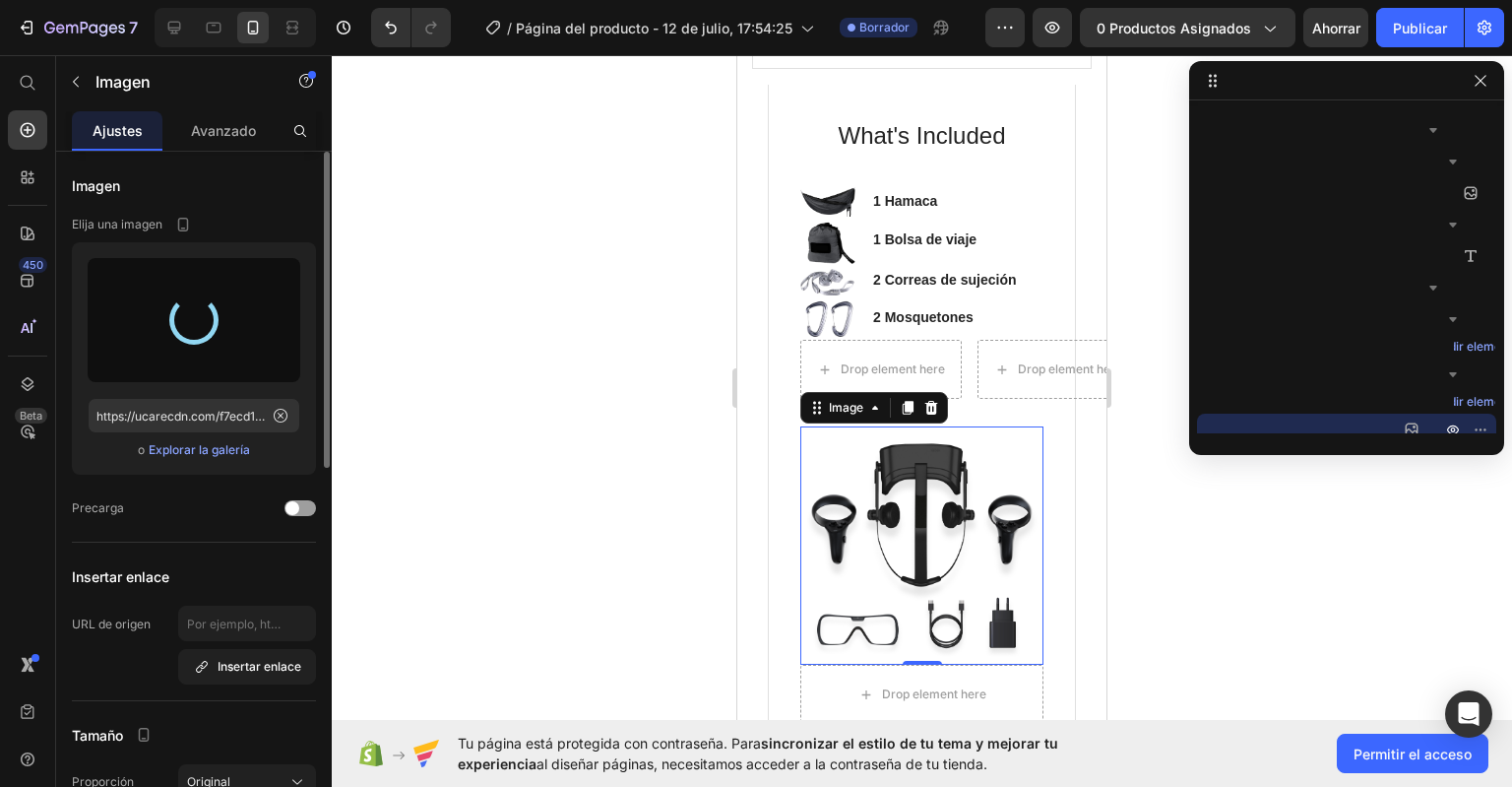 type on "https://cdn.shopify.com/s/files/1/0976/9300/8210/files/gempages_575132995795551461-2bce7d49-c591-4276-ba48-c7563c5df9bb.png" 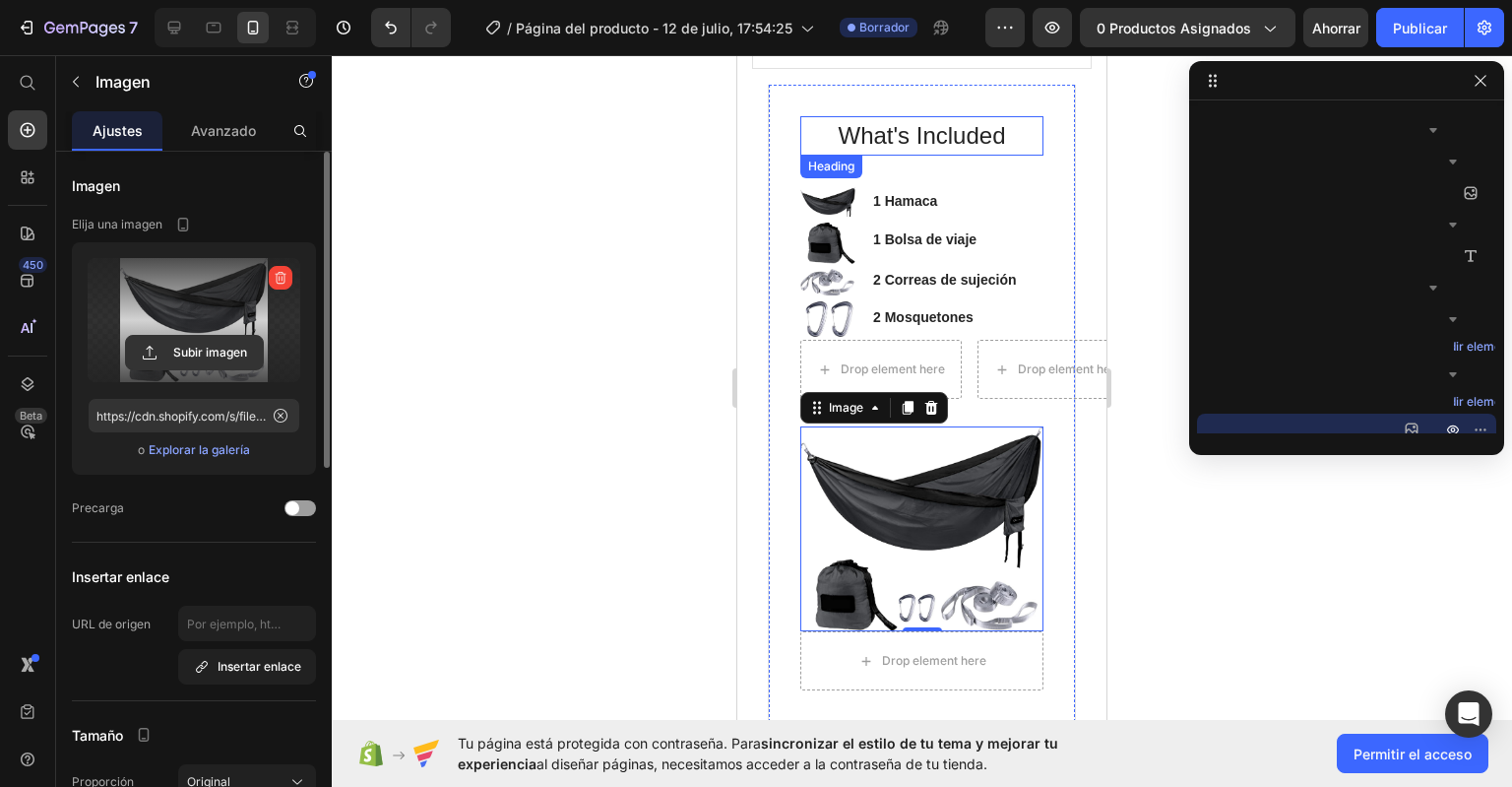 click on "What's Included" at bounding box center [921, 136] 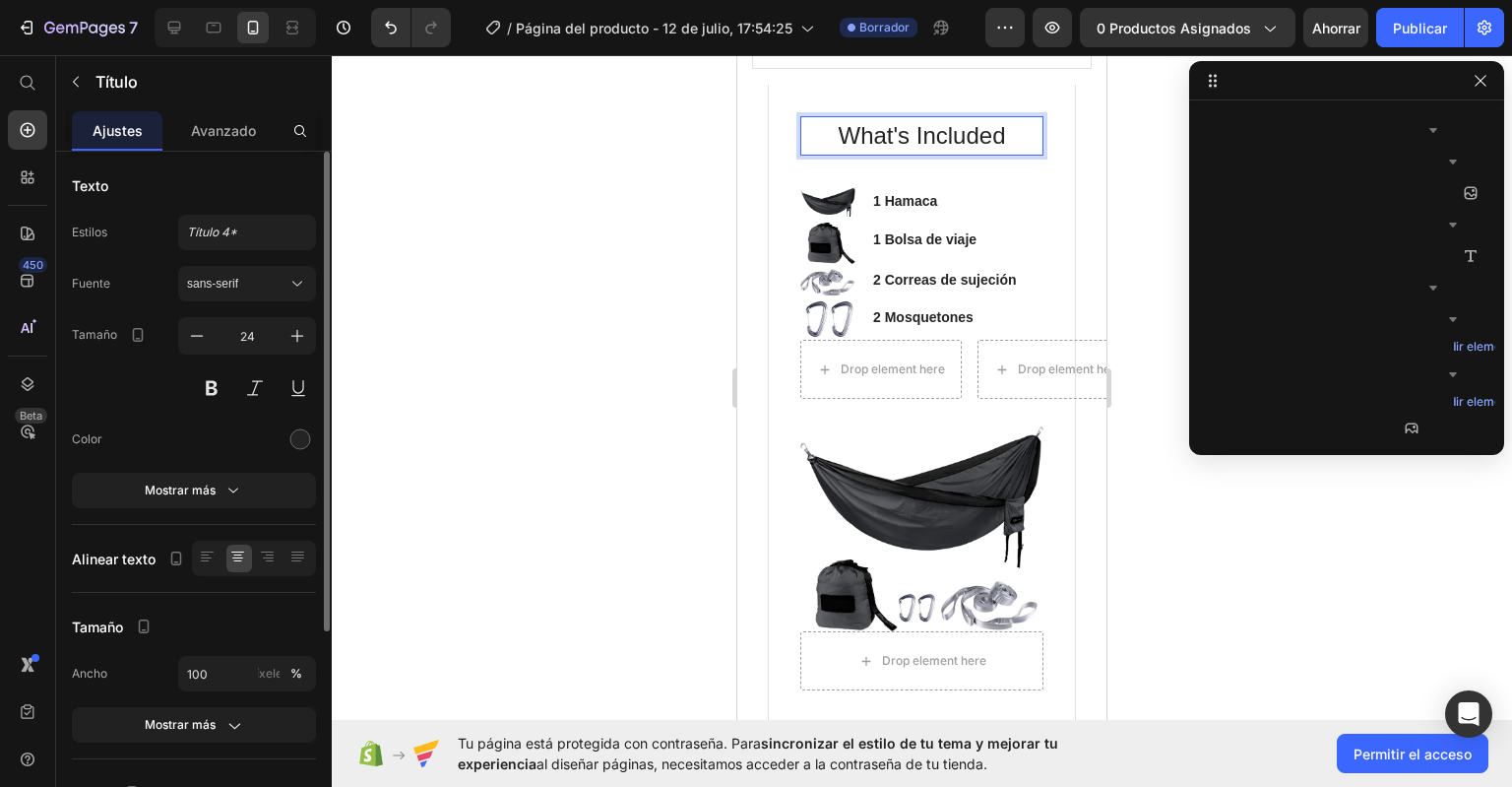 click on "What's Included" at bounding box center (921, 136) 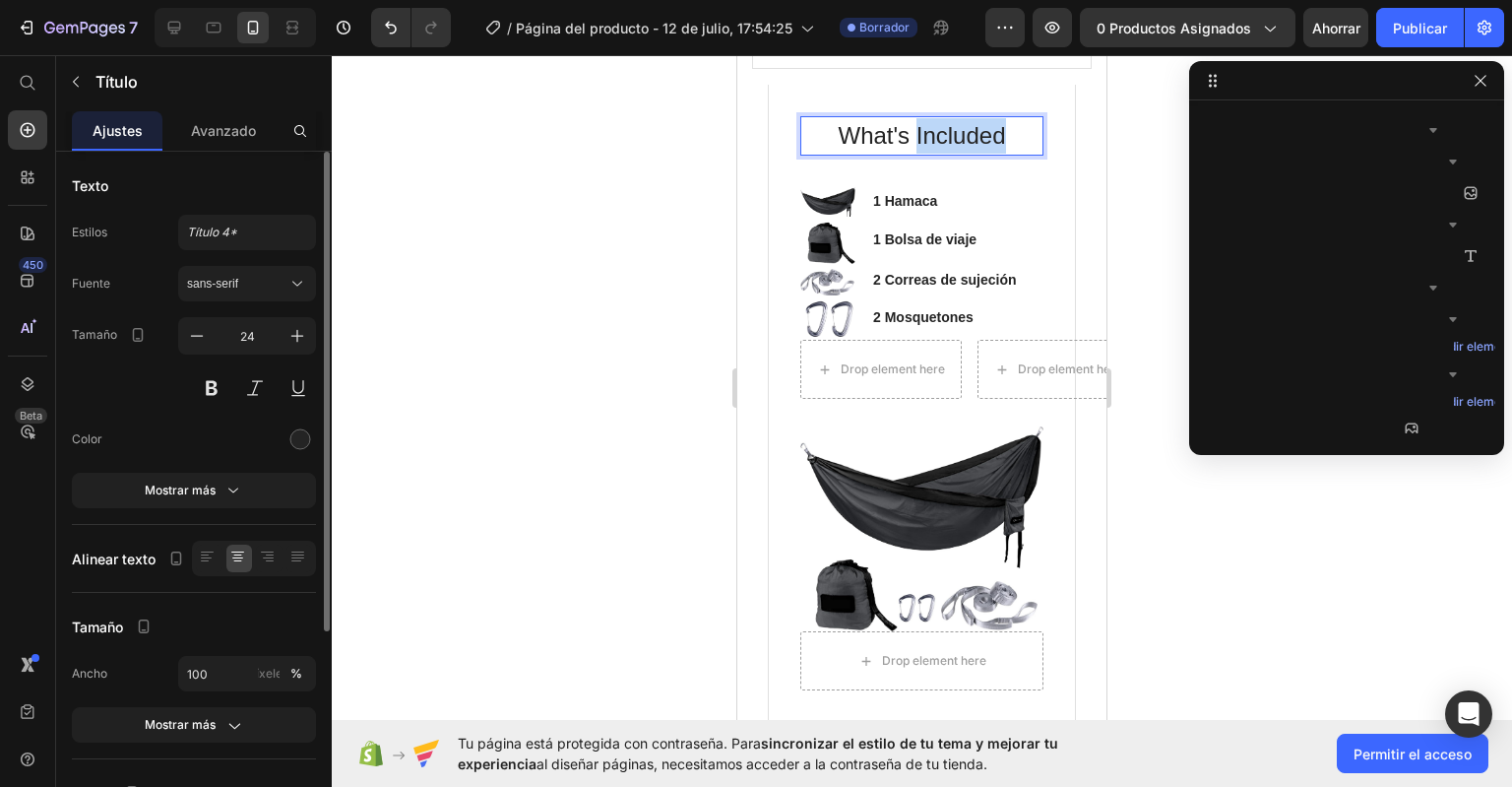 click on "What's Included" at bounding box center (921, 136) 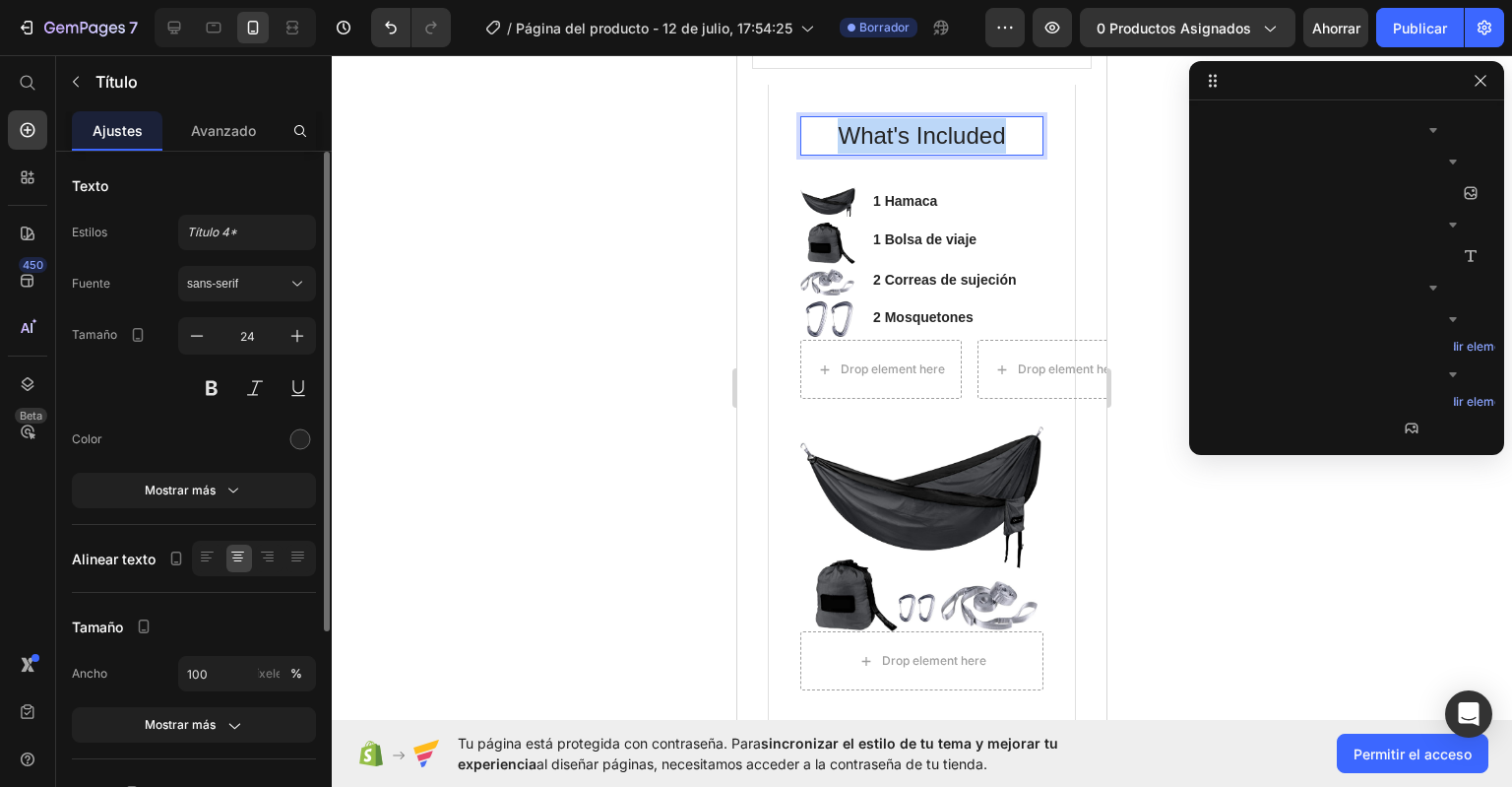 click on "What's Included" at bounding box center [921, 136] 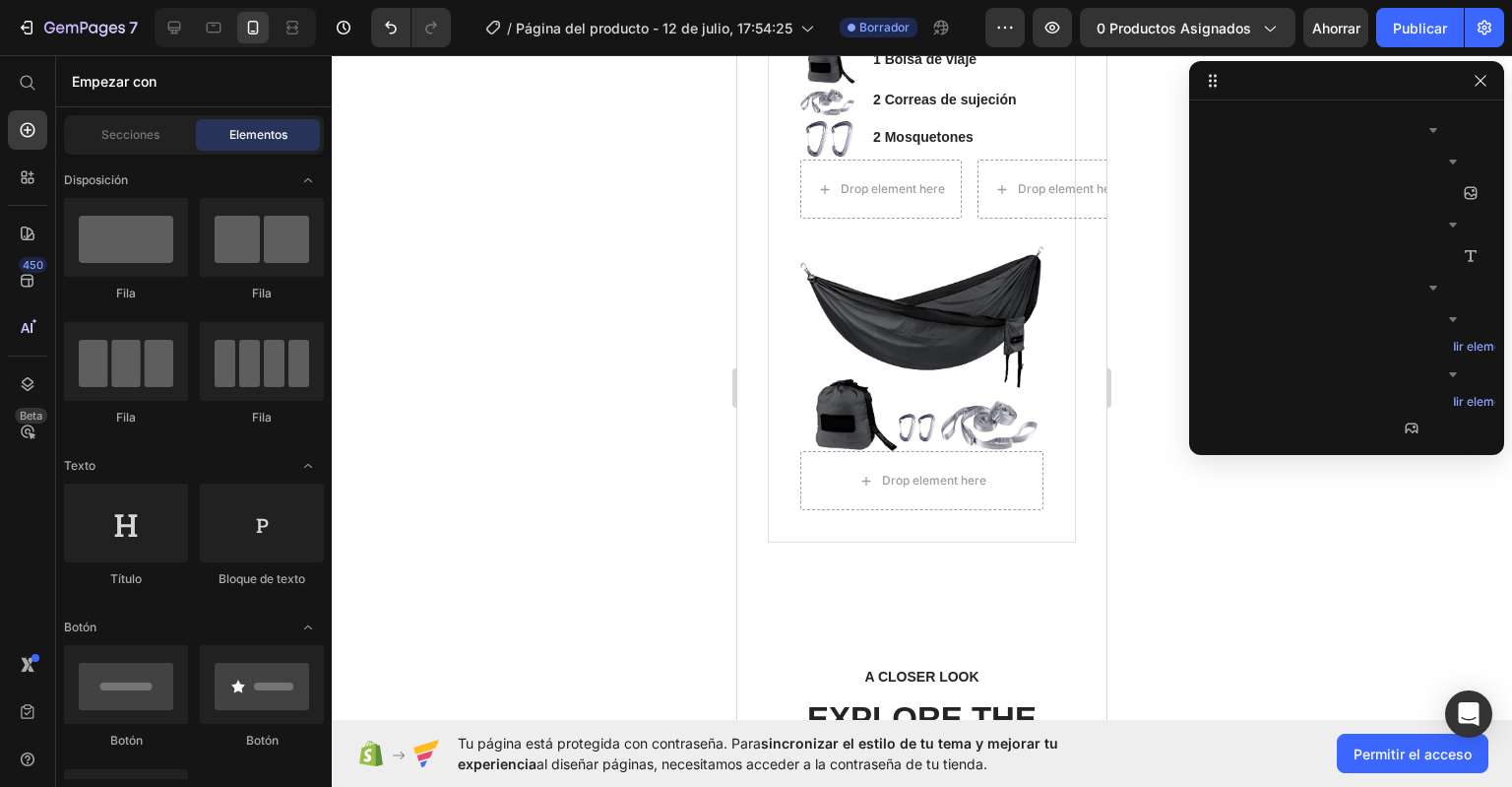 scroll, scrollTop: 1613, scrollLeft: 0, axis: vertical 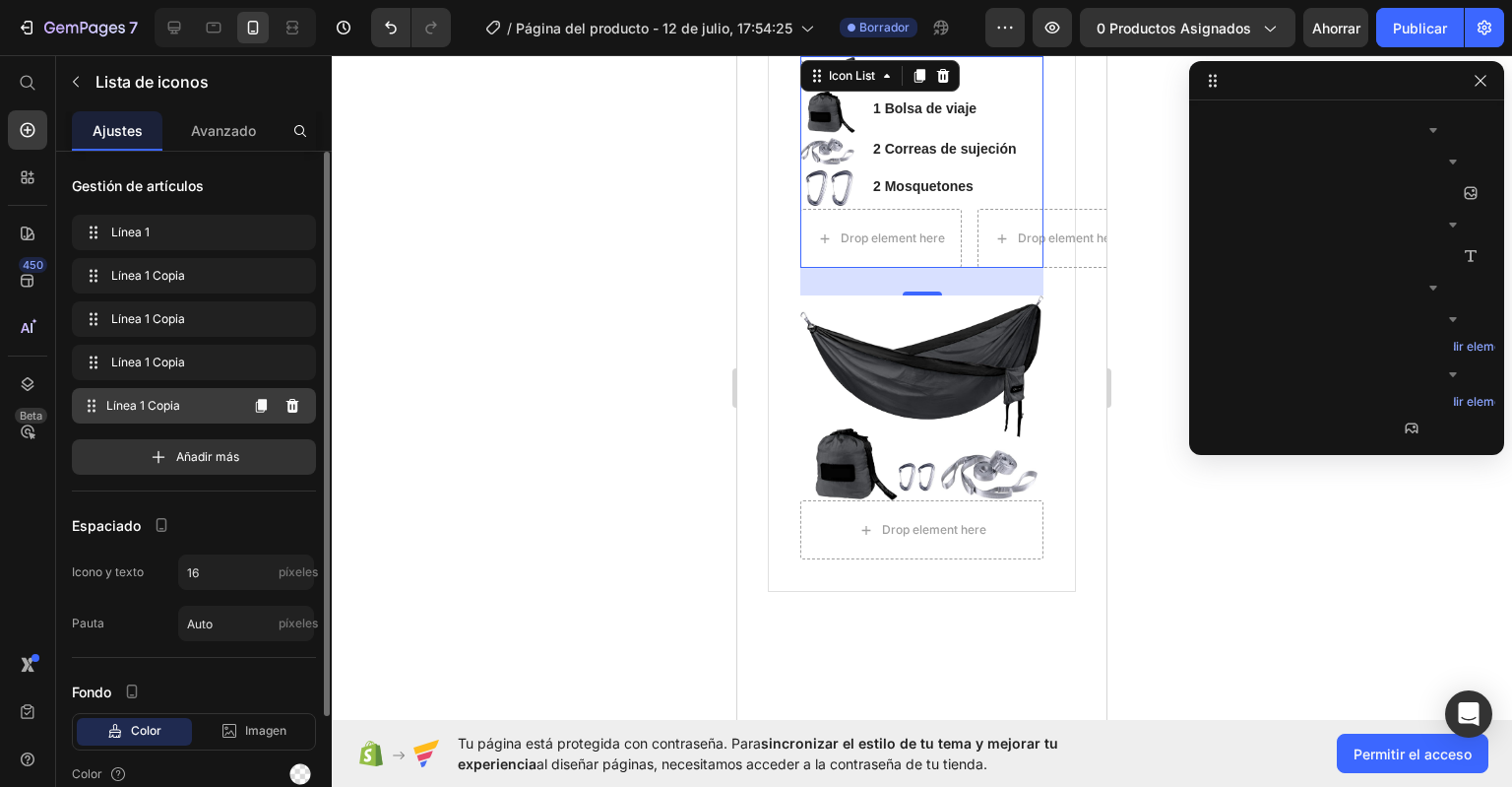 click on "Línea 1 Copia" at bounding box center [143, 405] 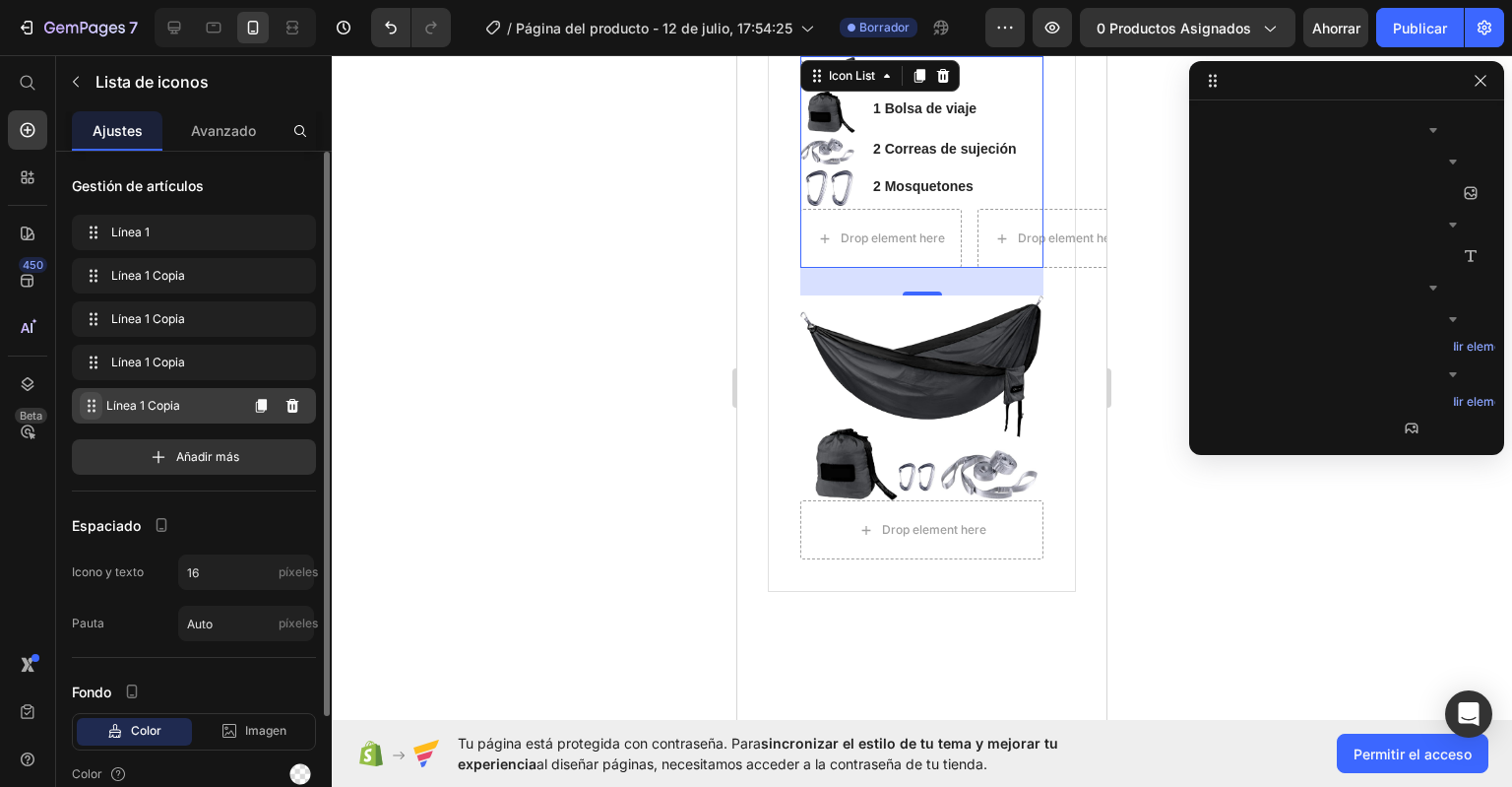 click 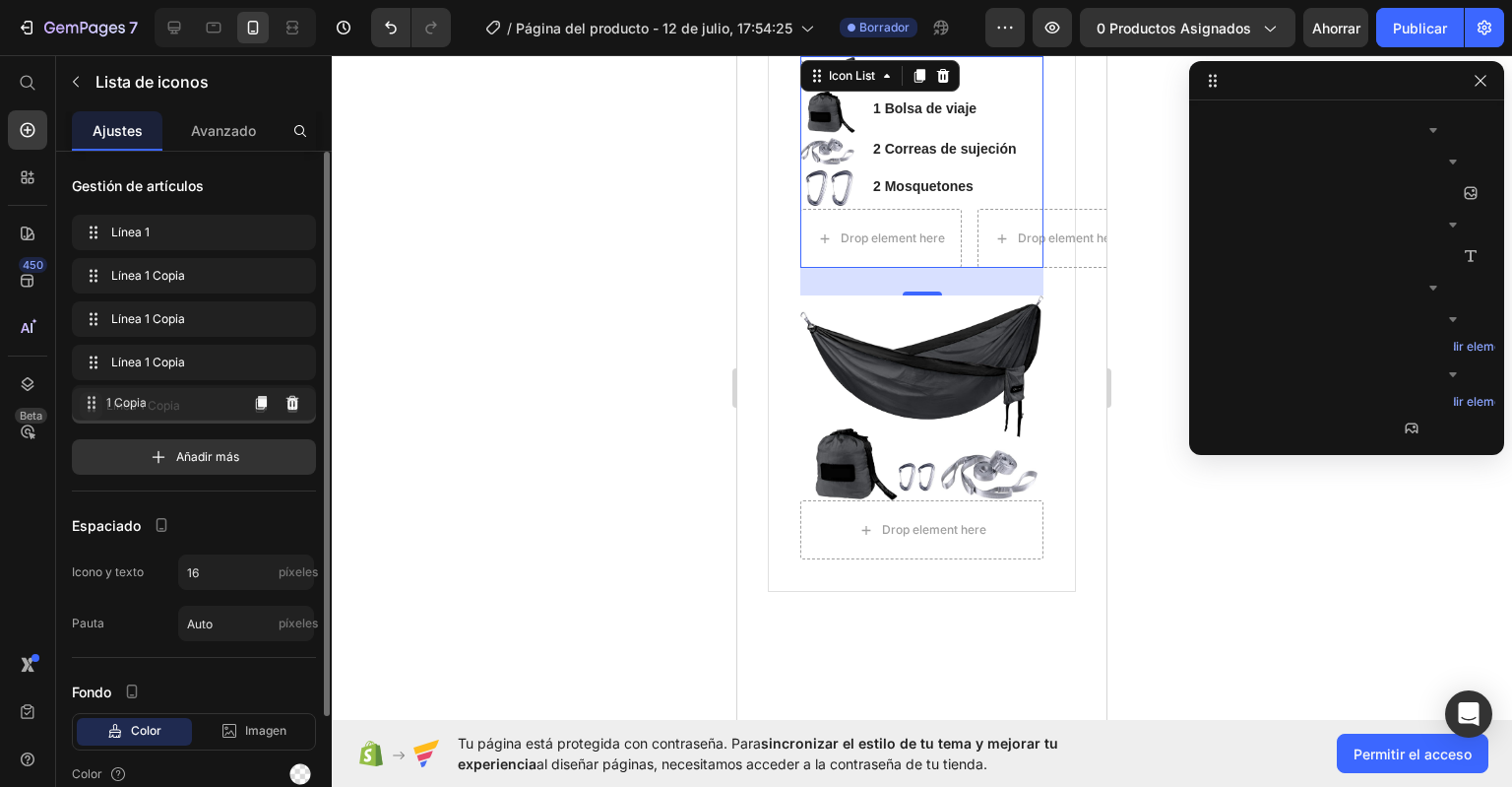 type 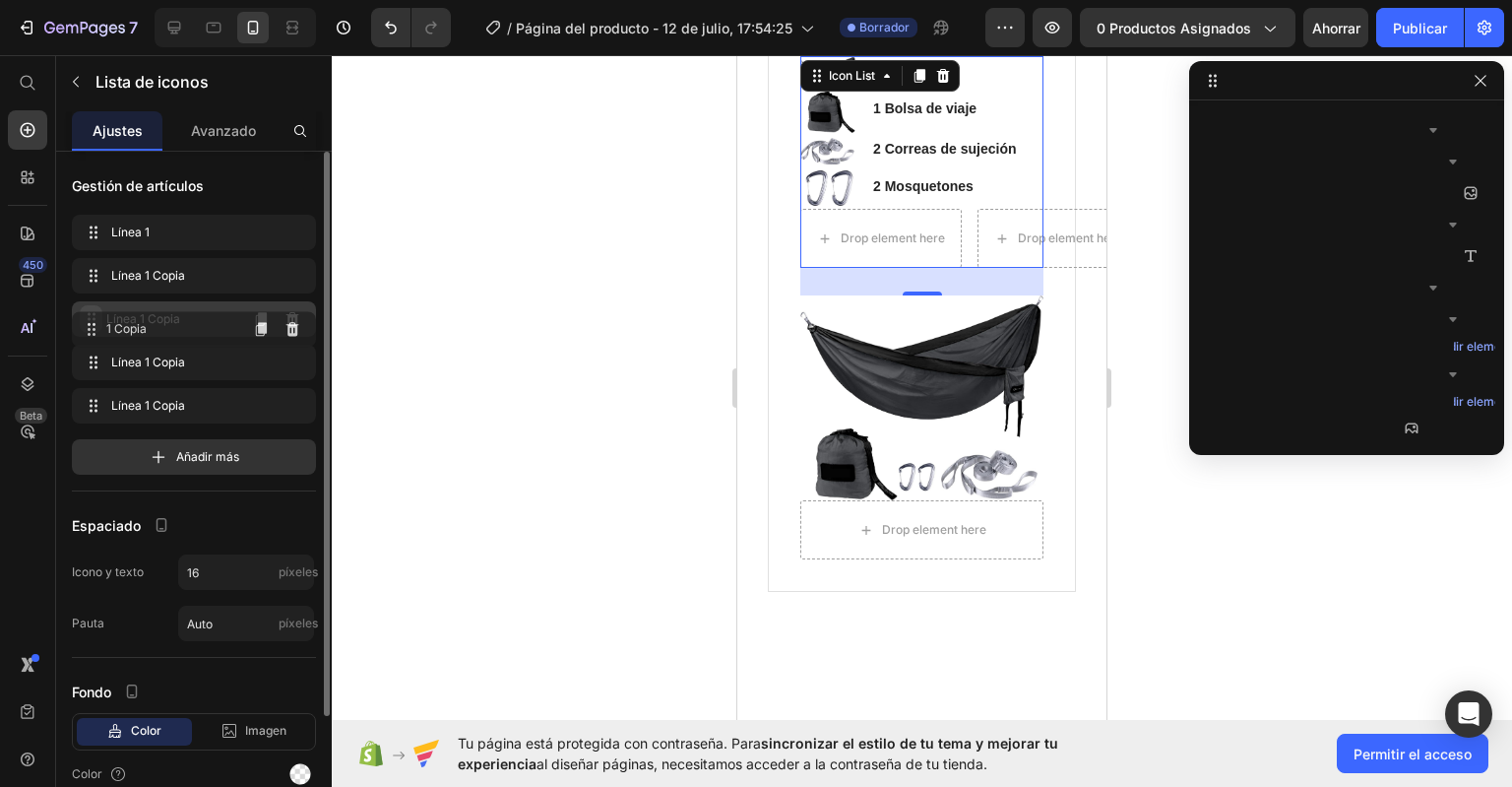 drag, startPoint x: 90, startPoint y: 405, endPoint x: 88, endPoint y: 329, distance: 76.02631 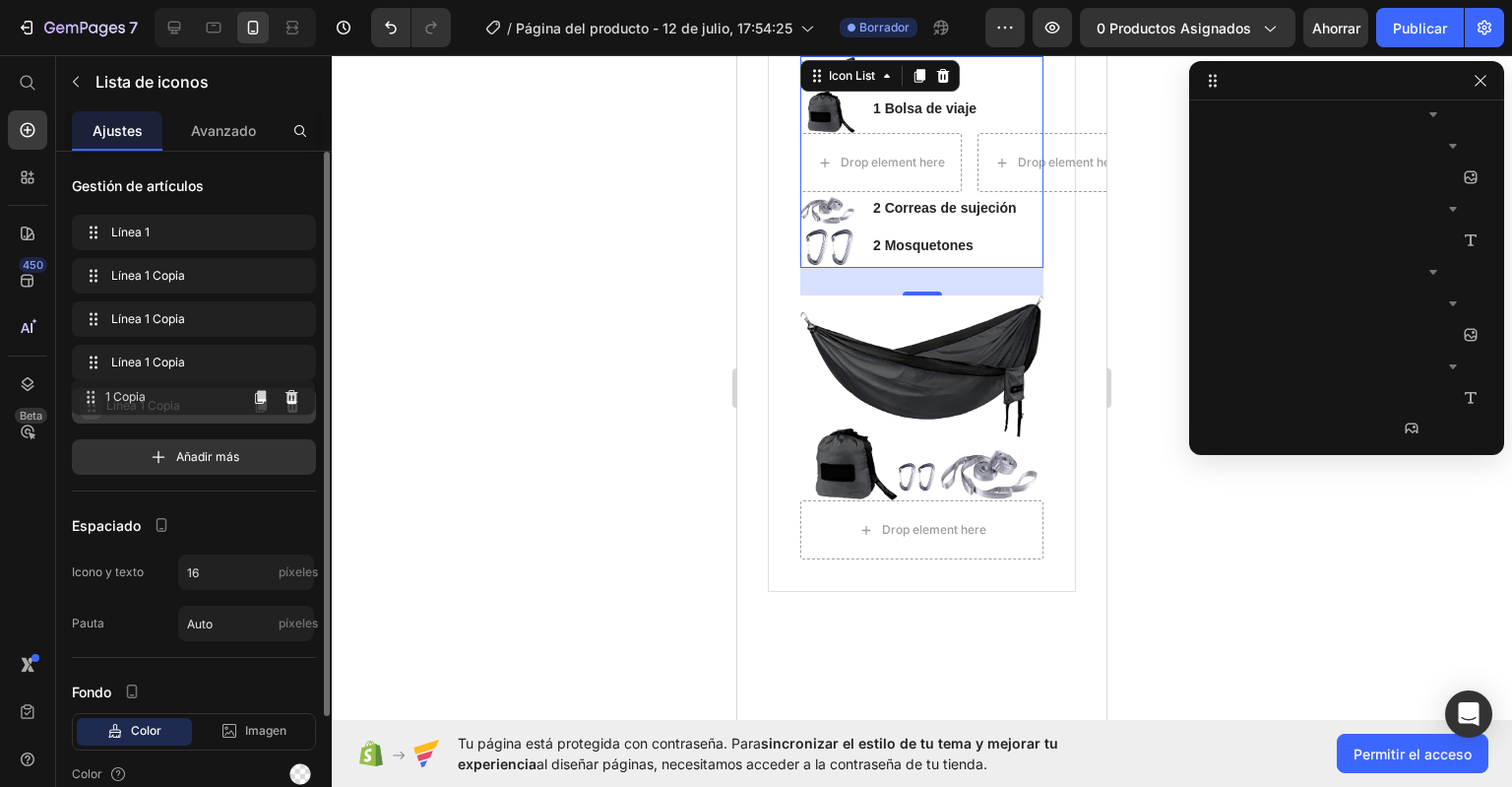 drag, startPoint x: 88, startPoint y: 324, endPoint x: 87, endPoint y: 405, distance: 81.006173 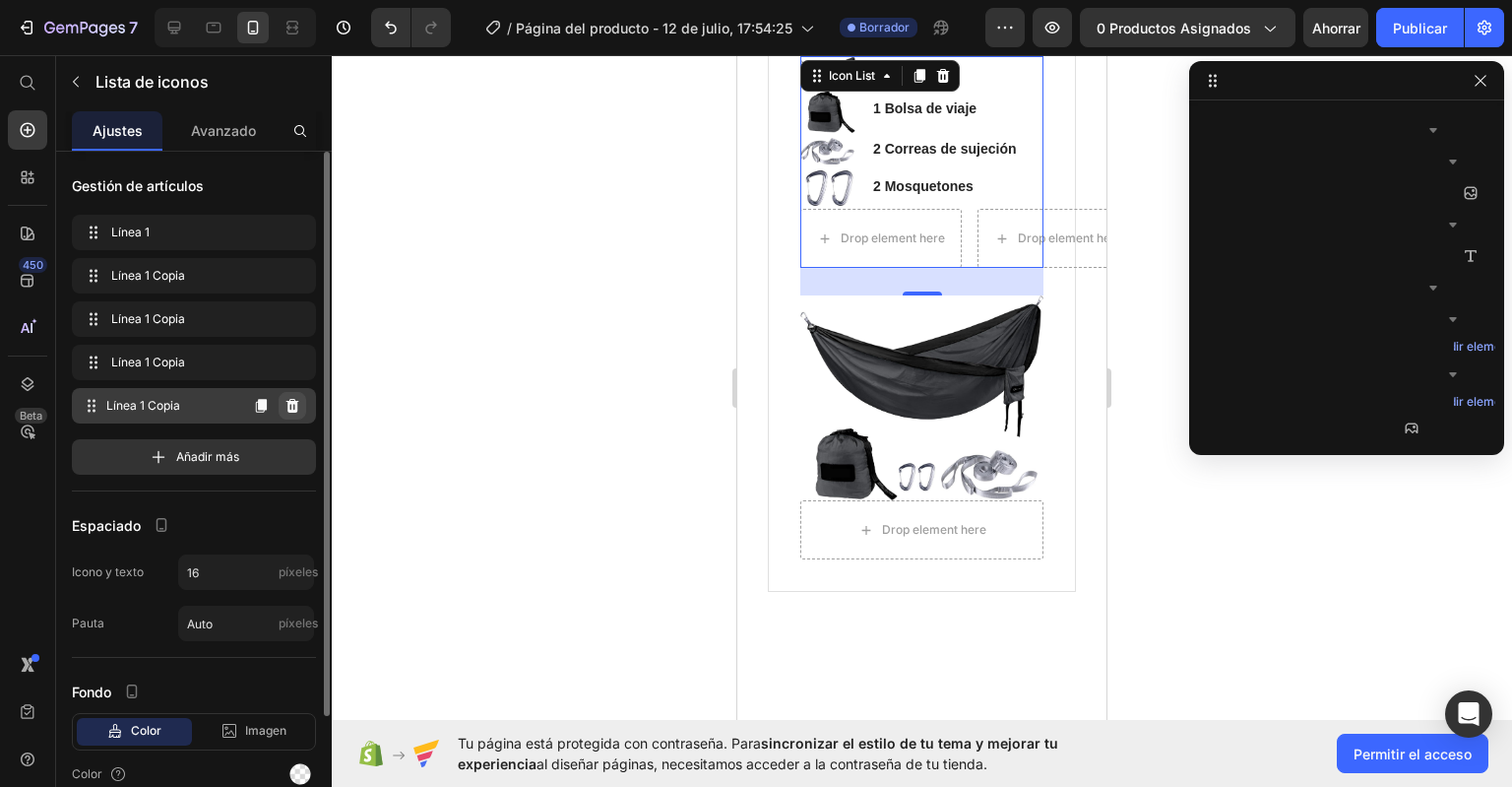click 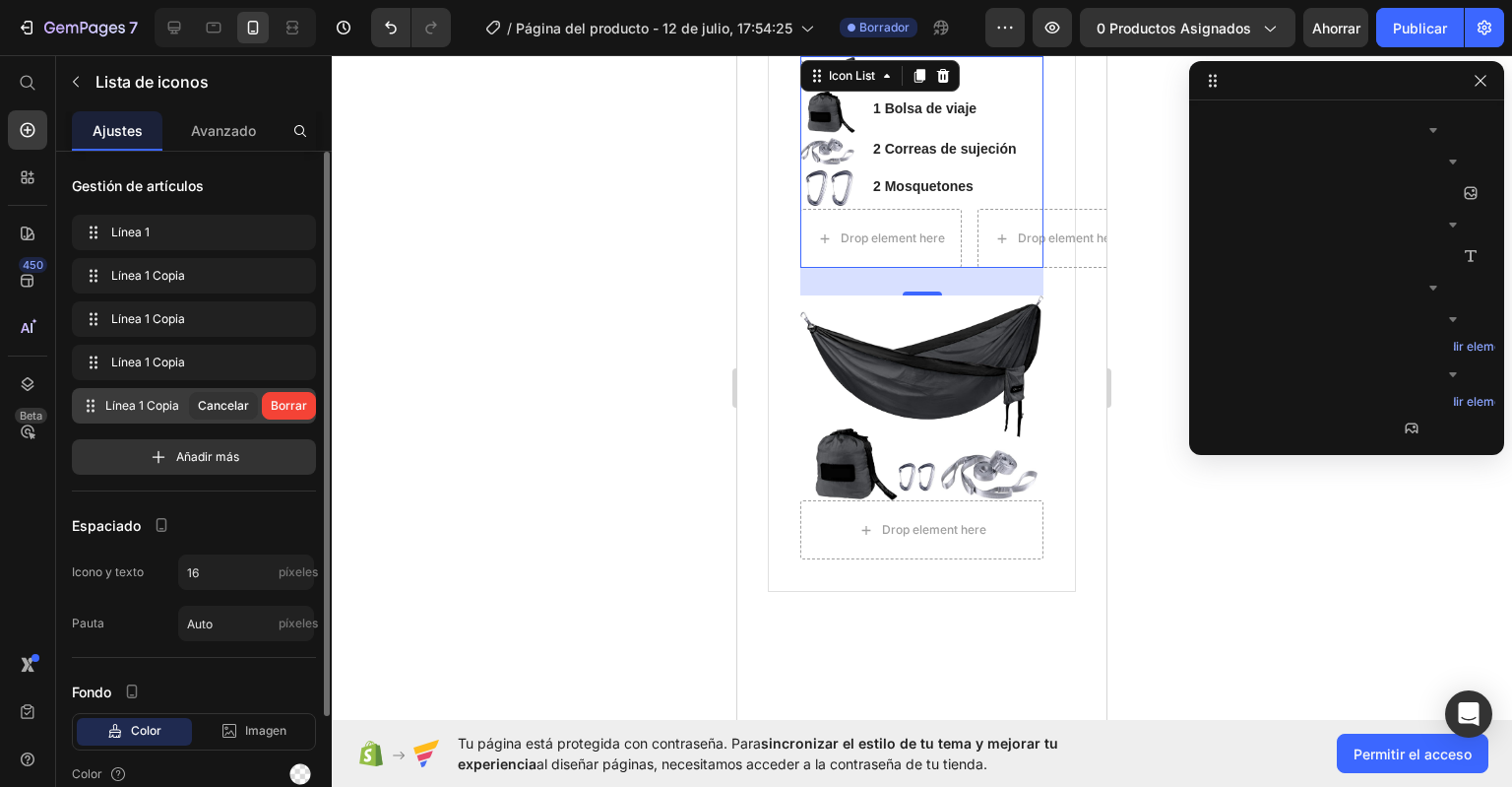 click on "Borrar" at bounding box center [288, 405] 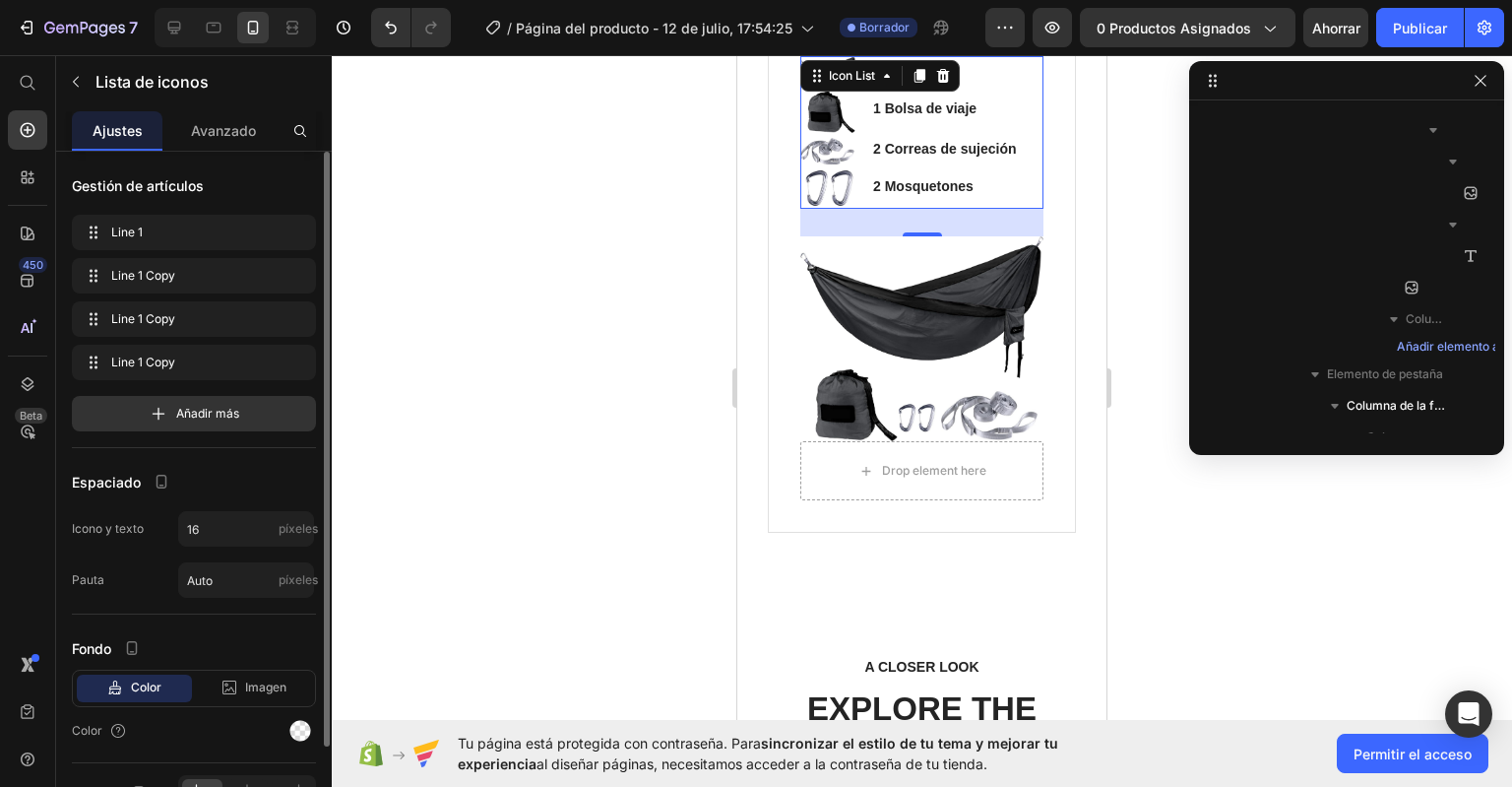 scroll, scrollTop: 1554, scrollLeft: 0, axis: vertical 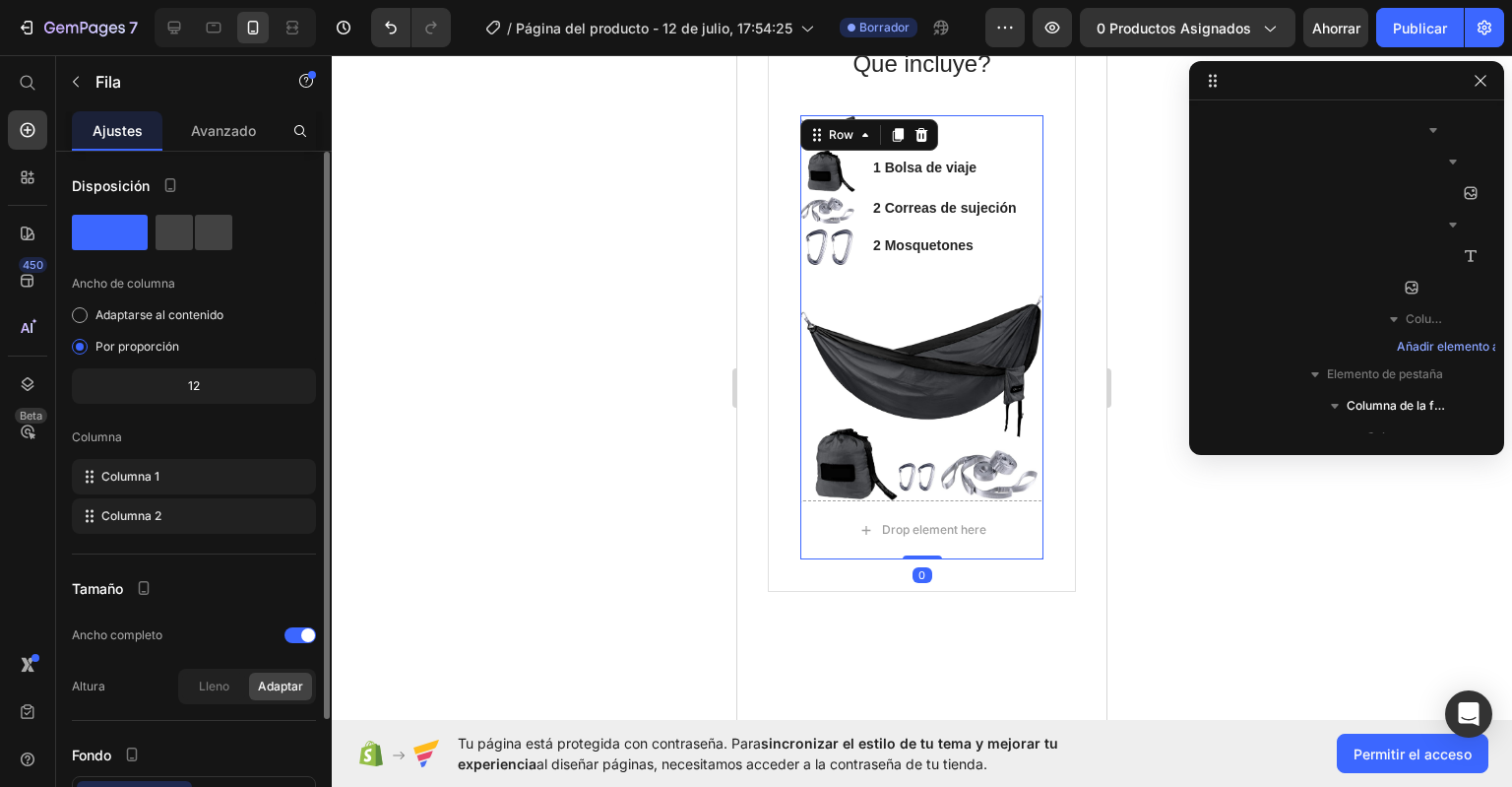 drag, startPoint x: 914, startPoint y: 523, endPoint x: 916, endPoint y: 468, distance: 55.0364 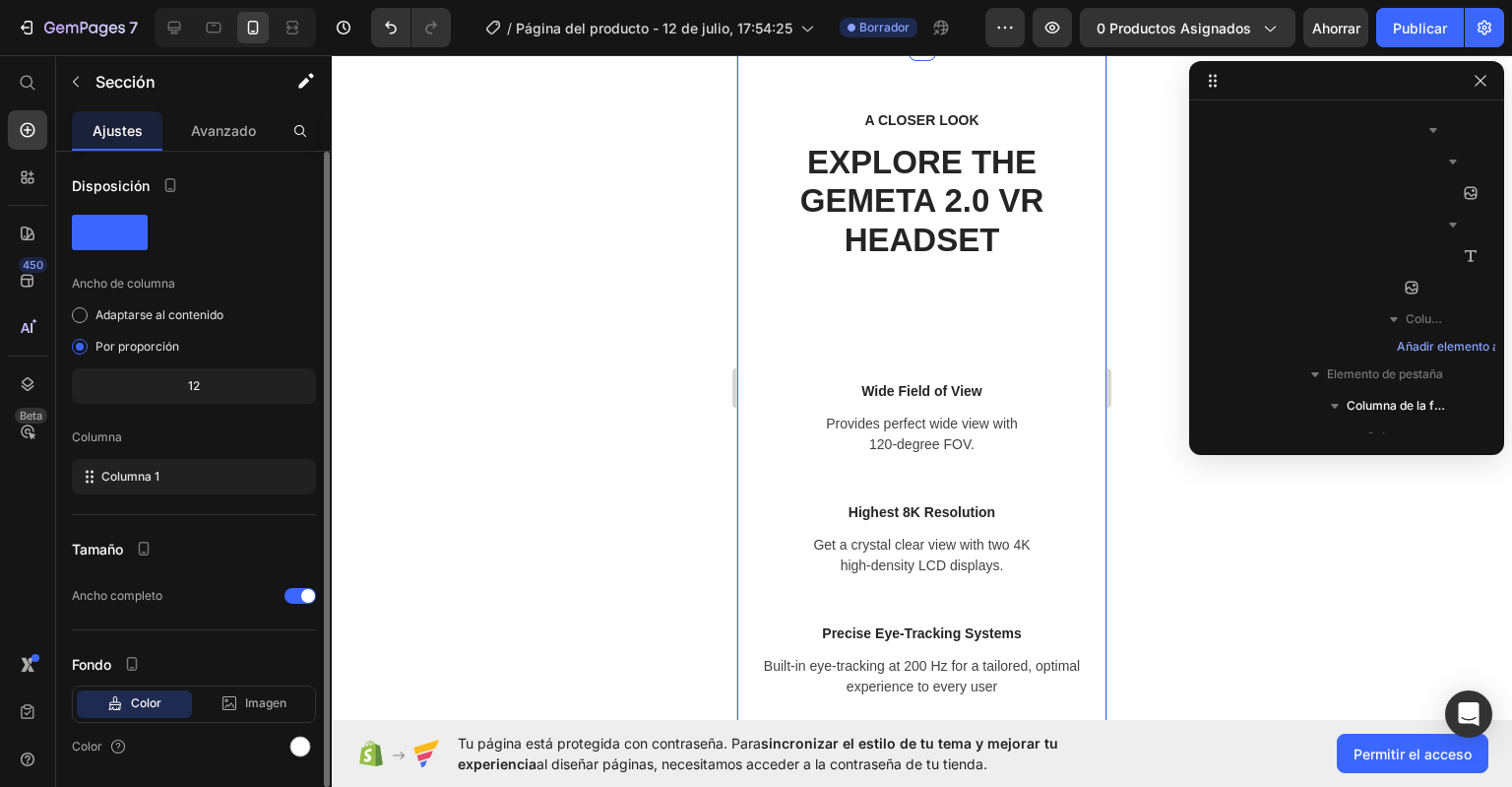 scroll, scrollTop: 2185, scrollLeft: 0, axis: vertical 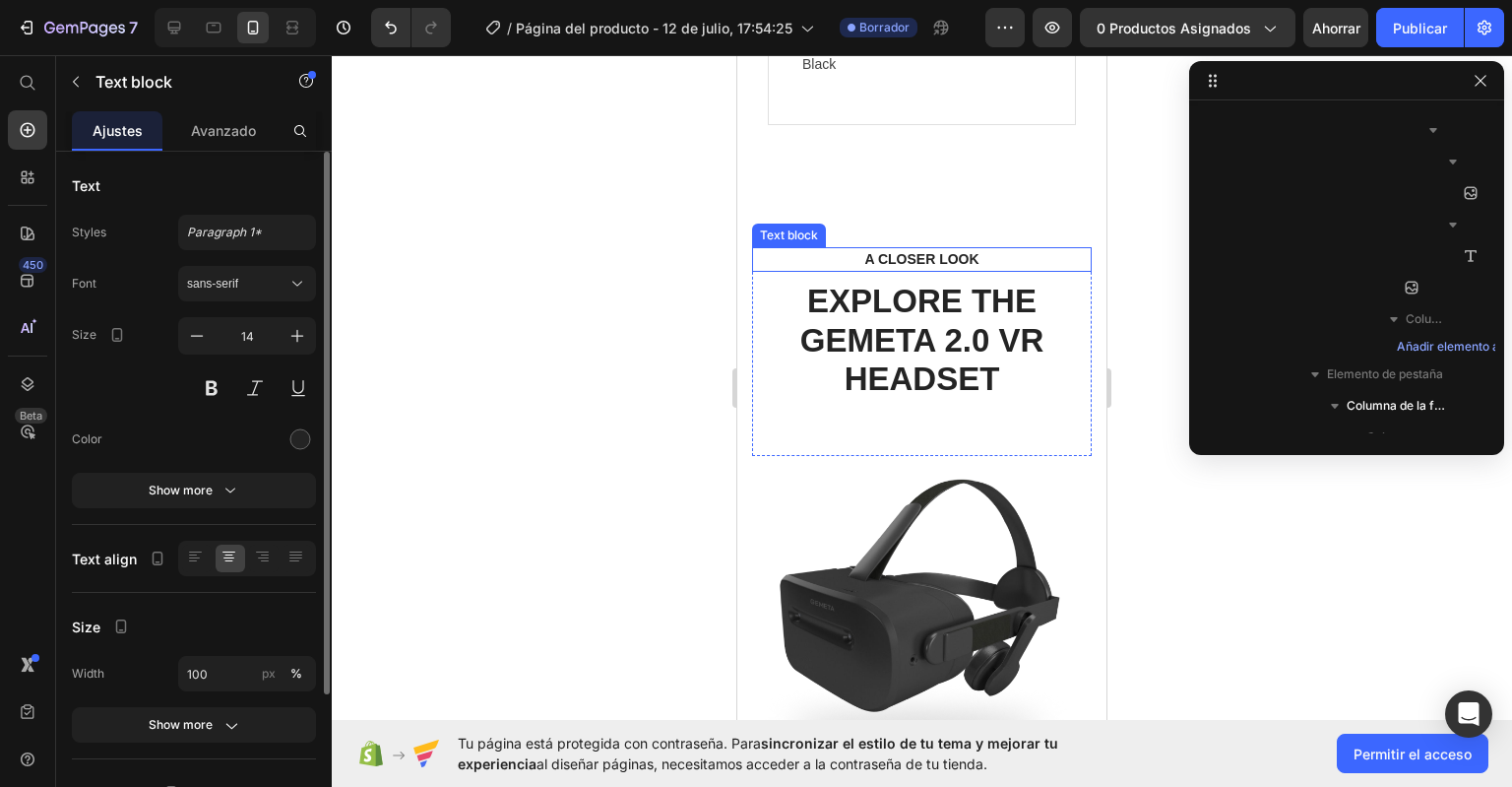 click on "A CLOSER LOOK" at bounding box center [921, 259] 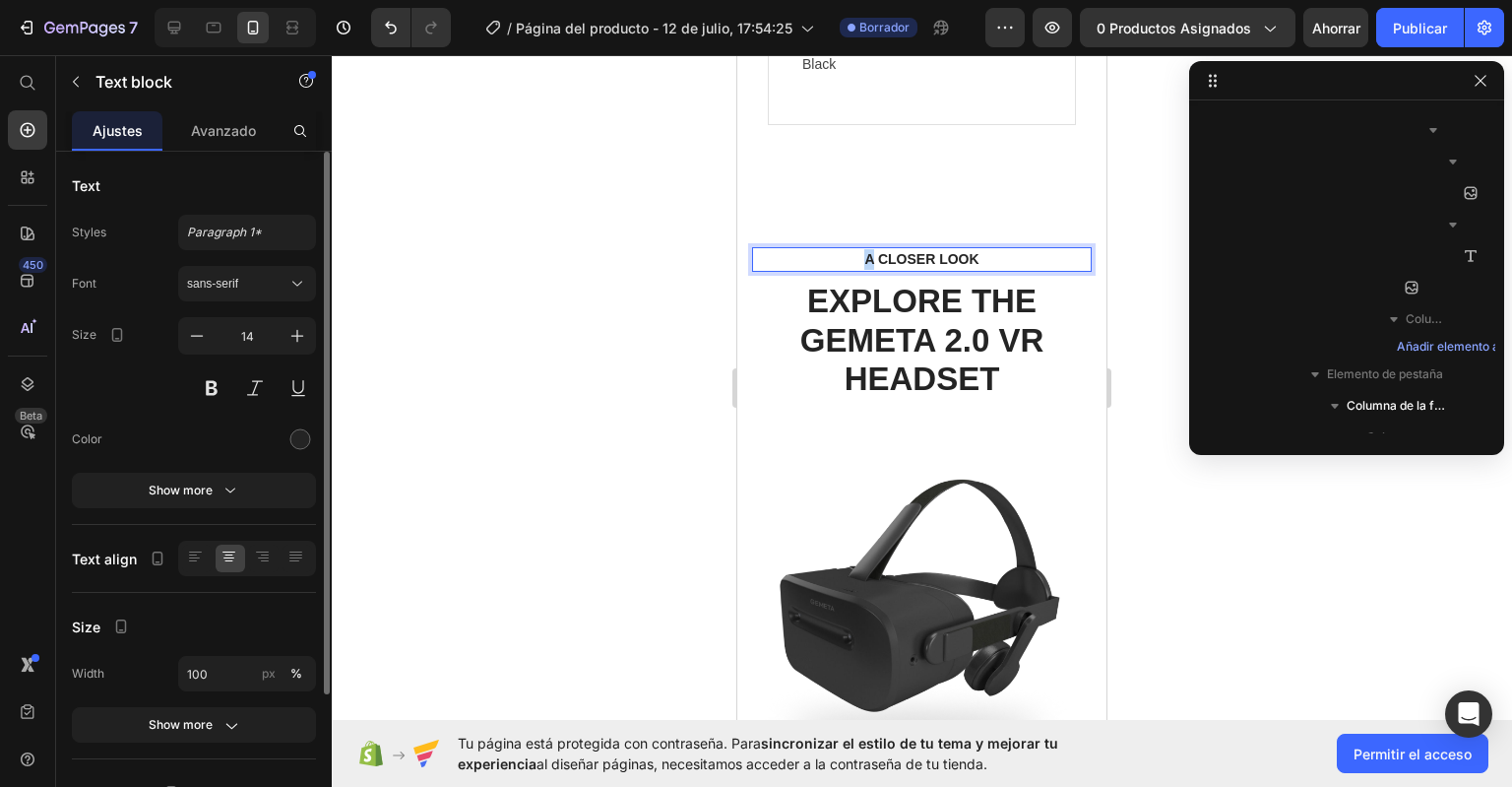 click on "A CLOSER LOOK" at bounding box center [921, 259] 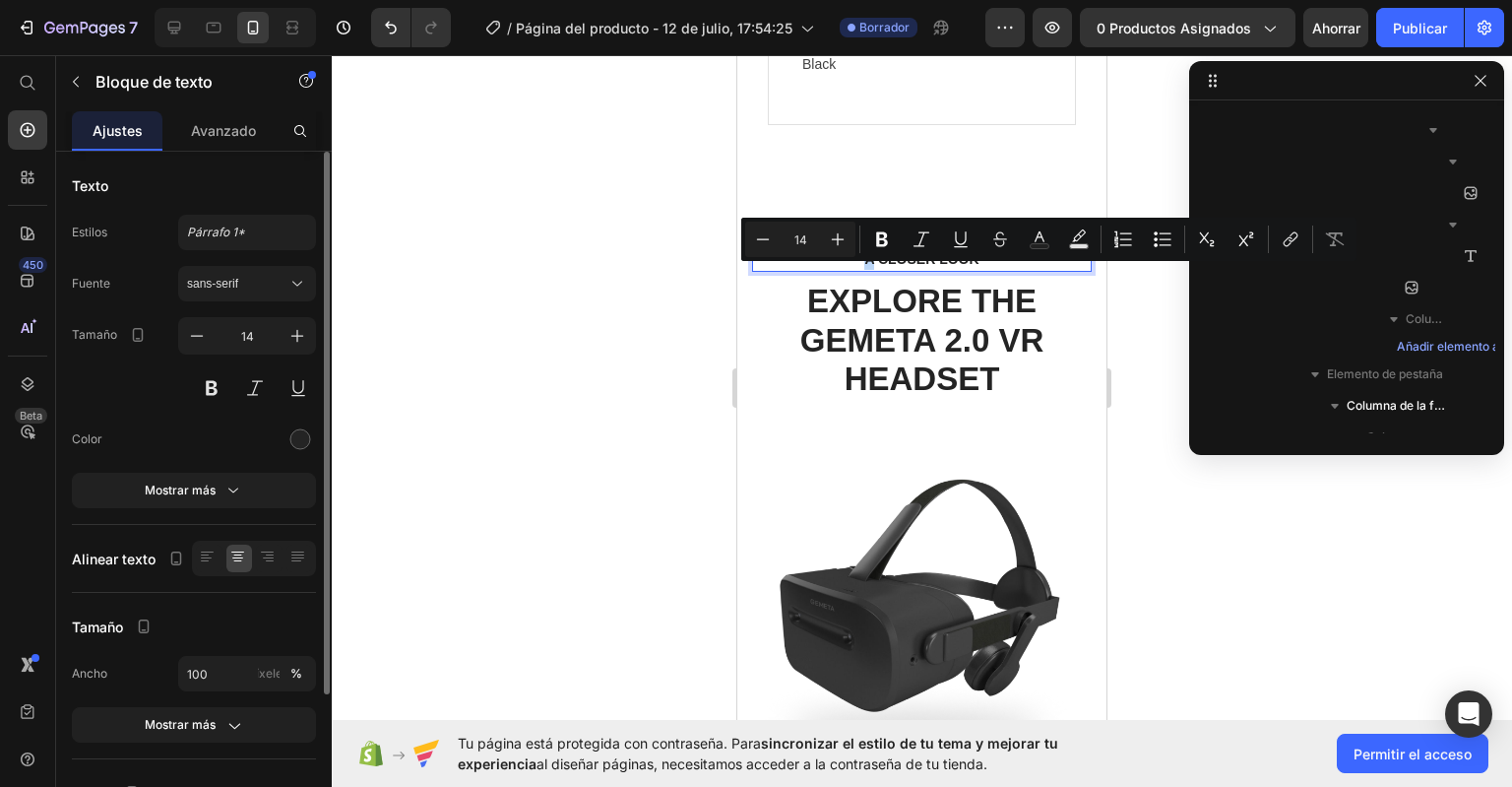 click on "A CLOSER LOOK" at bounding box center [921, 259] 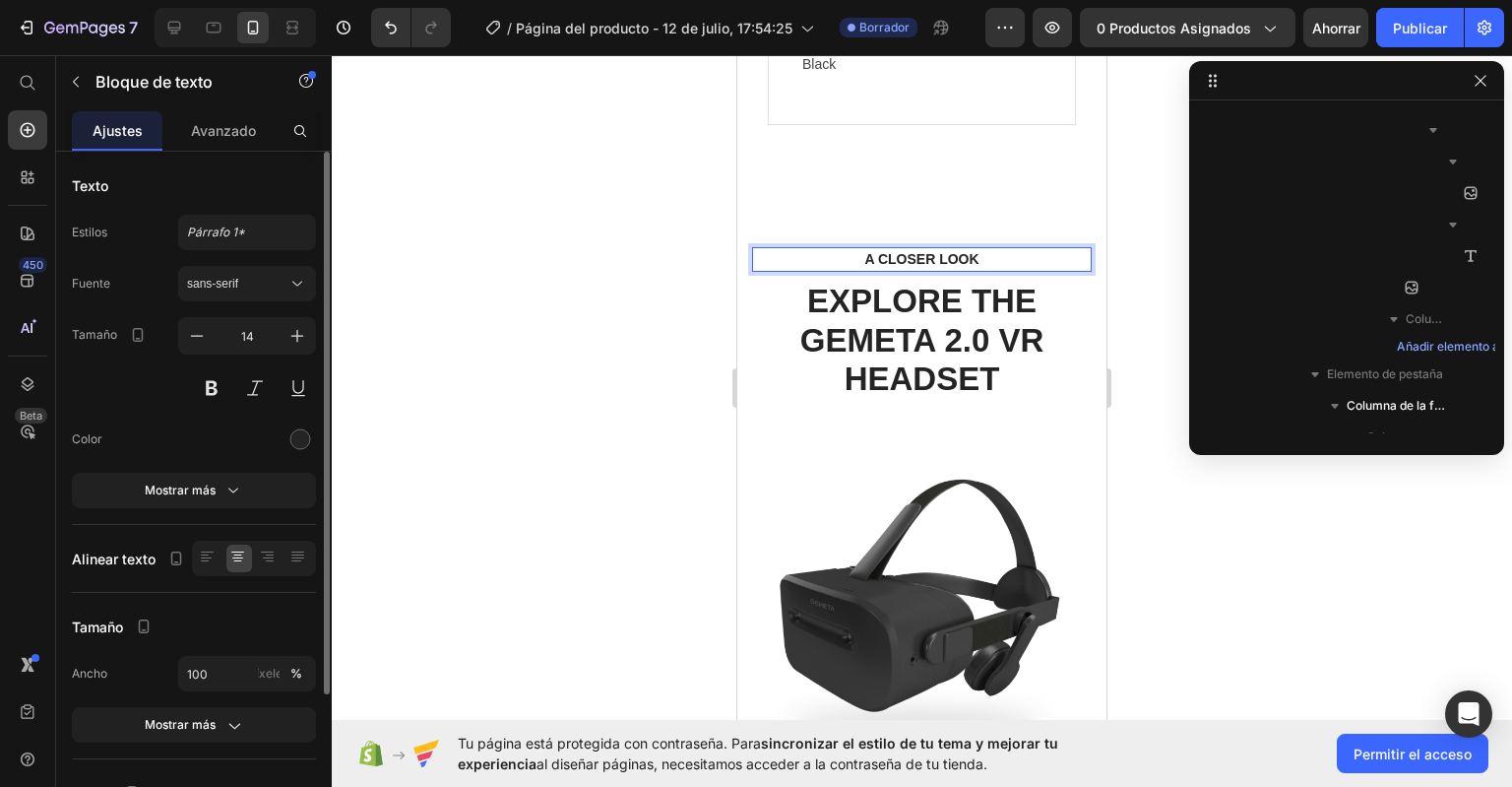 click on "A CLOSER LOOK" at bounding box center (921, 259) 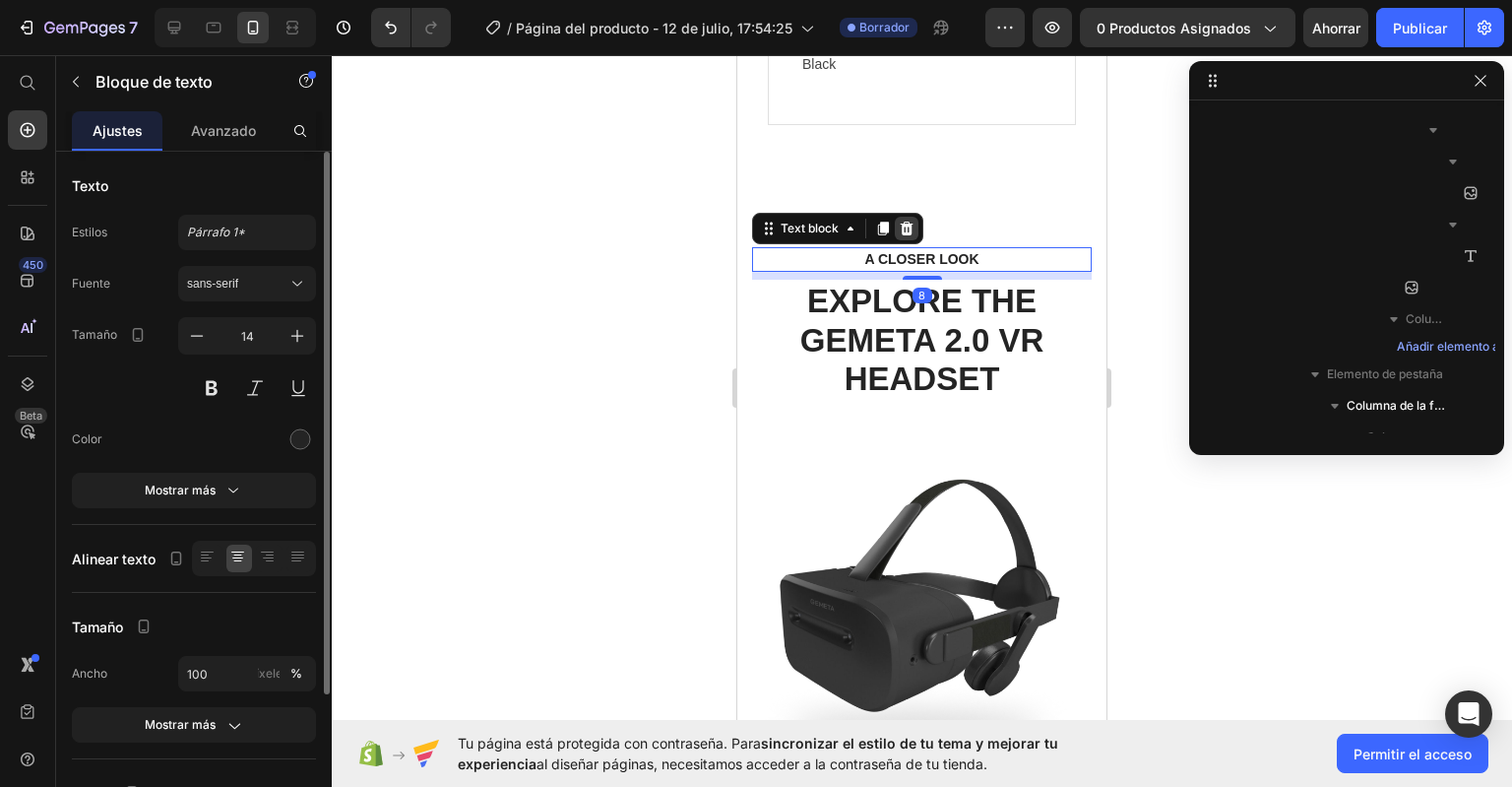 click 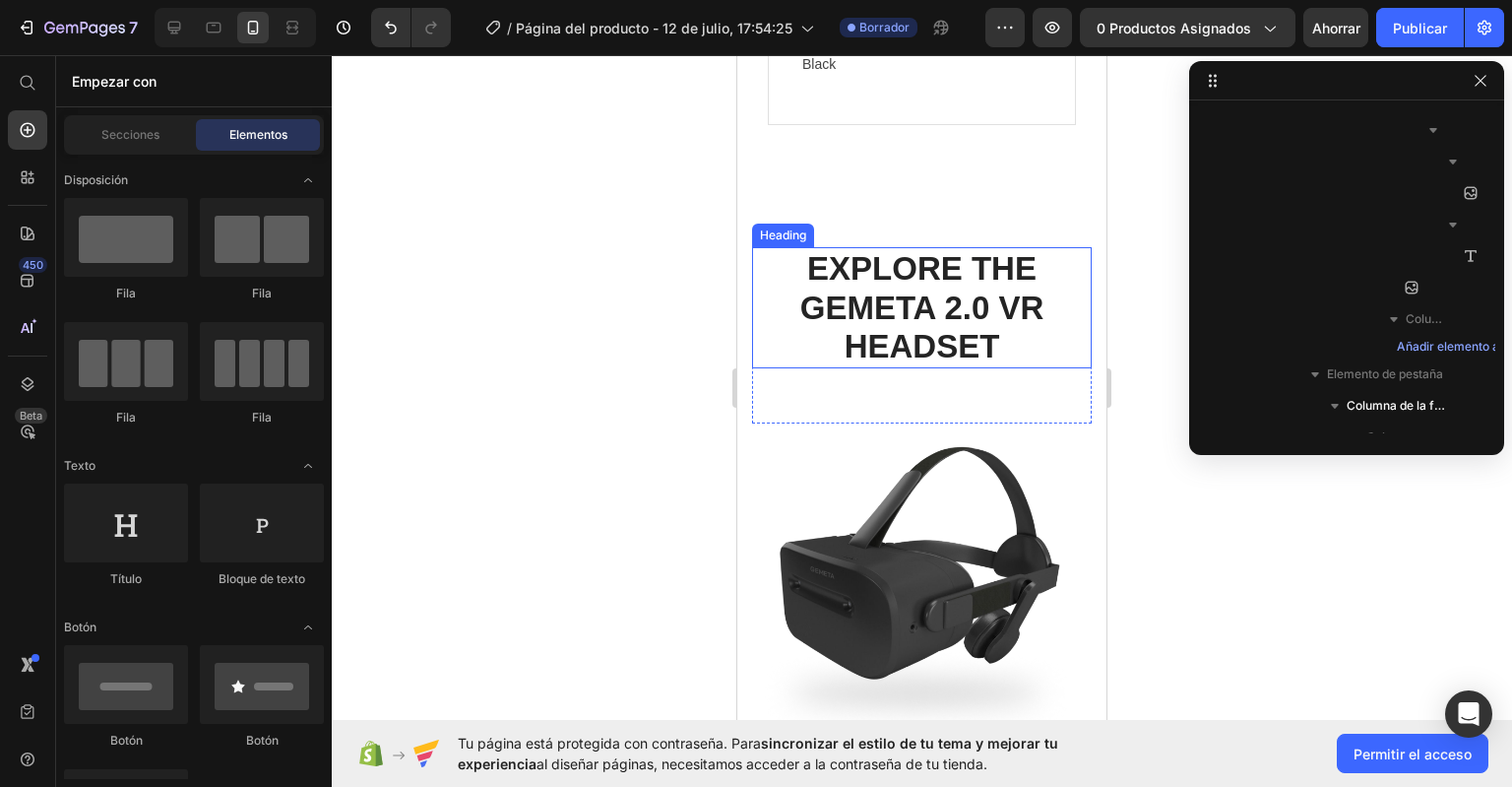 click on "EXPLORE THE GEMETA 2.0 VR HEADSET" at bounding box center [921, 307] 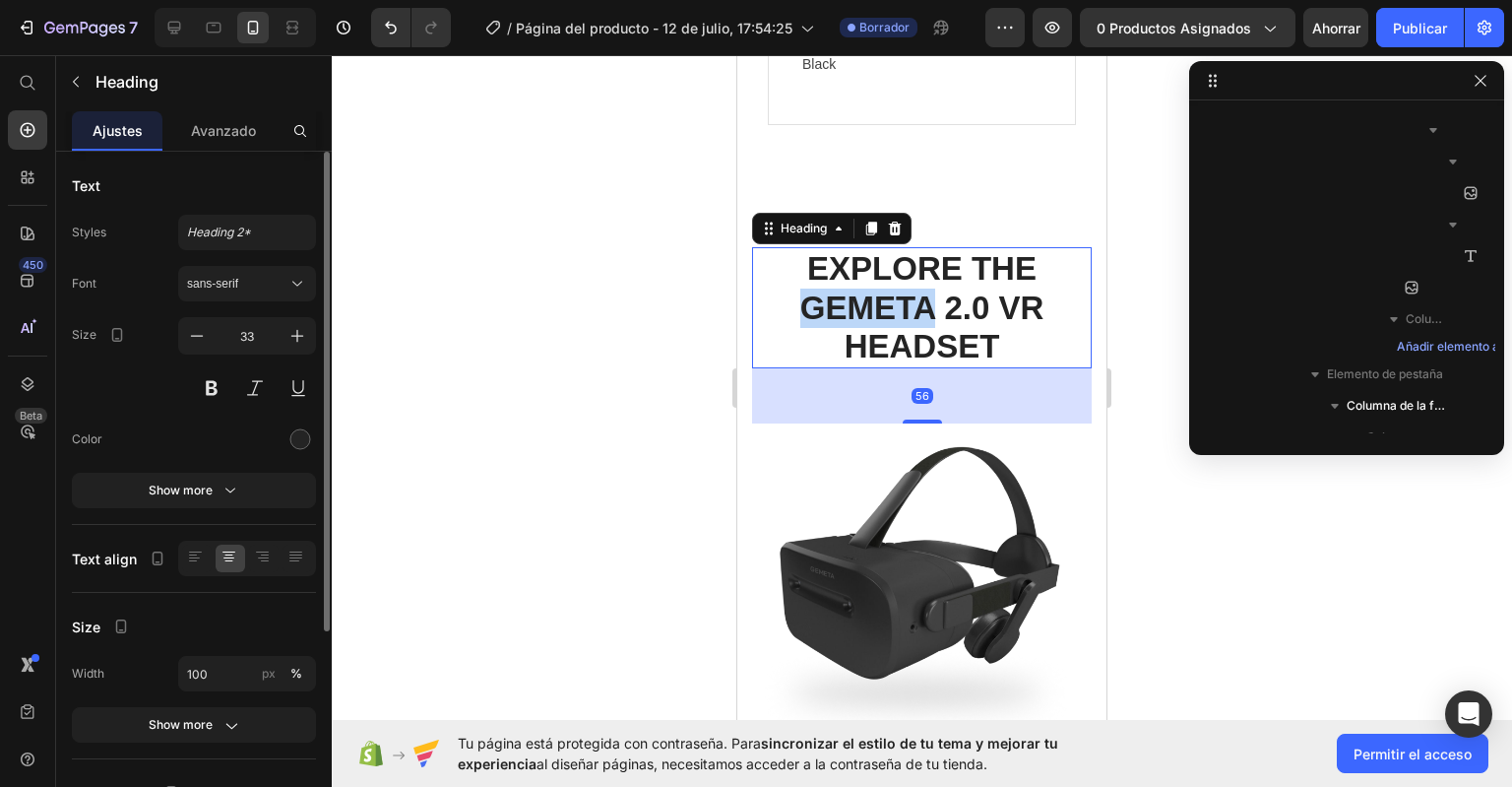 click on "EXPLORE THE GEMETA 2.0 VR HEADSET" at bounding box center [921, 307] 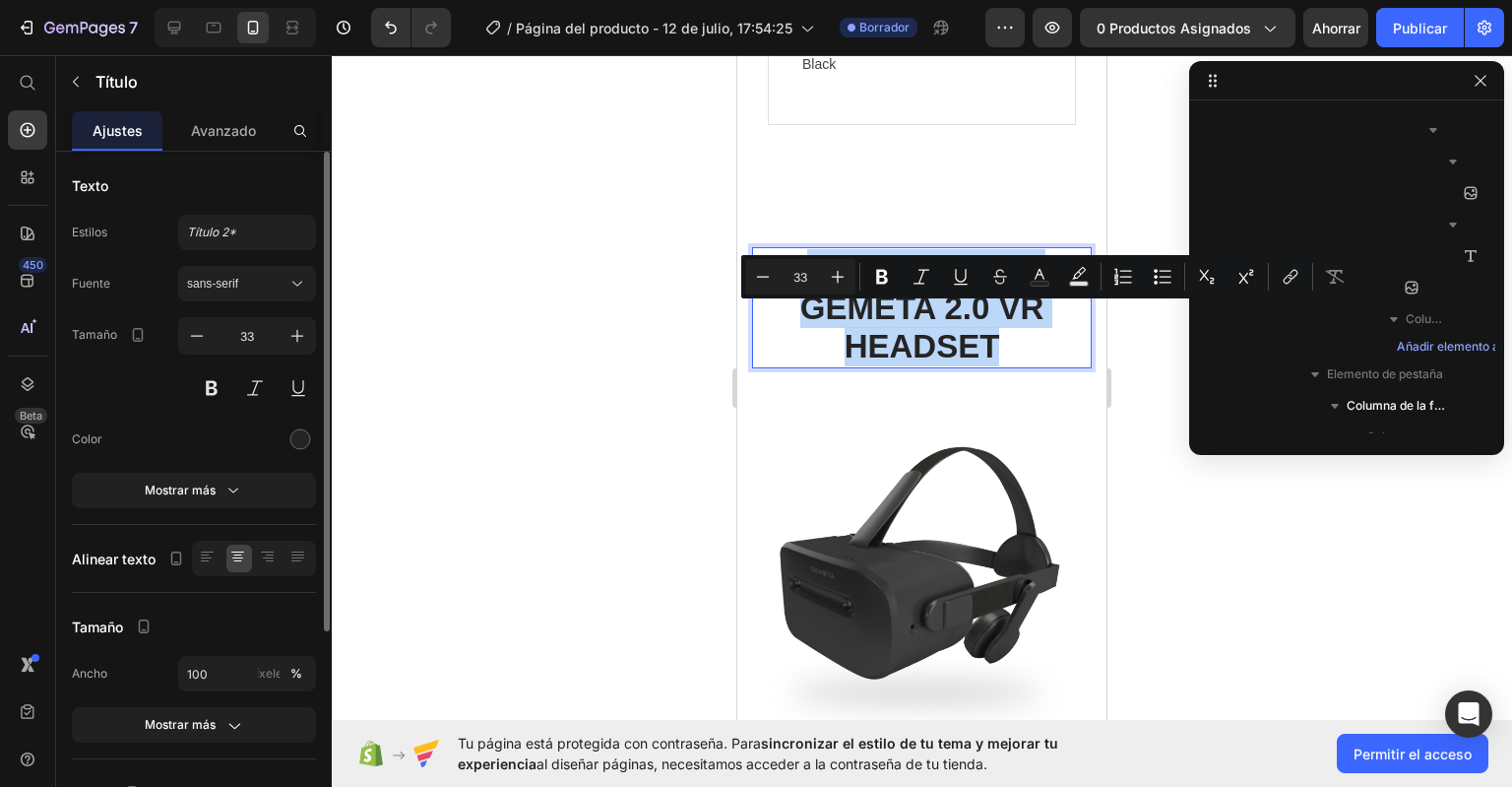 click on "EXPLORE THE GEMETA 2.0 VR HEADSET" at bounding box center (921, 307) 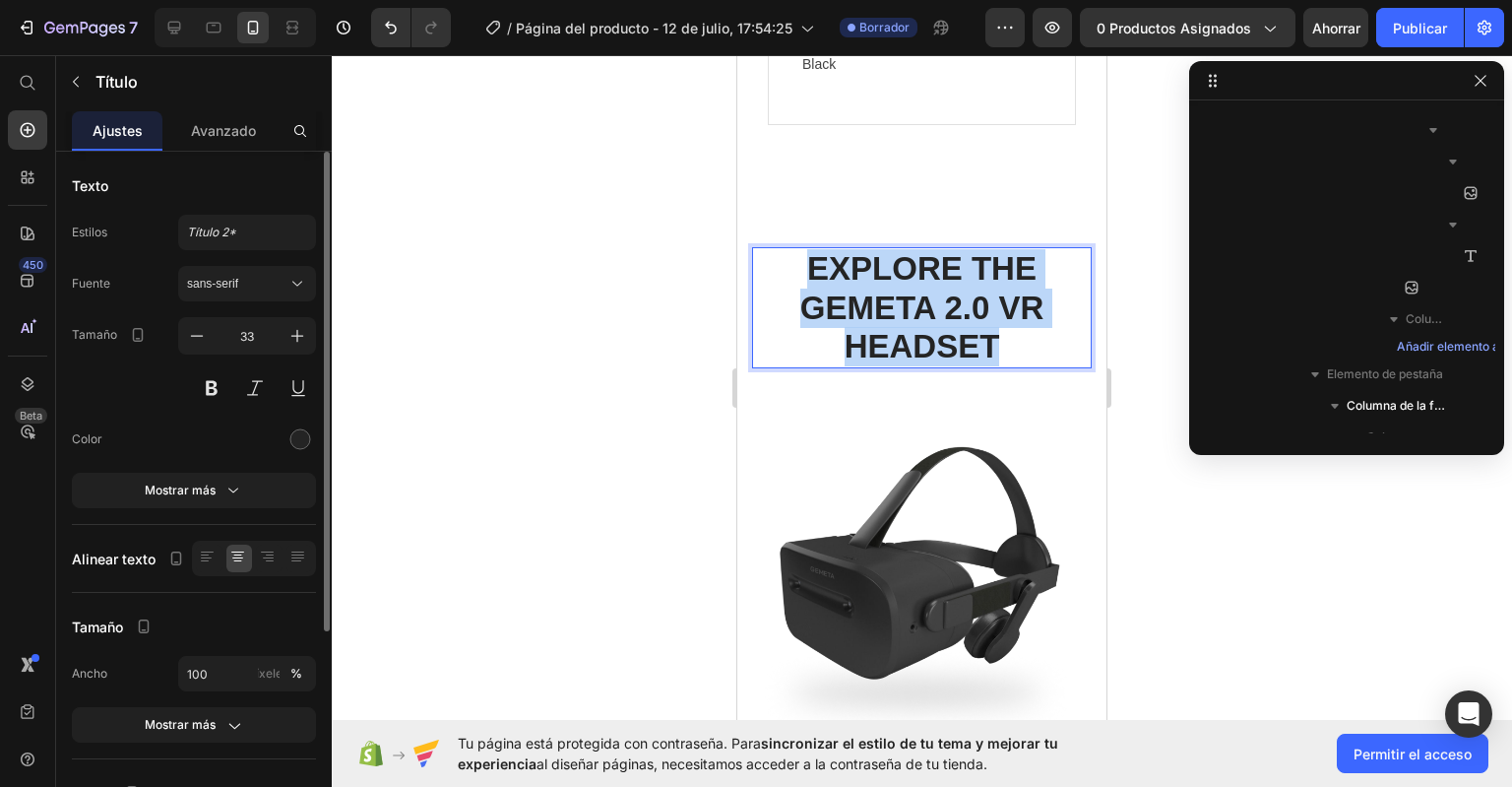 click on "EXPLORE THE GEMETA 2.0 VR HEADSET" at bounding box center [921, 307] 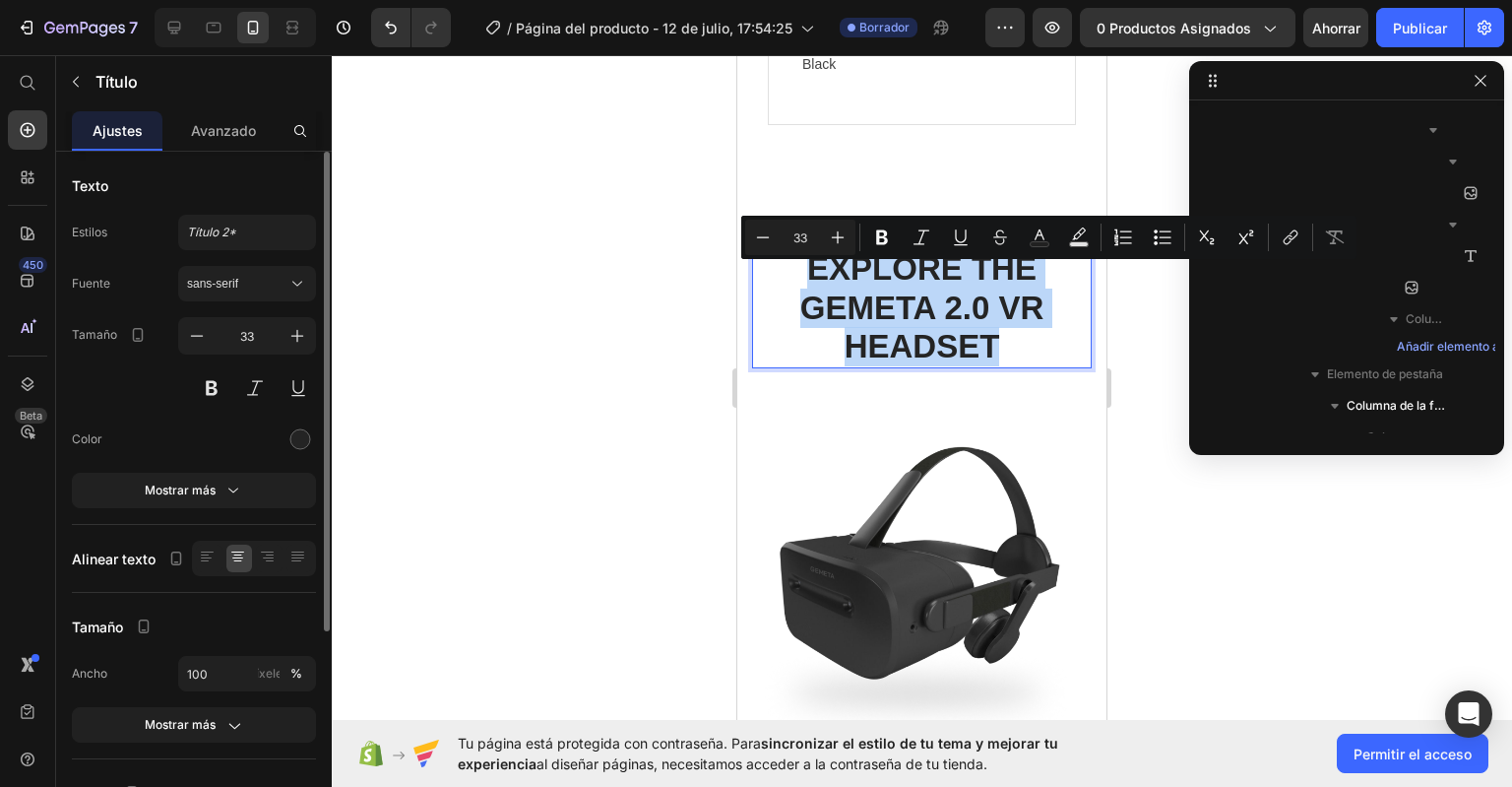 click on "EXPLORE THE GEMETA 2.0 VR HEADSET" at bounding box center (921, 307) 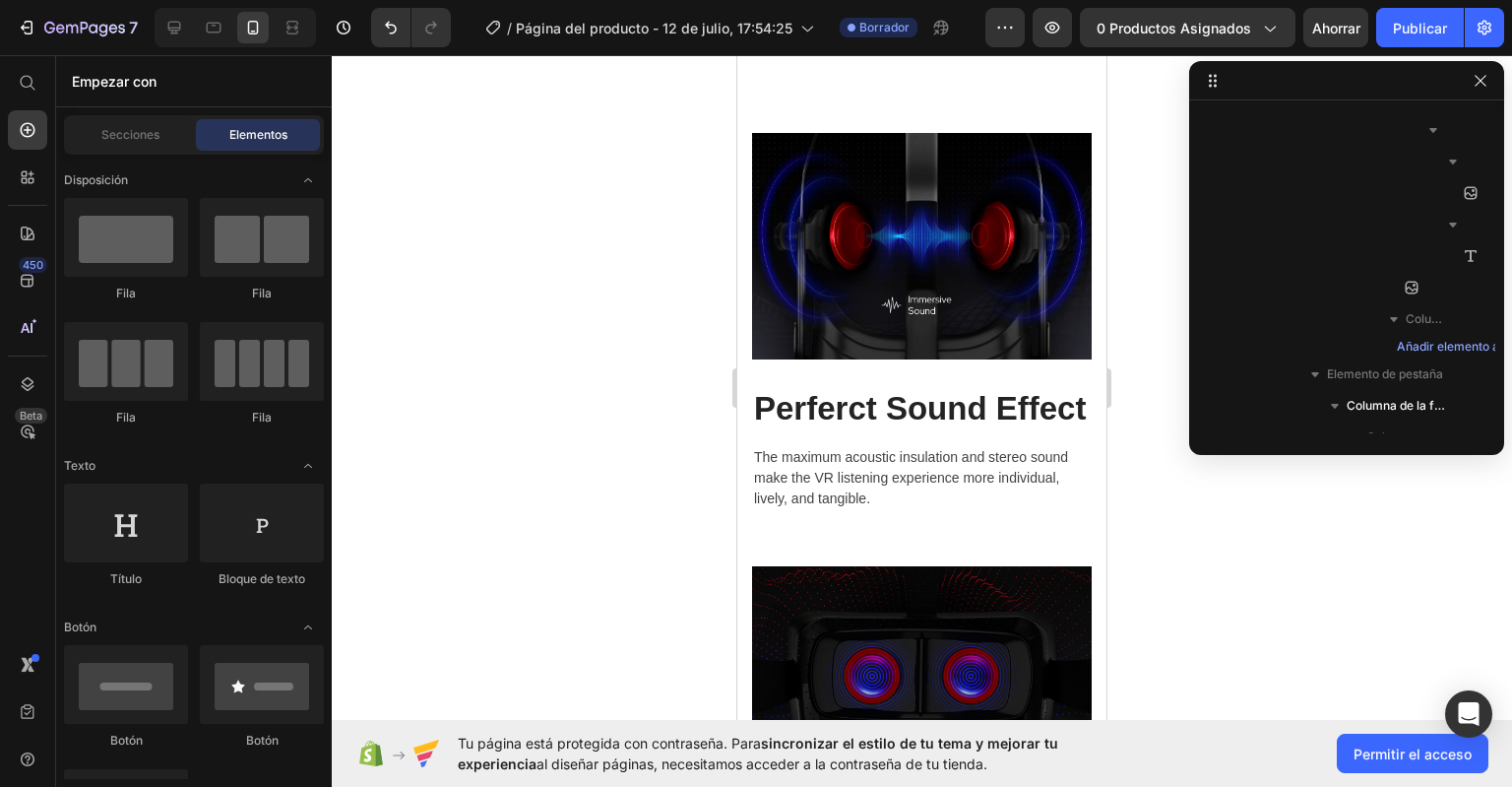 scroll, scrollTop: 3772, scrollLeft: 0, axis: vertical 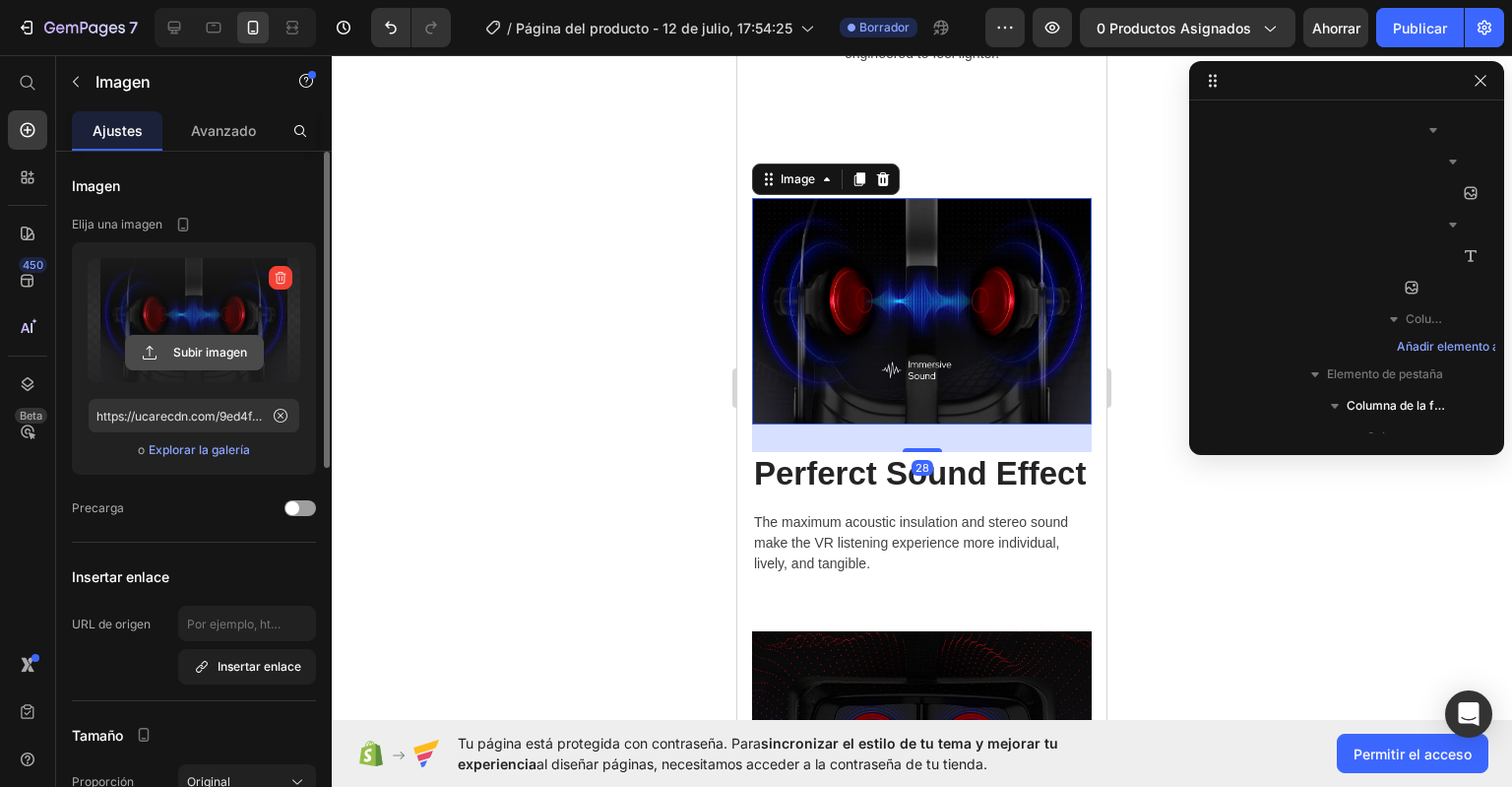 click 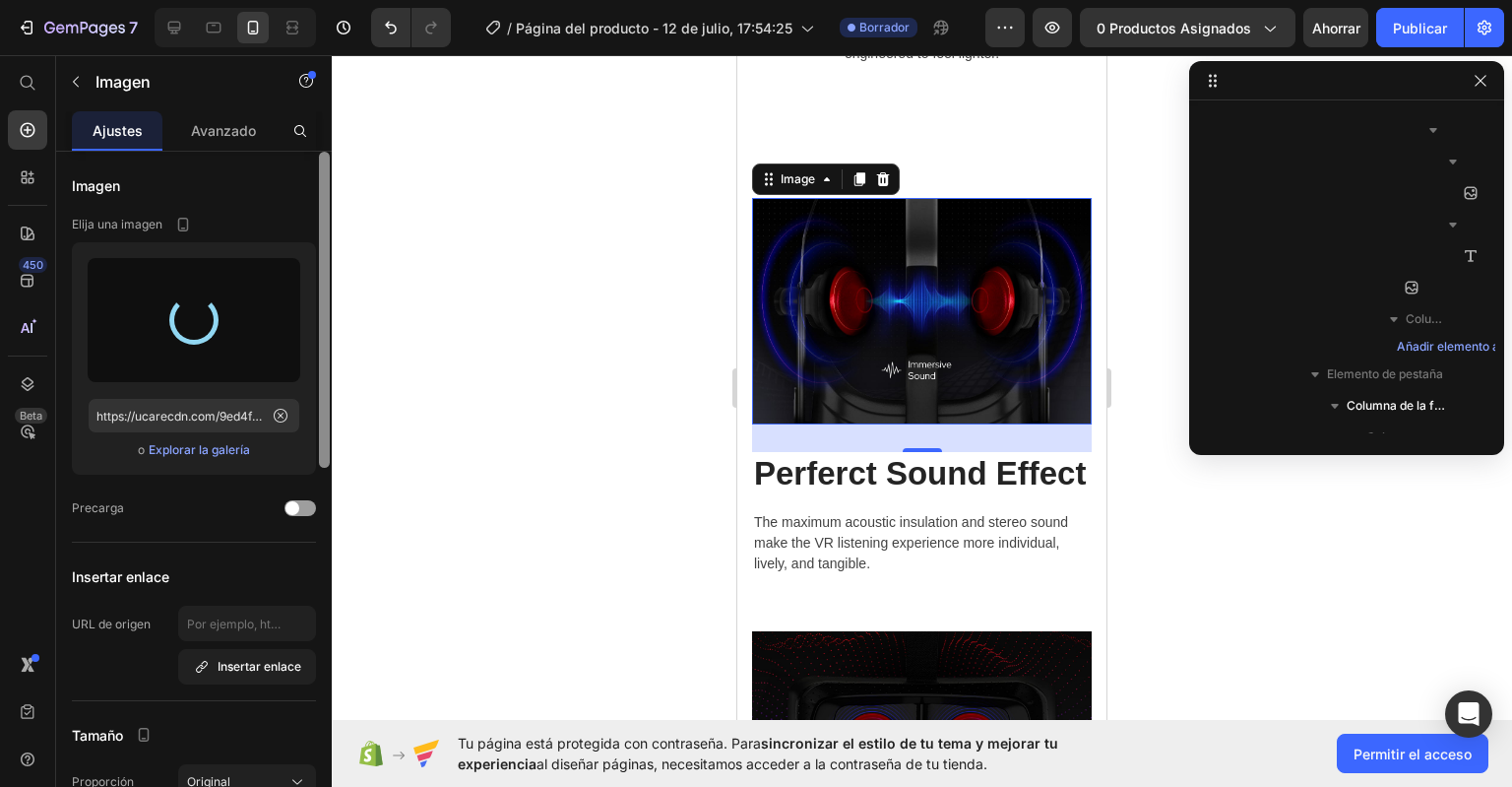 type on "https://cdn.shopify.com/s/files/1/0976/9300/8210/files/gempages_575132995795551461-60323cdb-635b-45d5-b9f1-84d08de97c78.png" 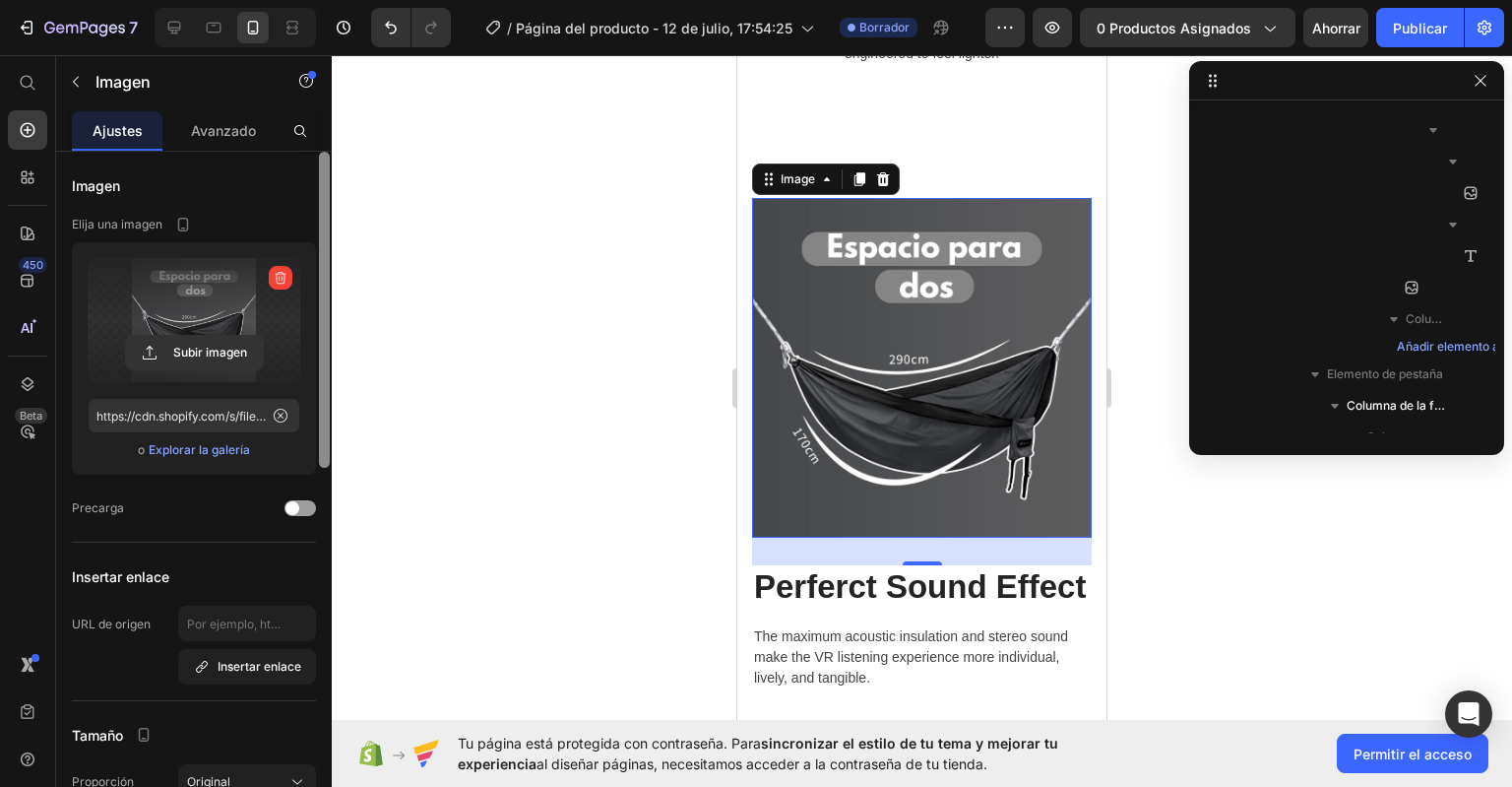 click at bounding box center (324, 309) 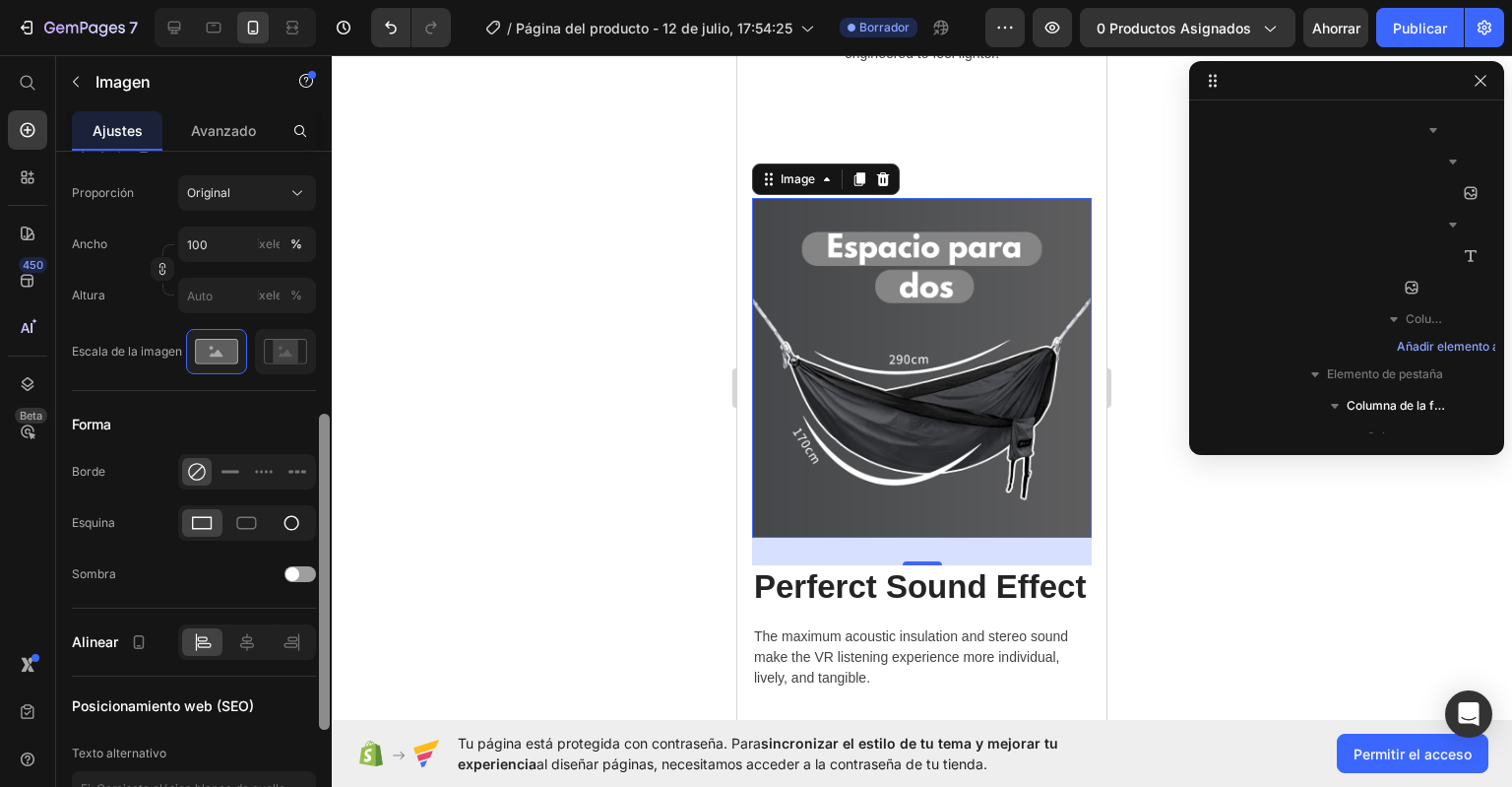 drag, startPoint x: 328, startPoint y: 243, endPoint x: 297, endPoint y: 515, distance: 273.76084 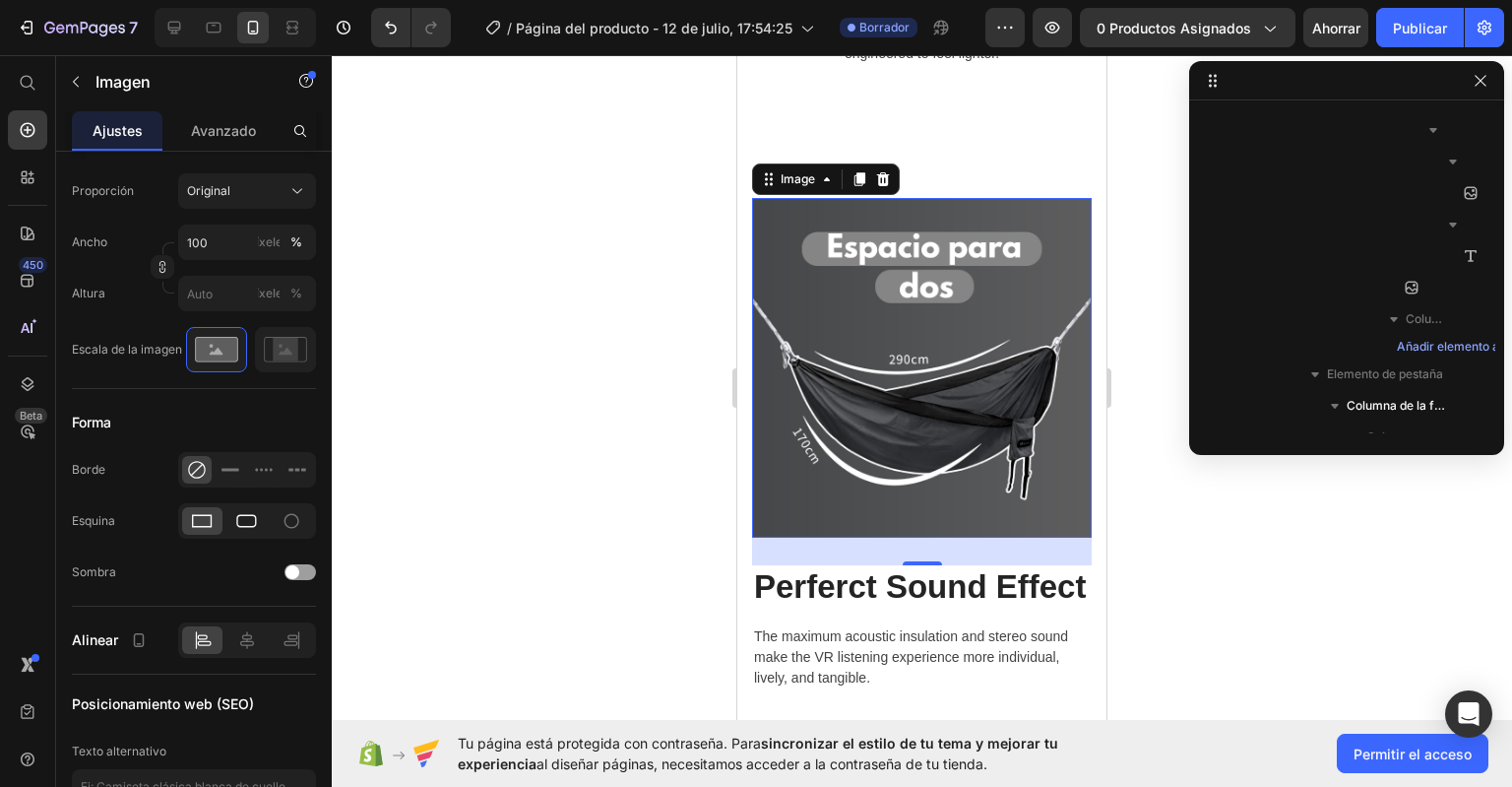 click 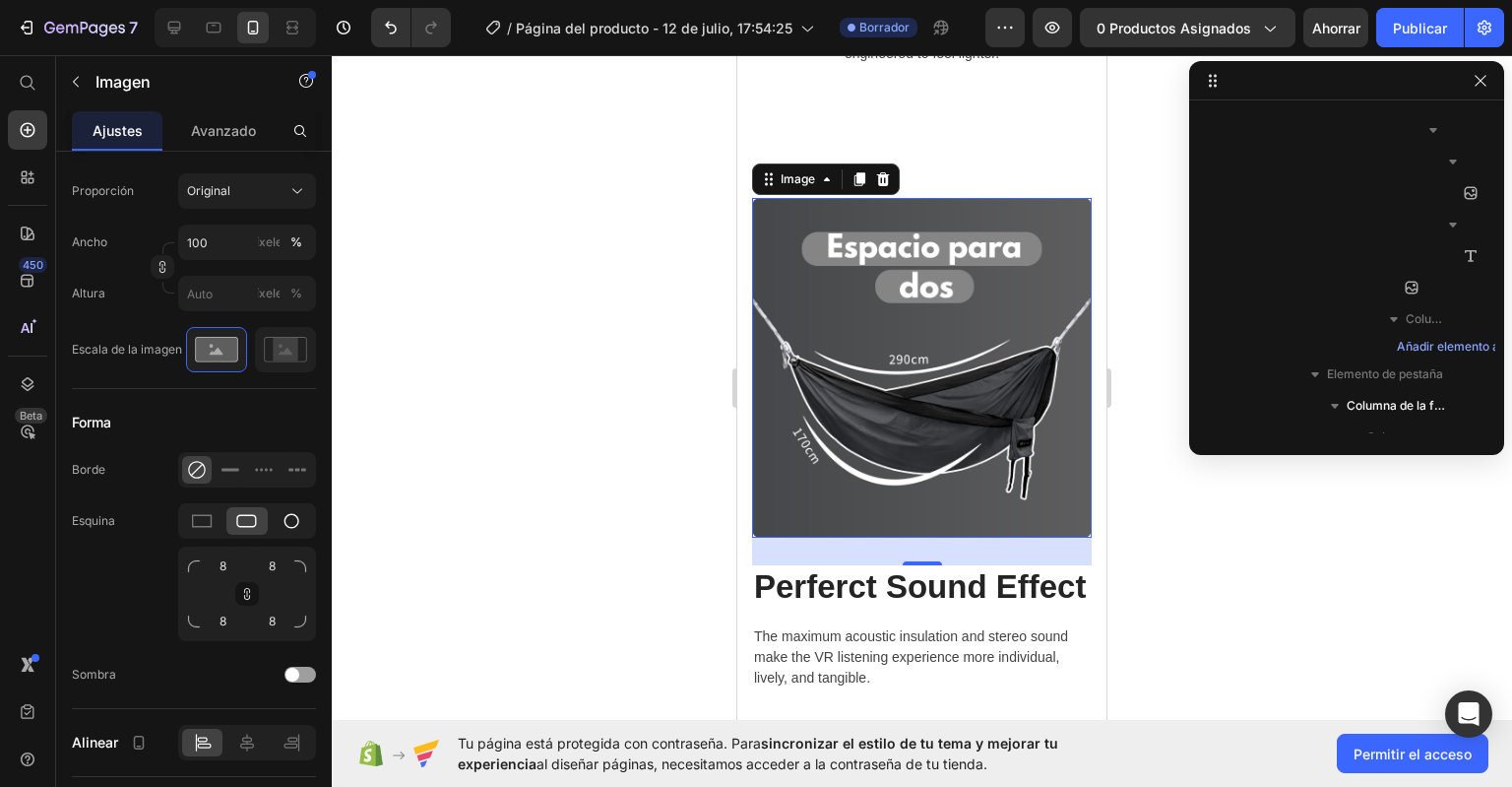 click 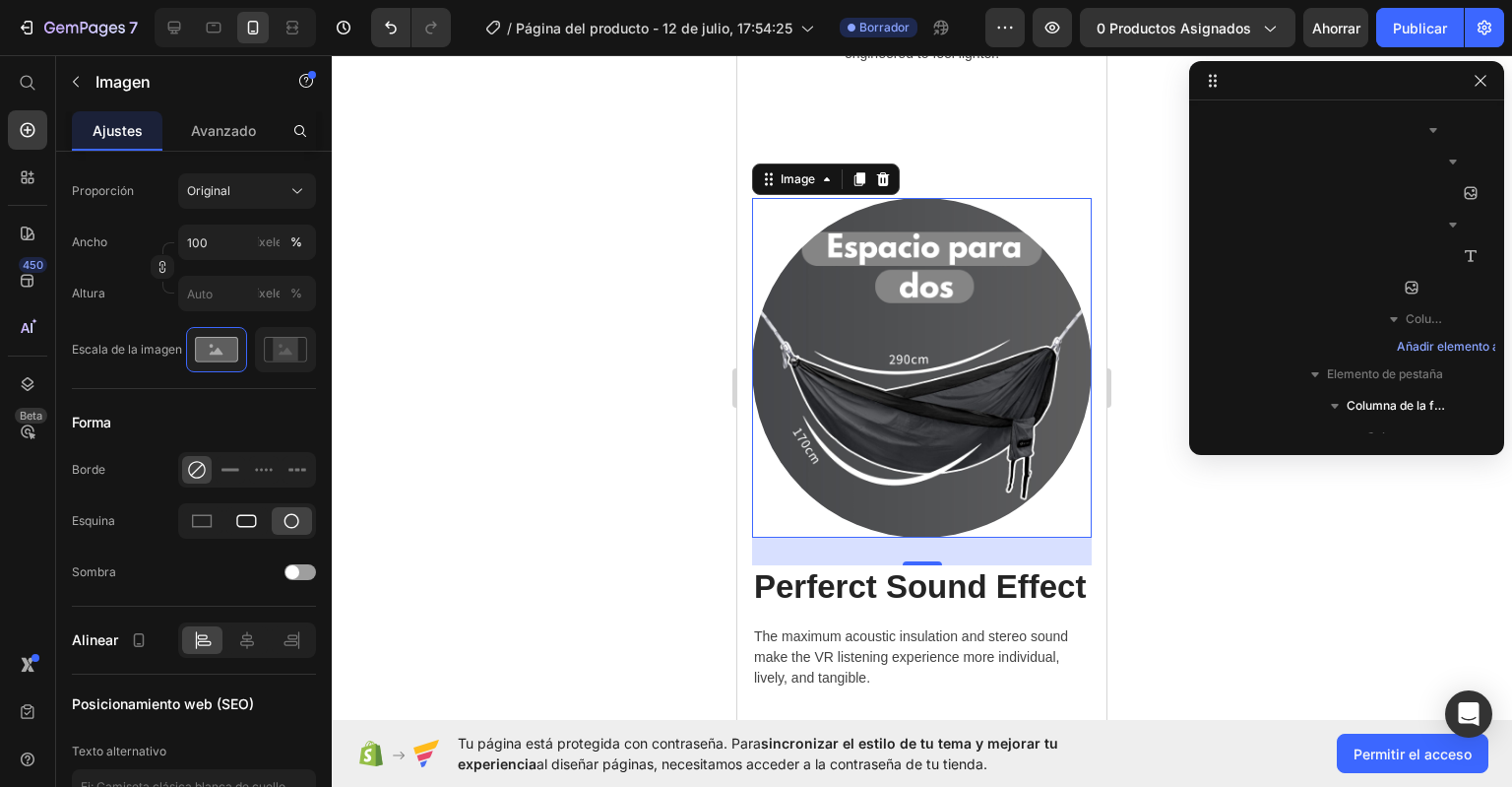 click 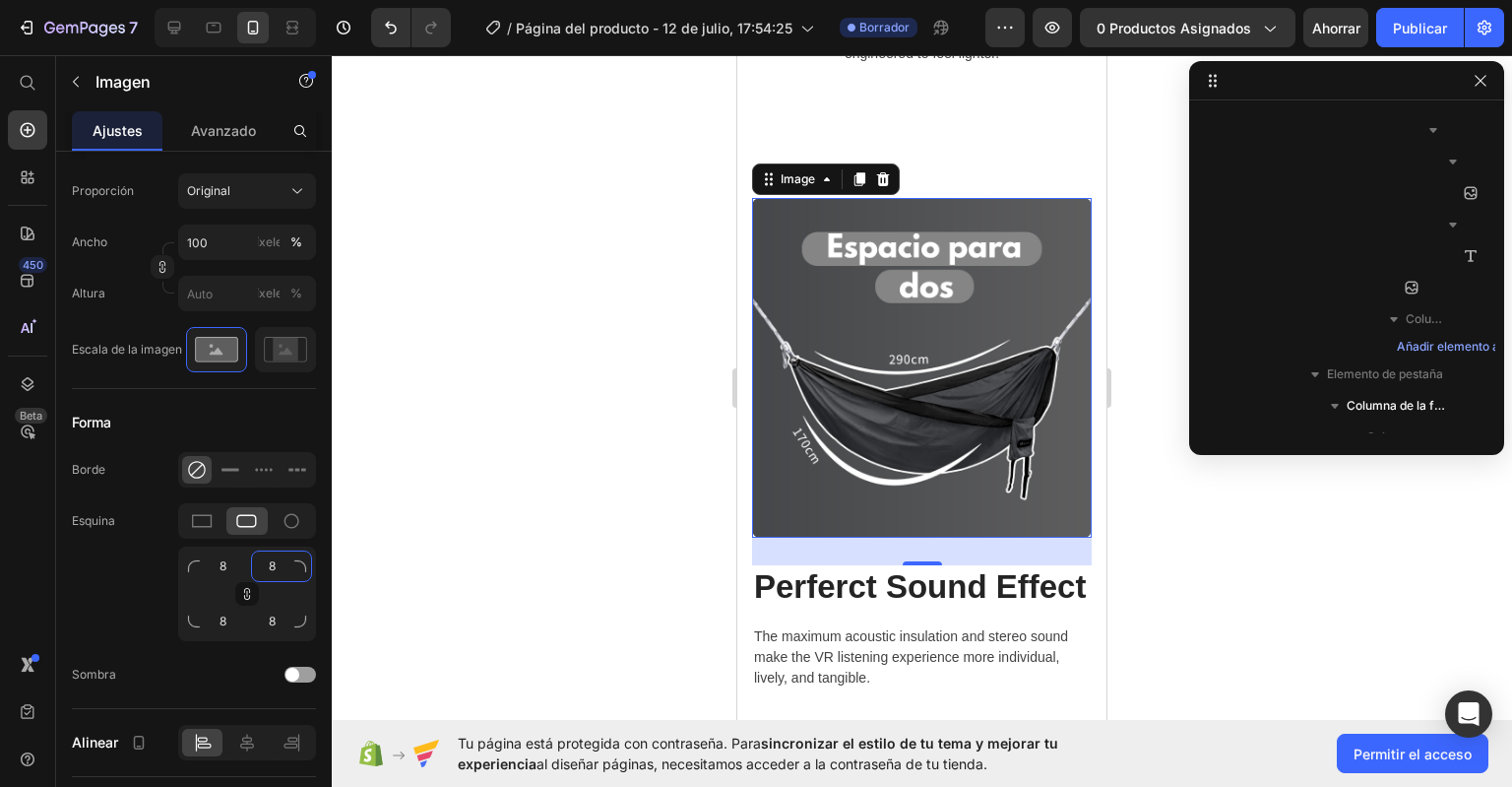 click on "8" 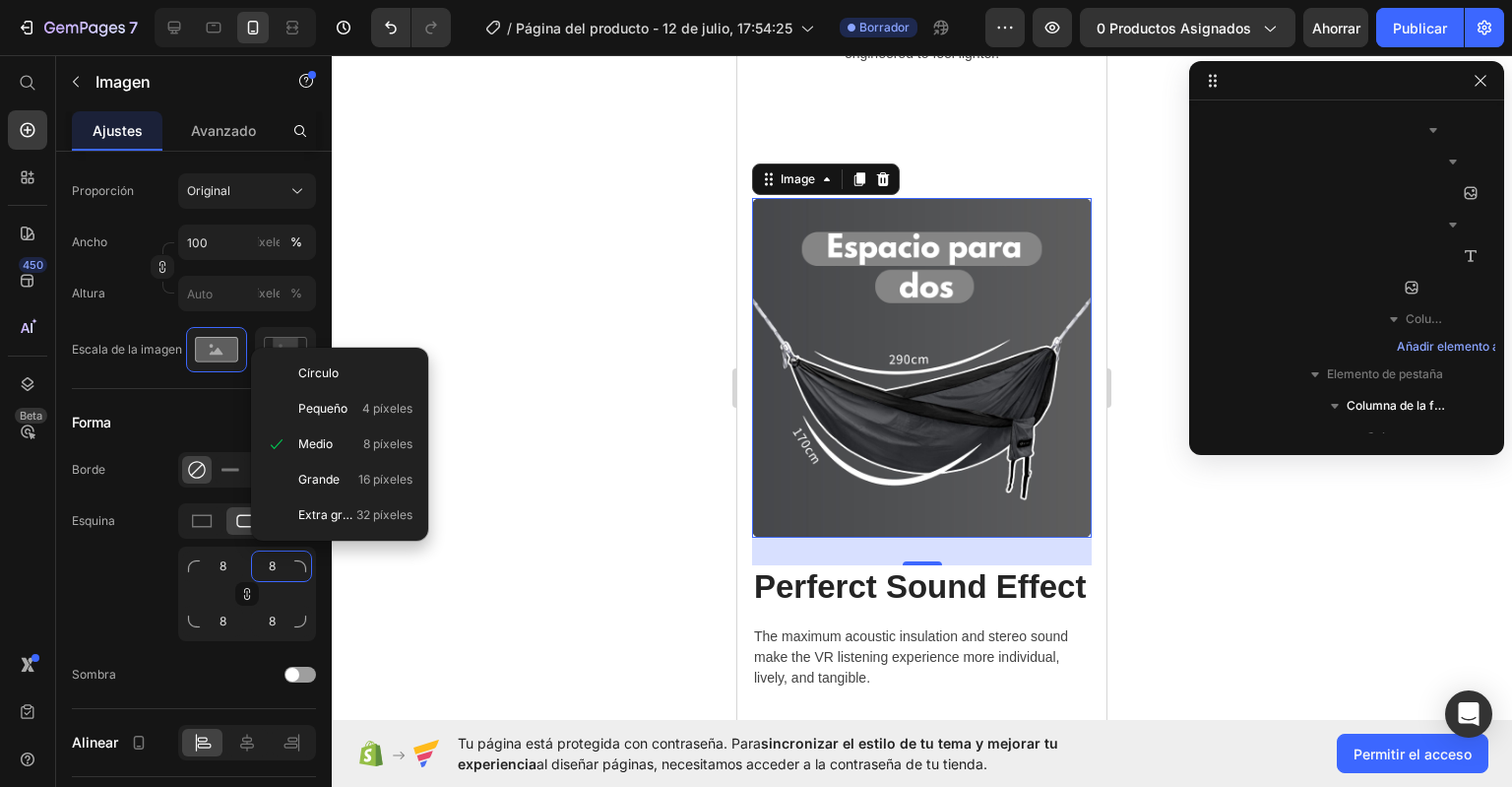 type on "4" 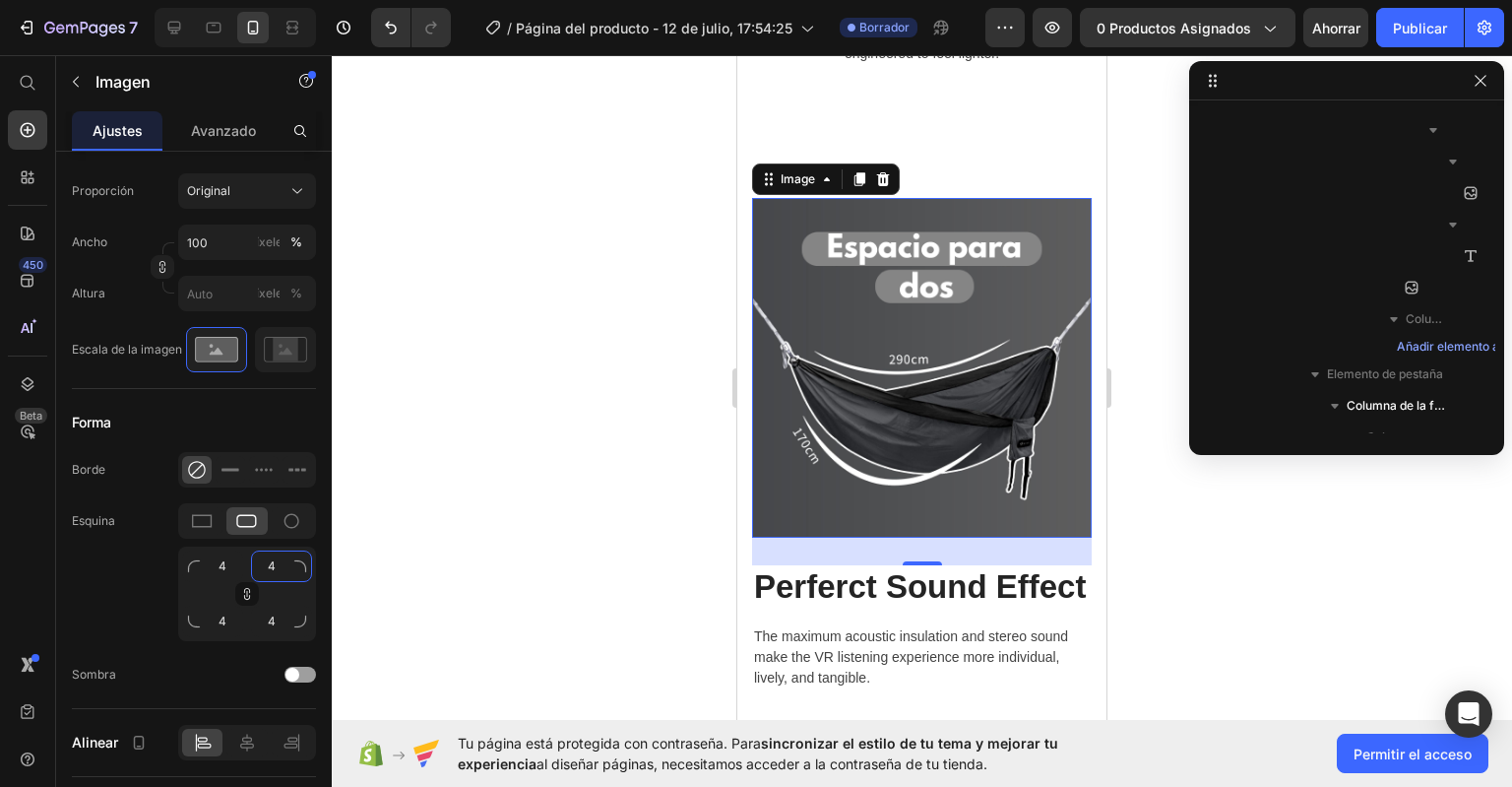 type on "4" 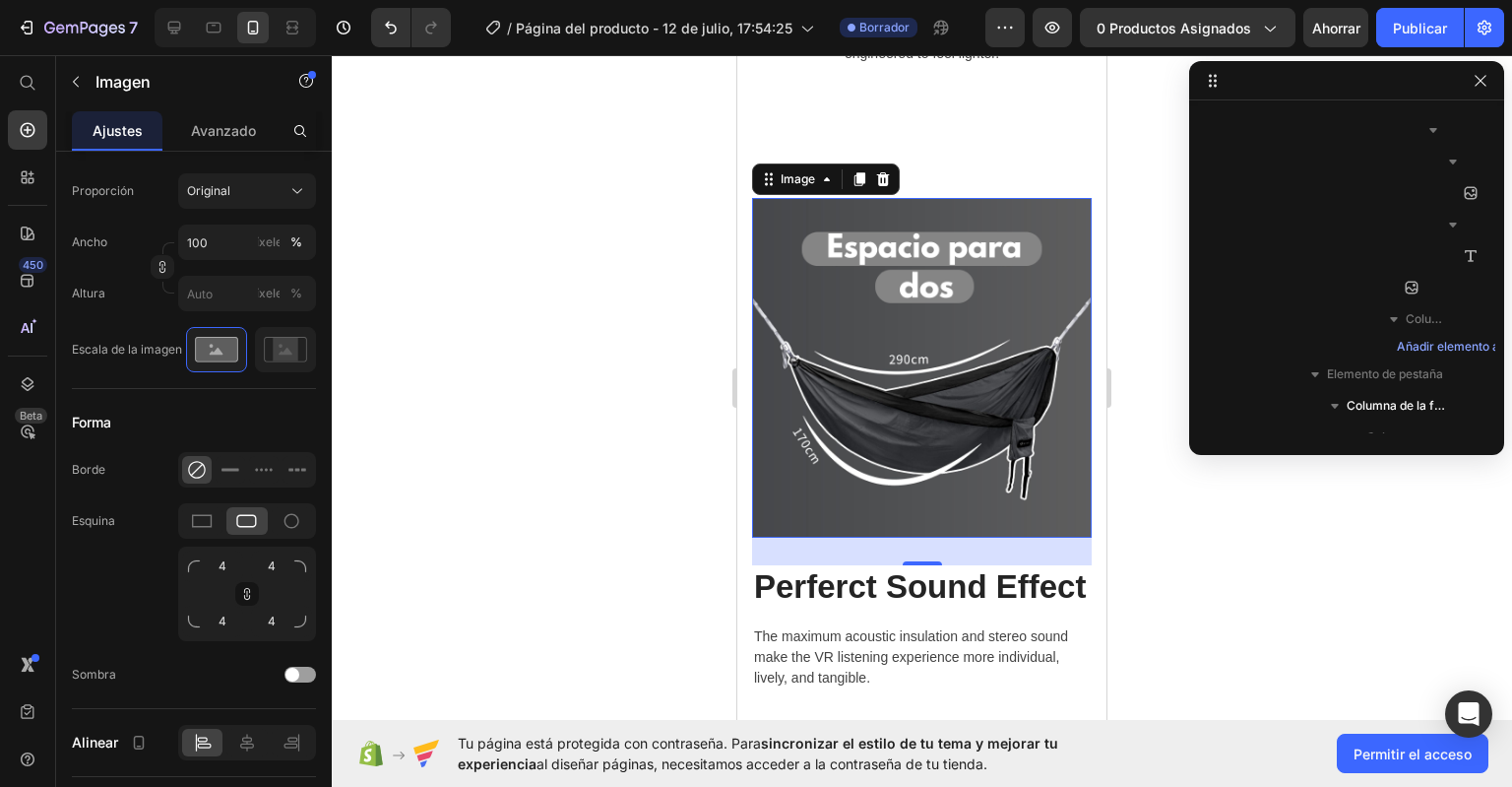 click on "Esquina 4 4 4 4" 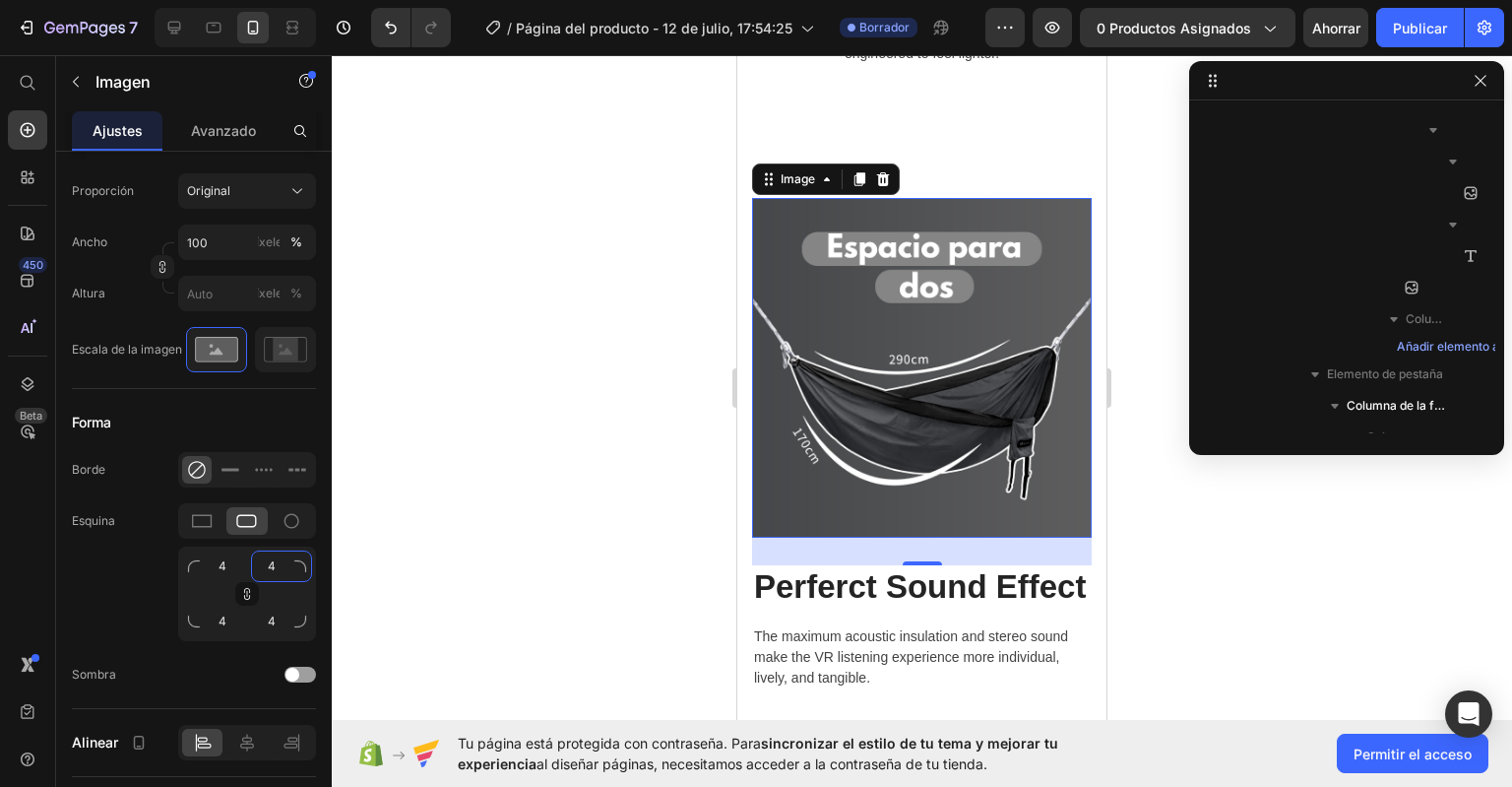 click on "4" 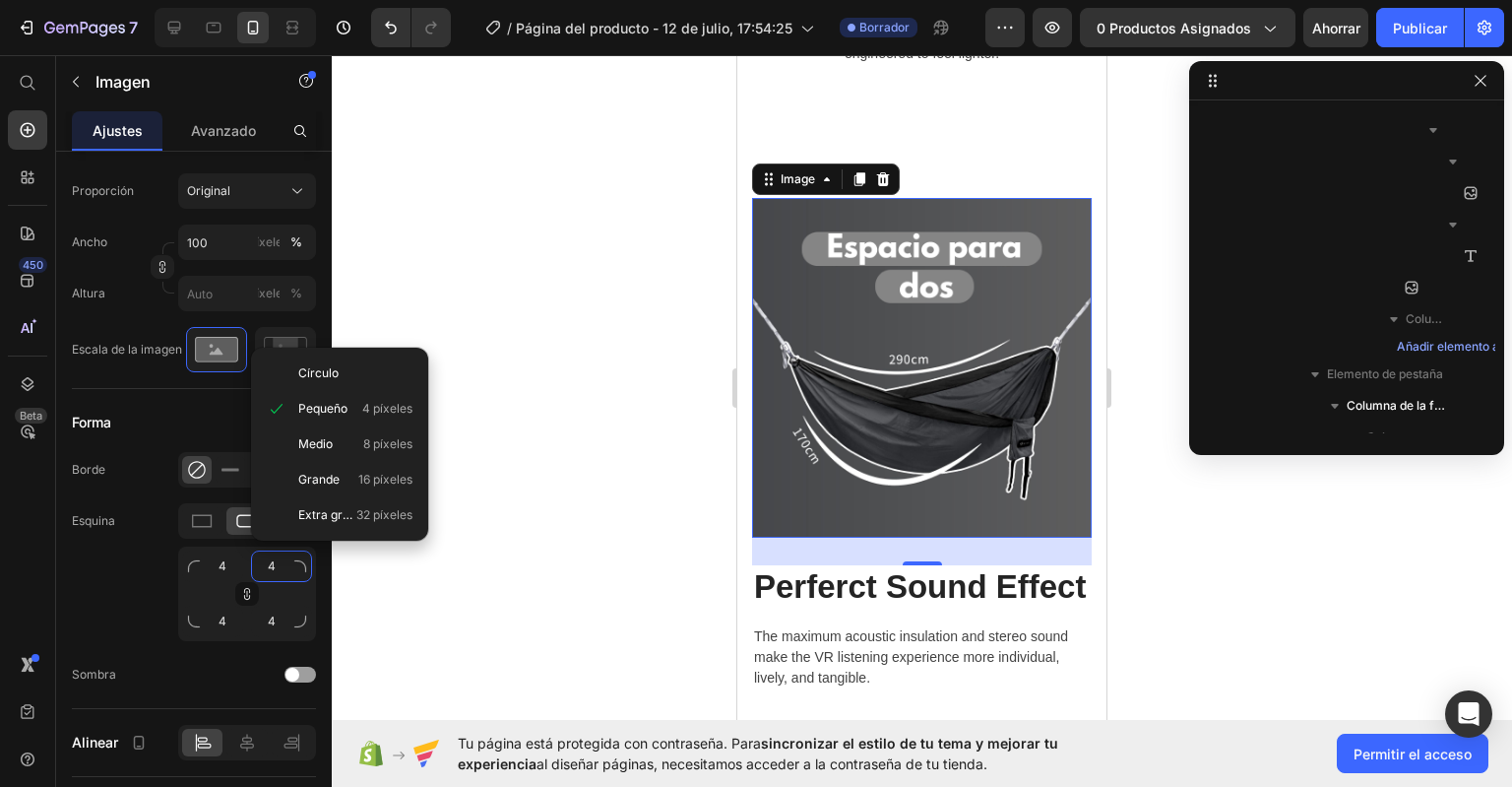 type on "1" 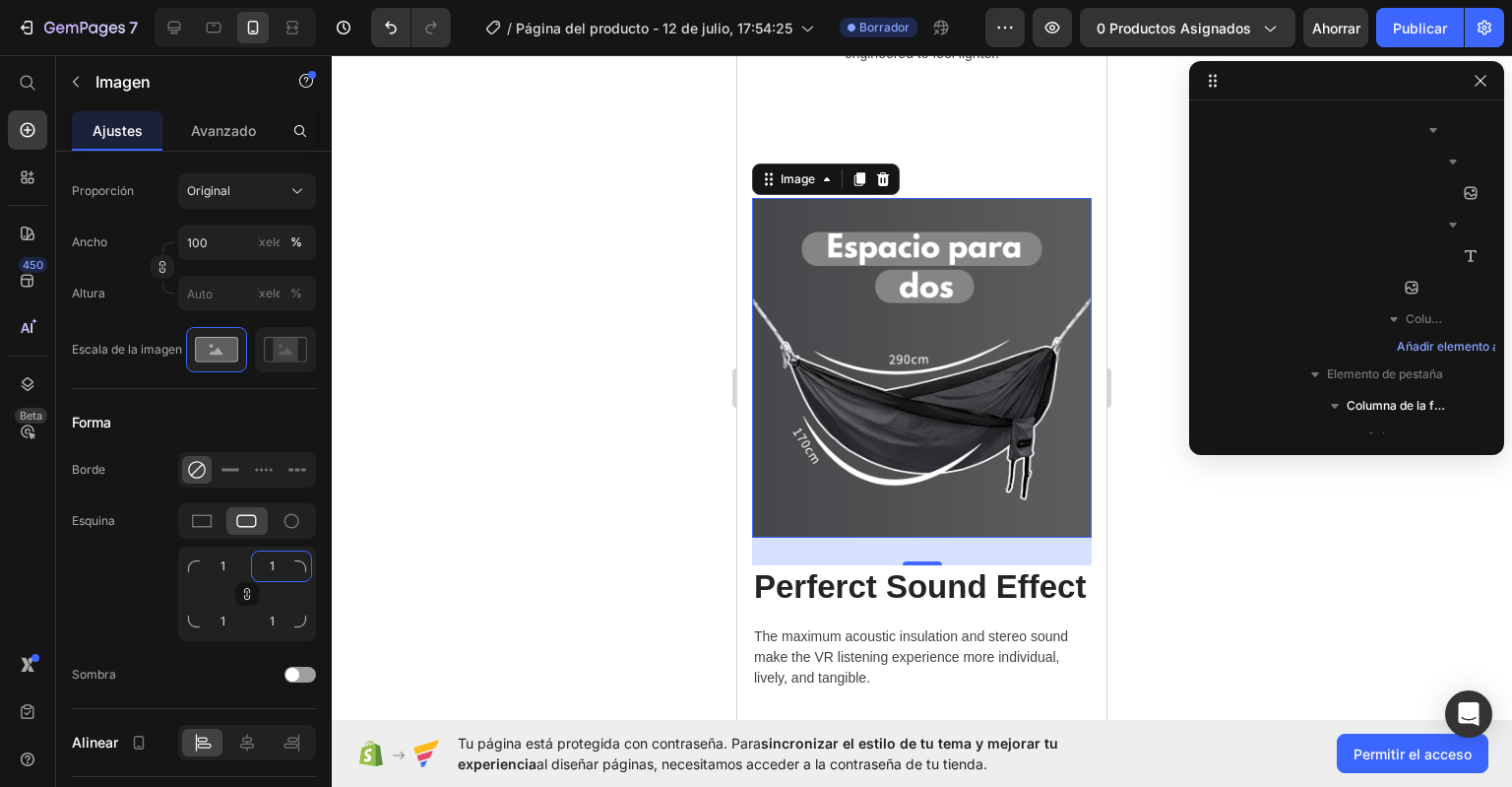 type on "12" 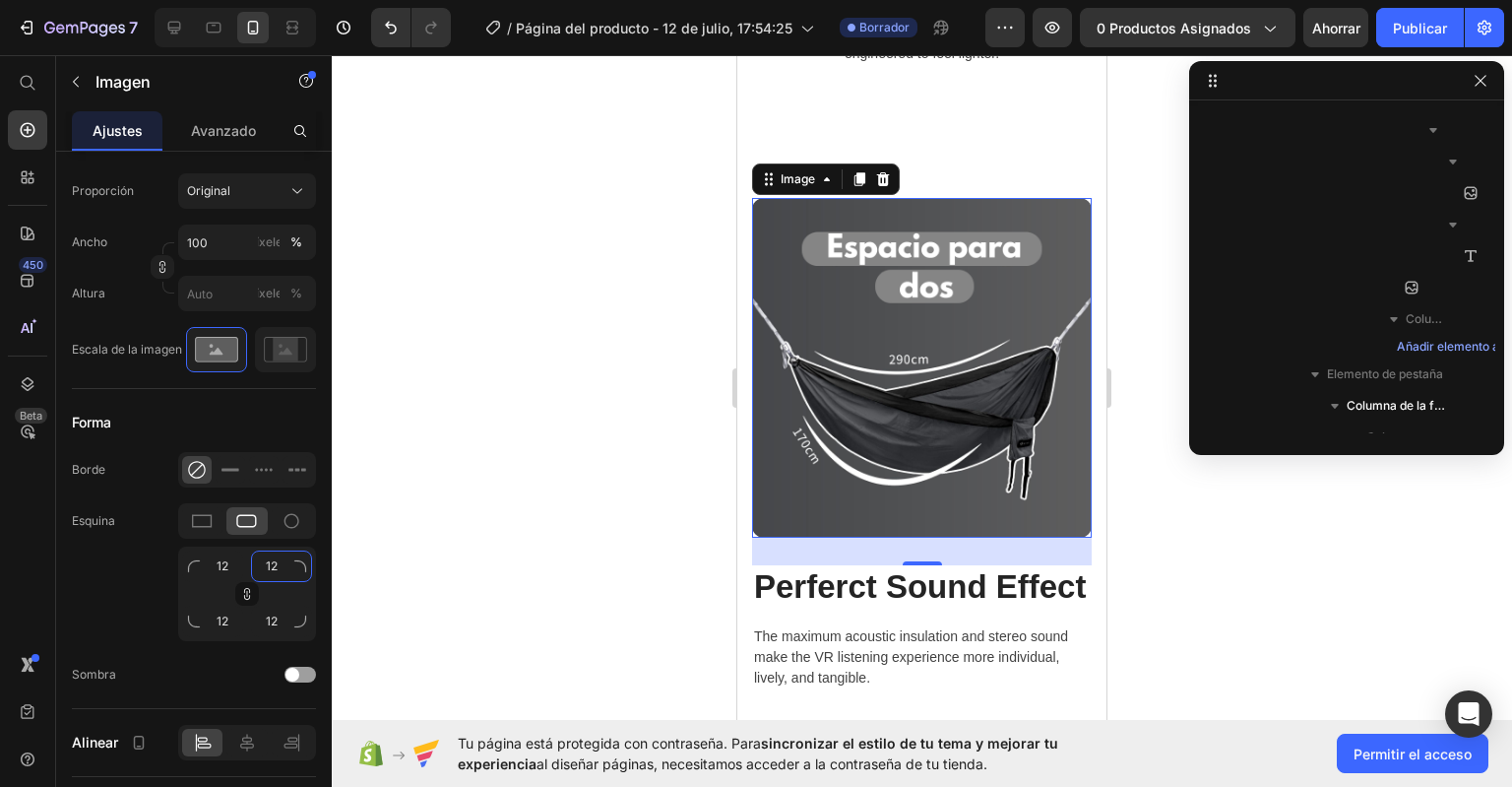 type on "120" 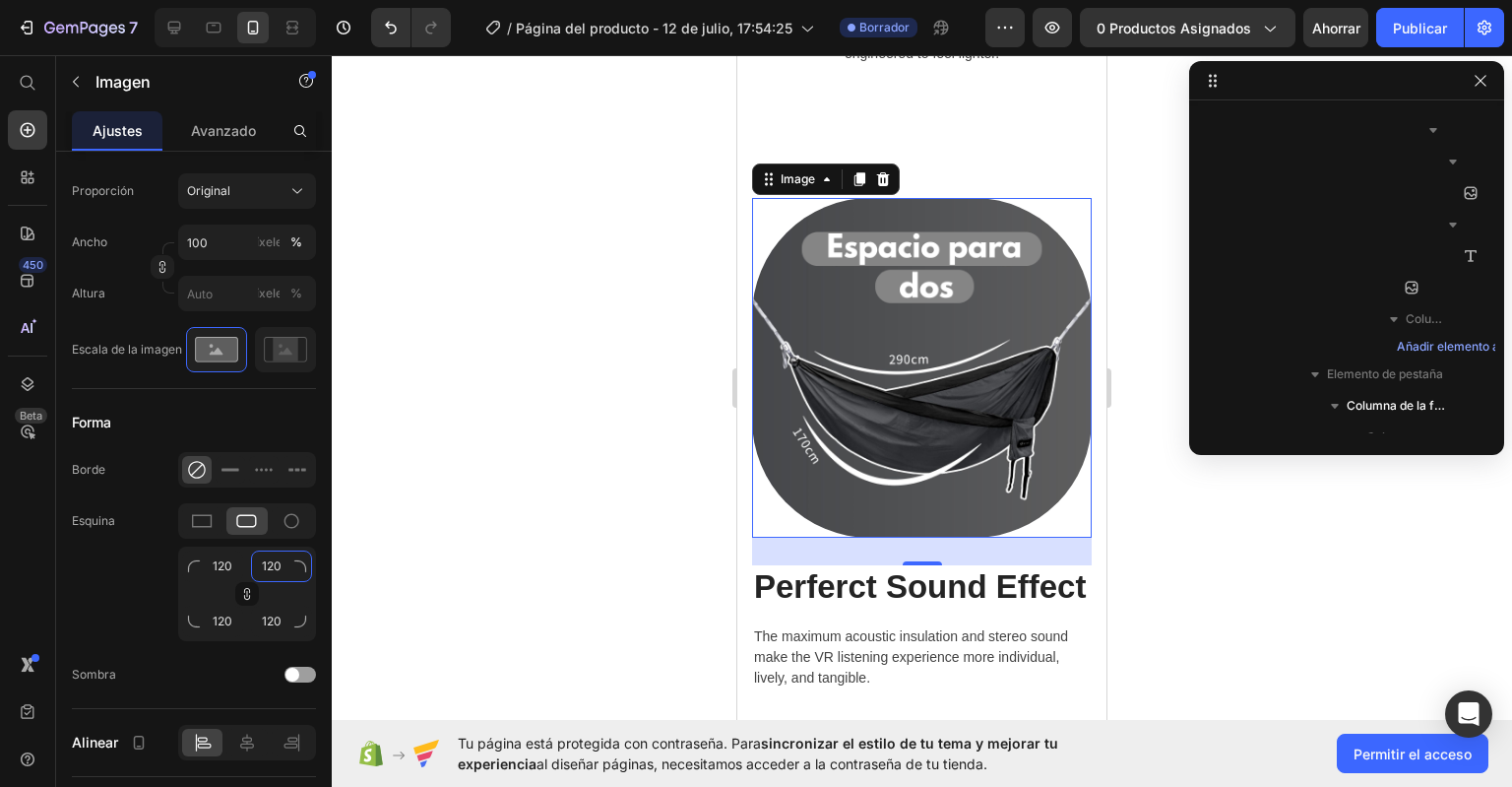type on "12" 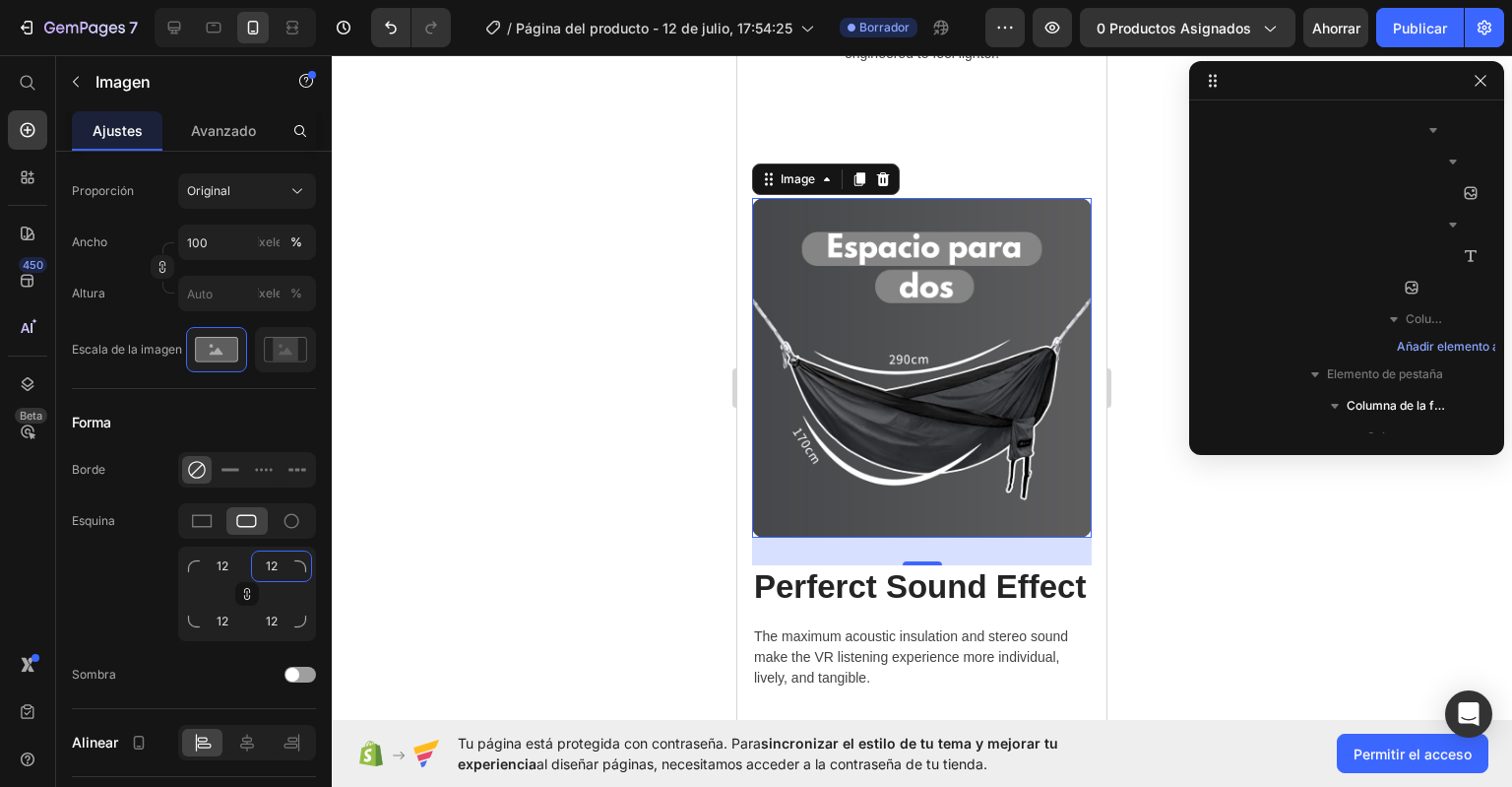 type on "1" 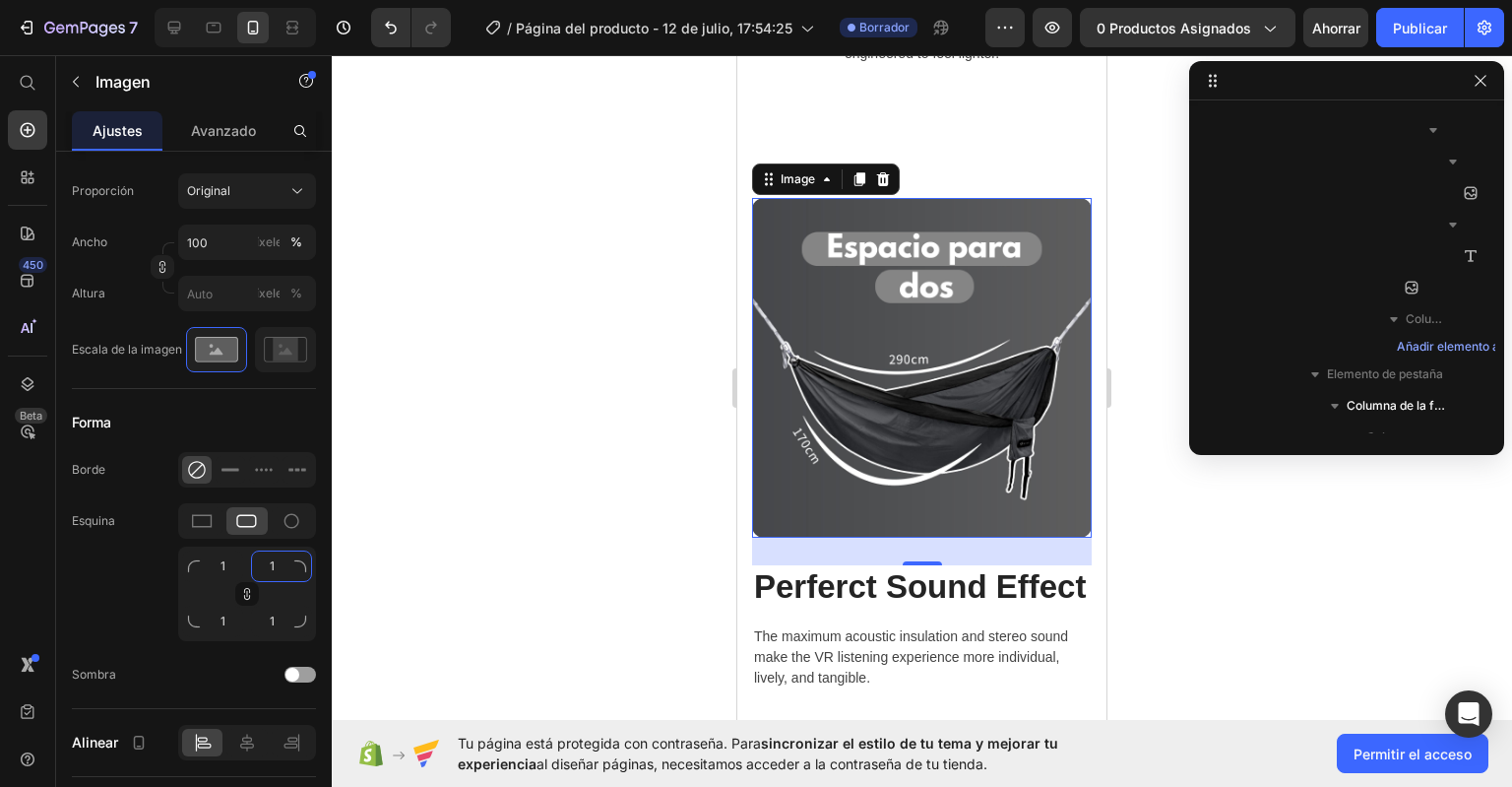 type 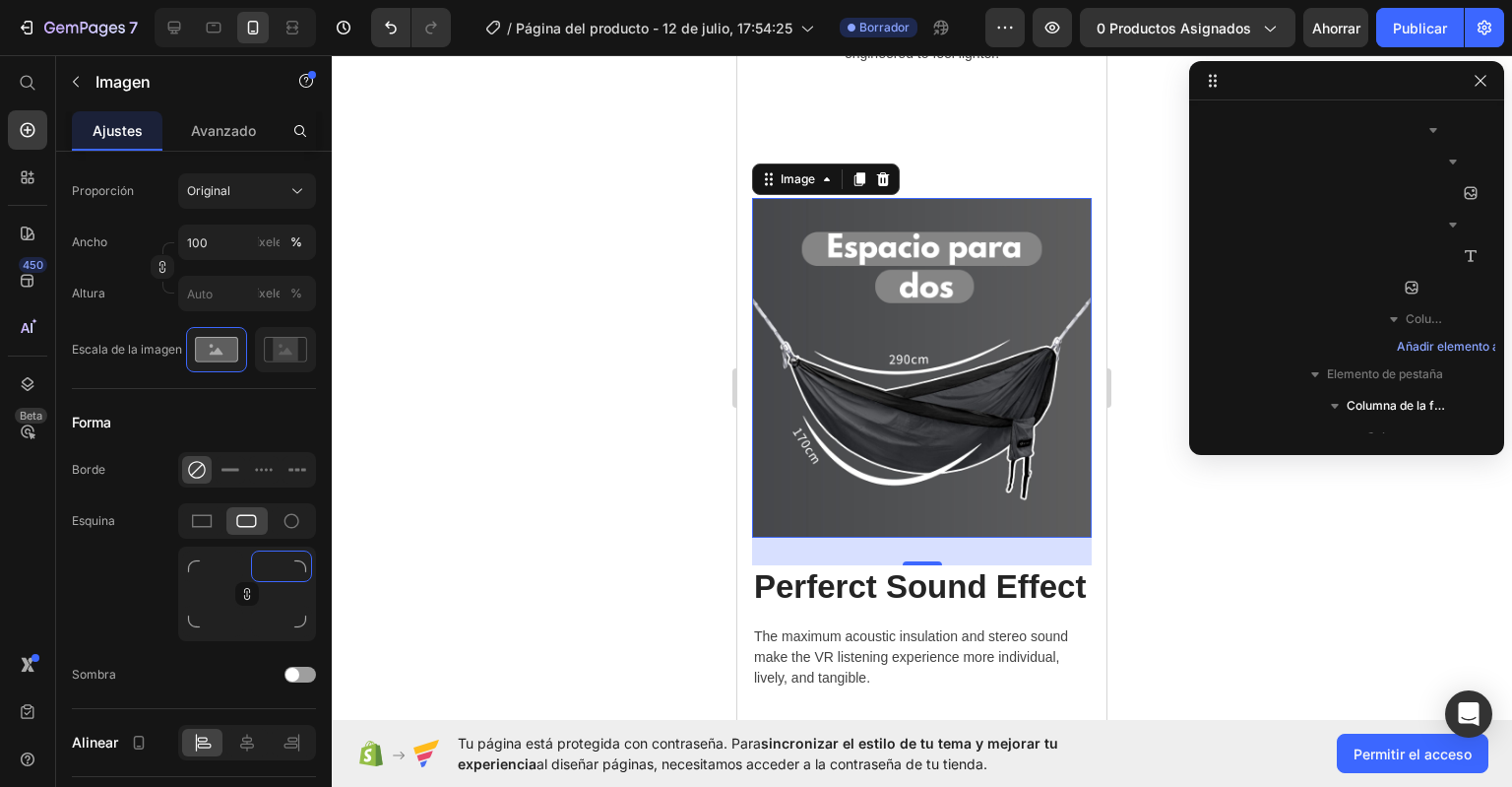 type on "2" 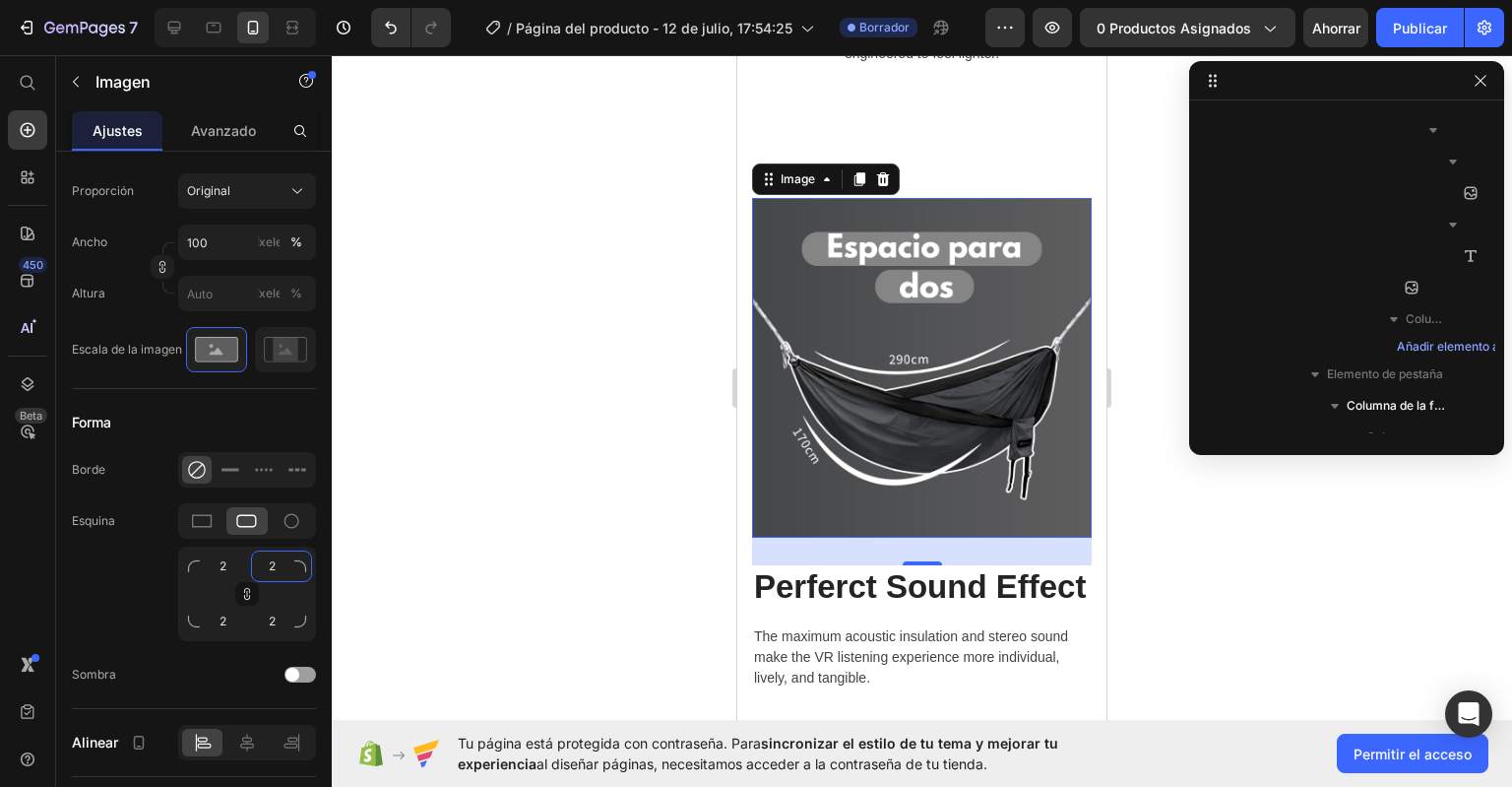 type on "20" 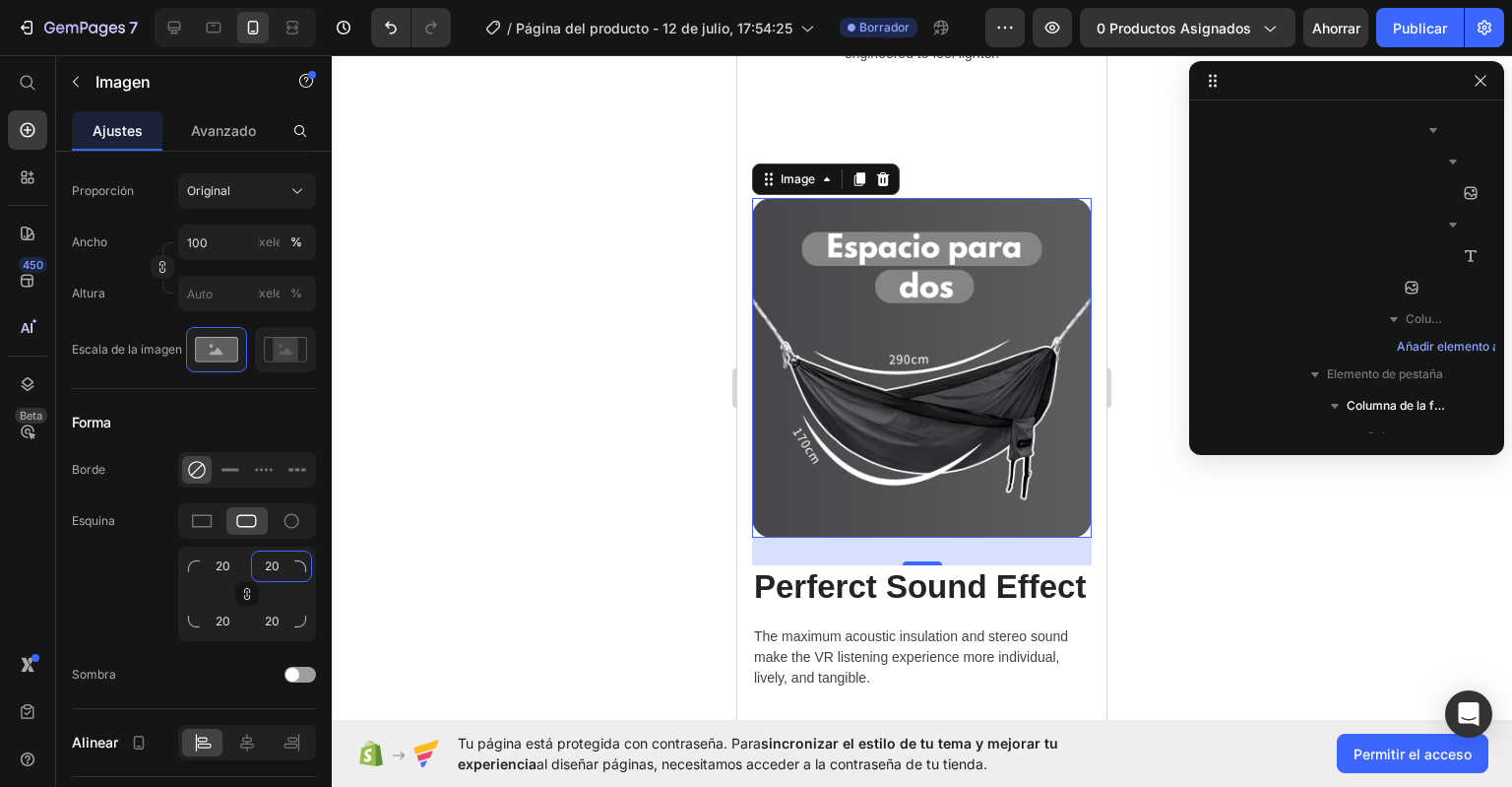 type on "2" 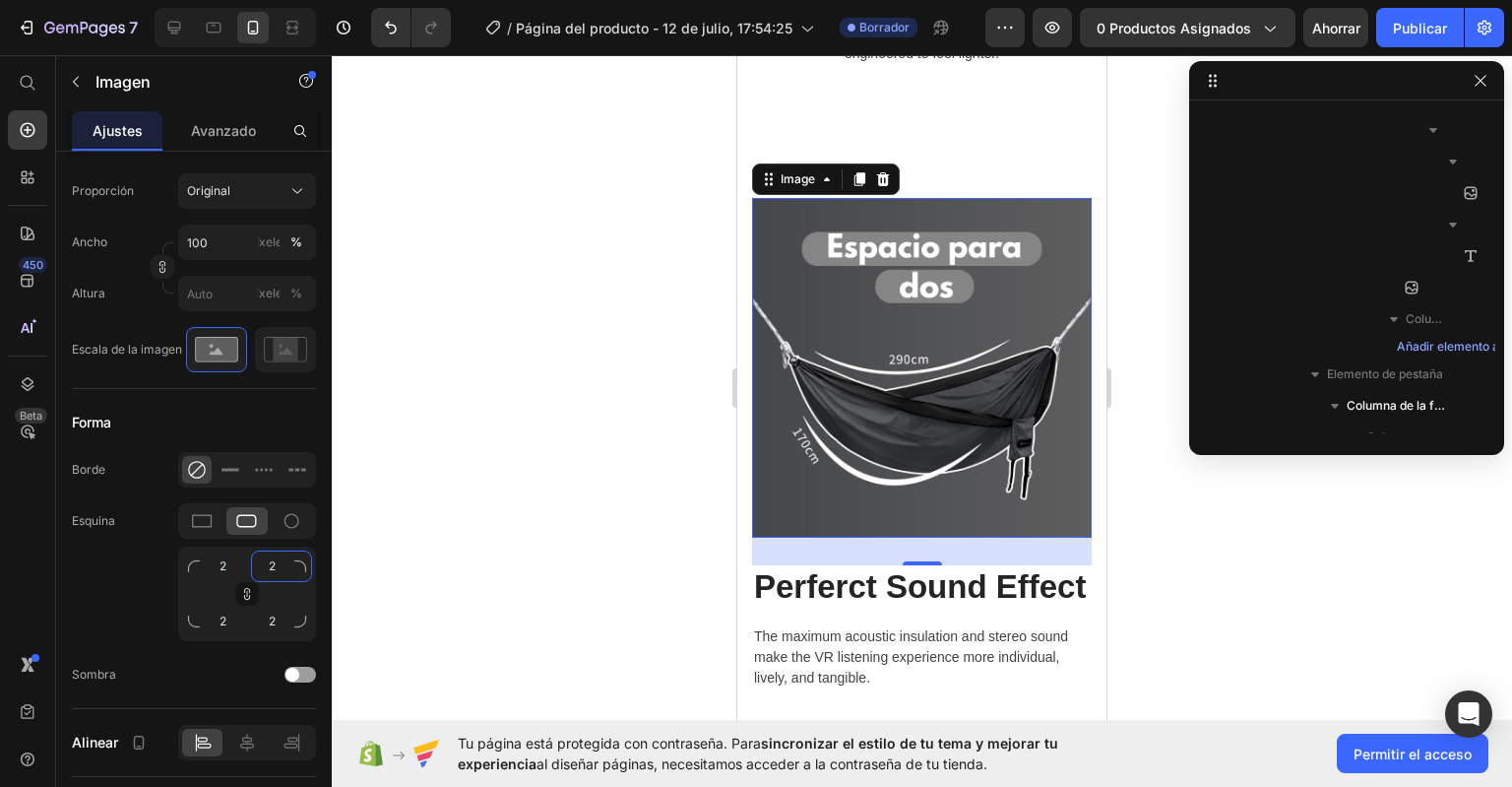 type on "24" 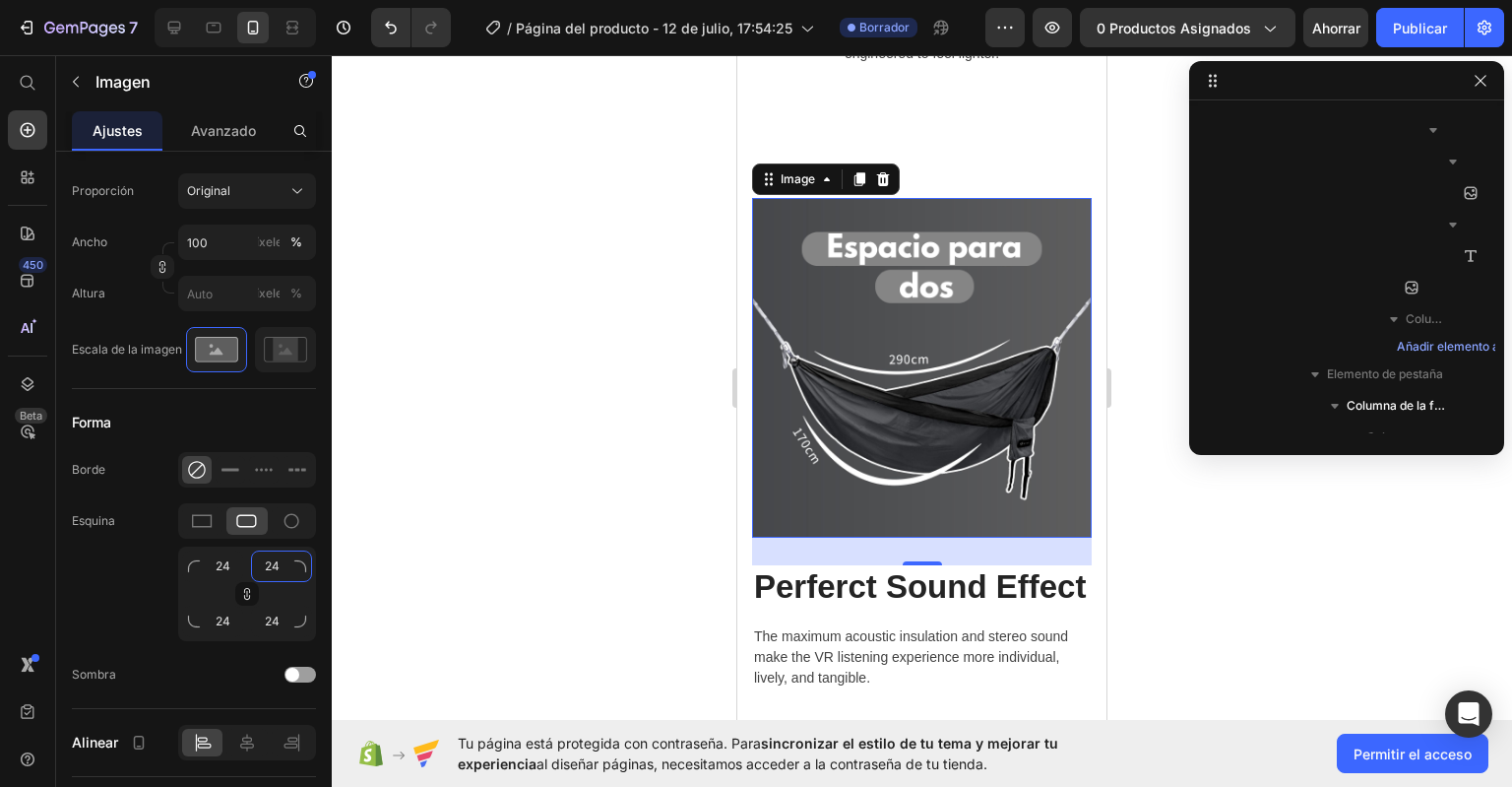 type on "240" 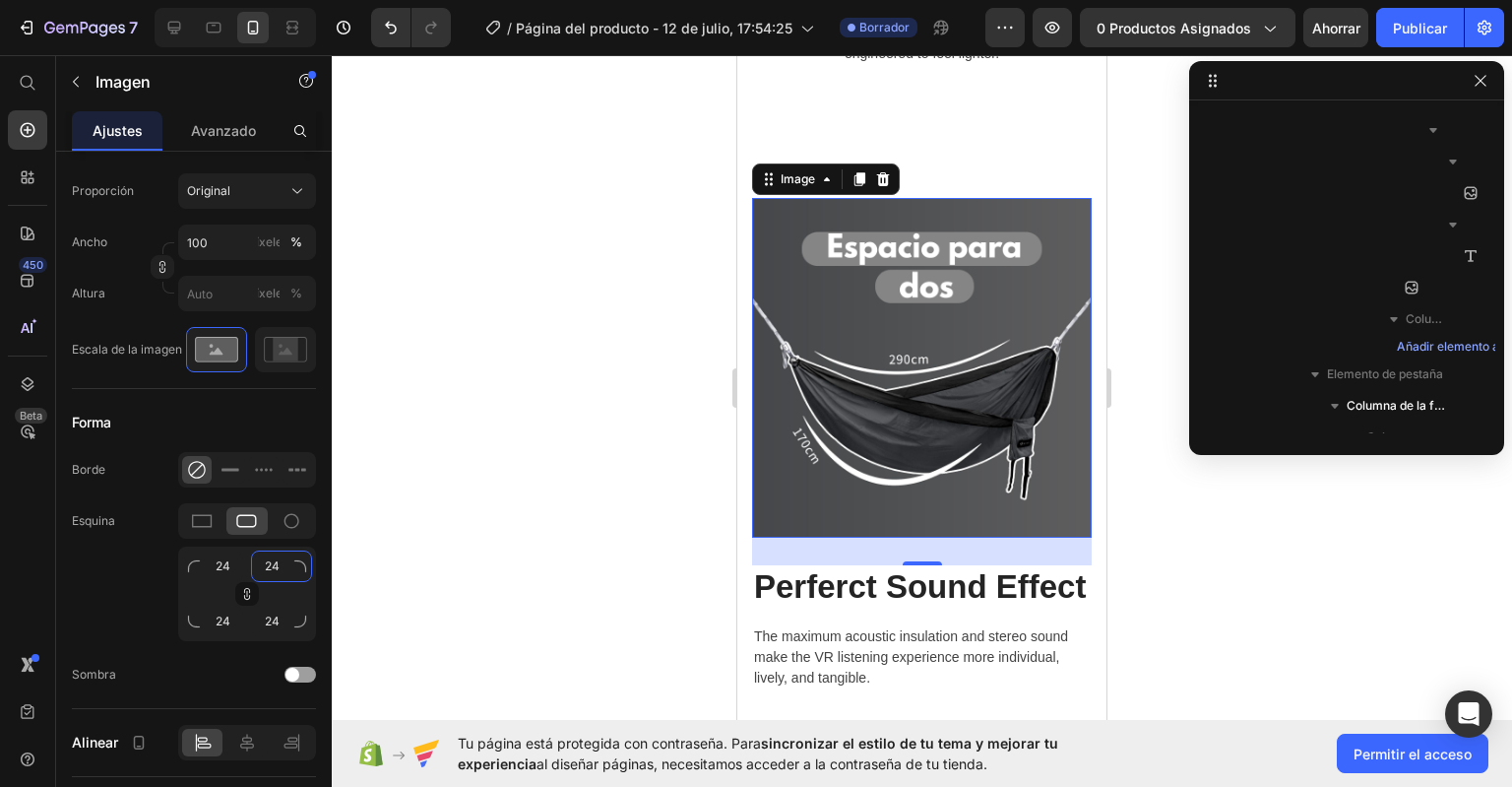 type on "240" 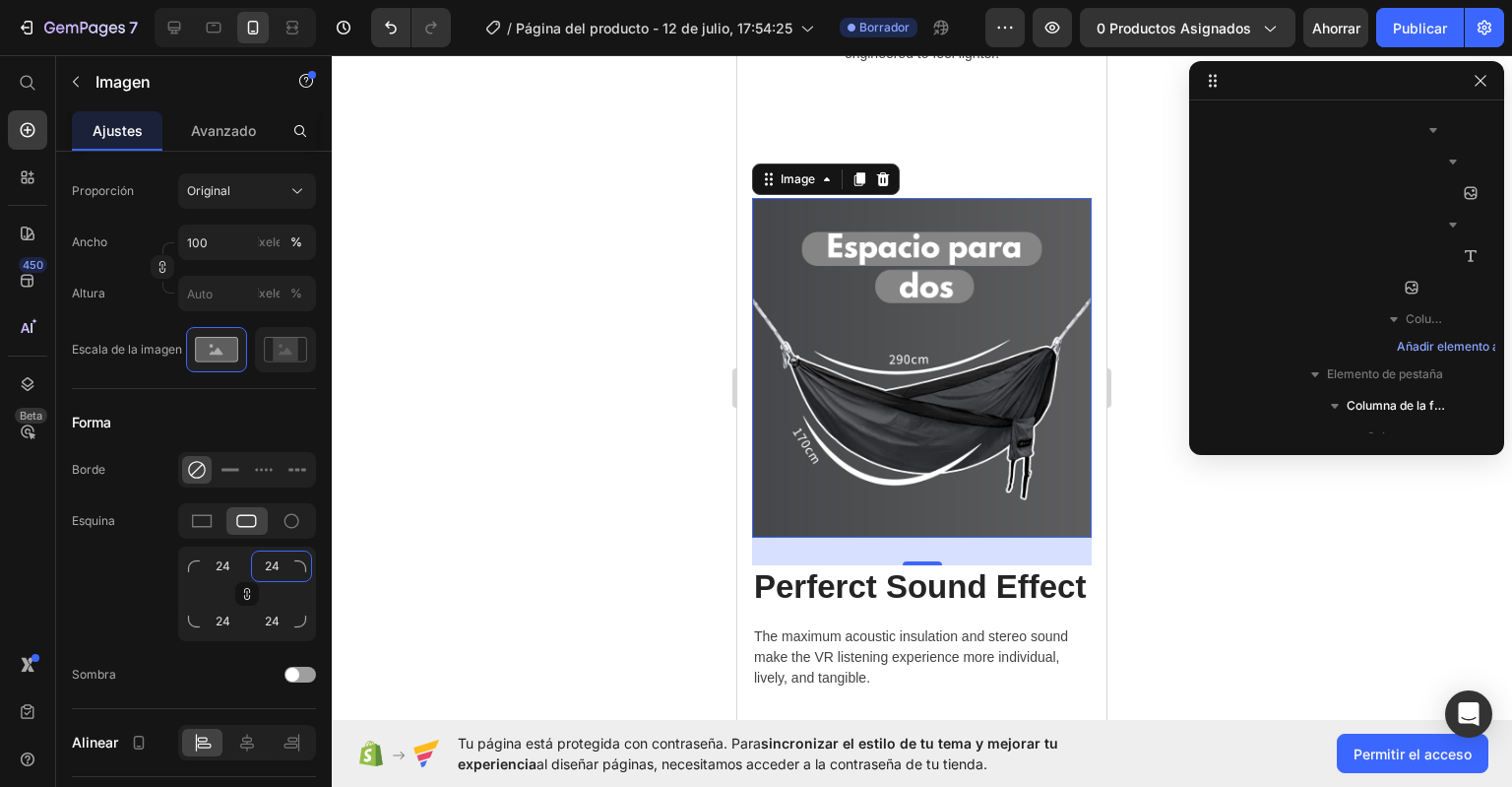 type on "240" 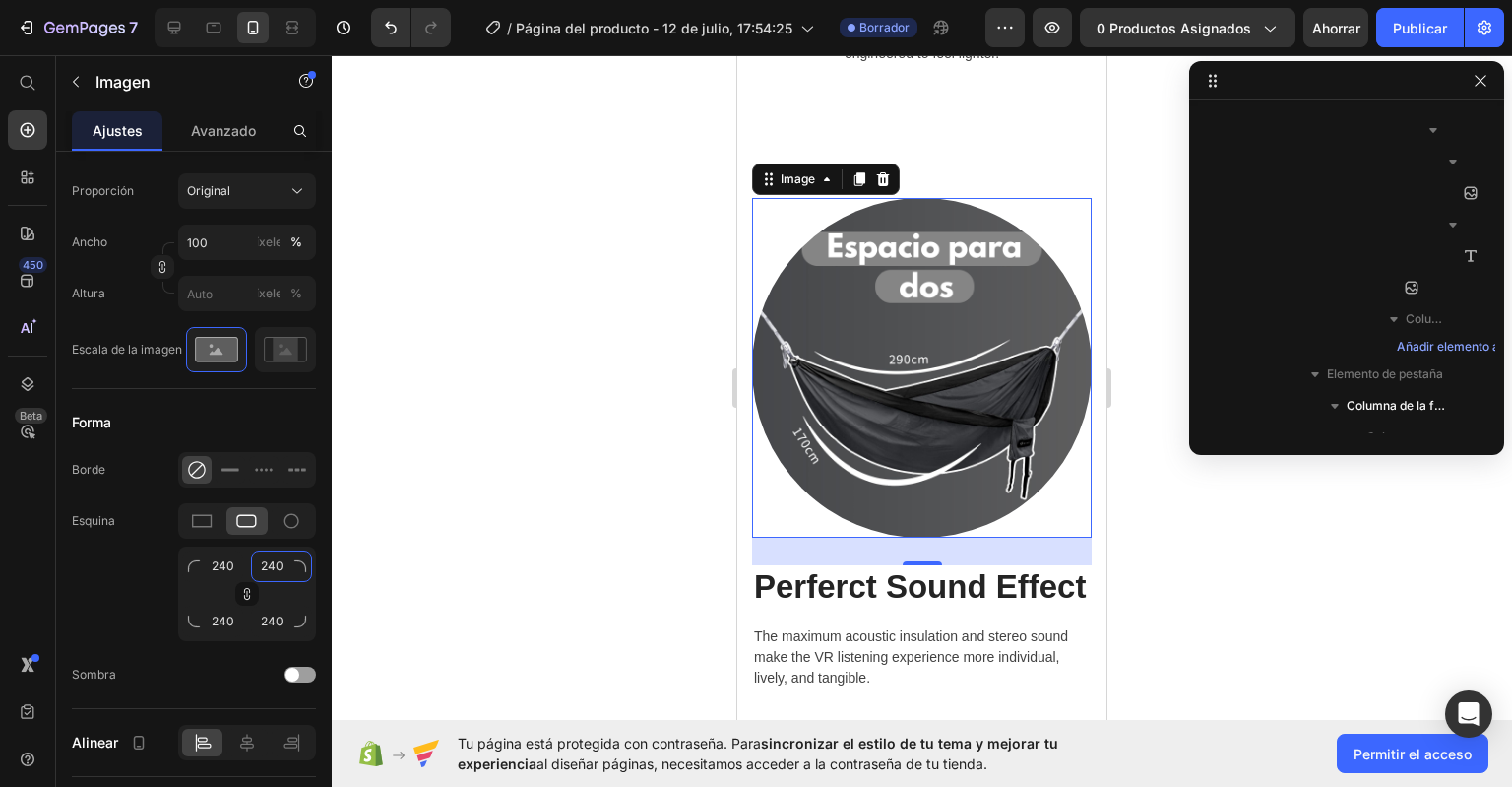 type on "24" 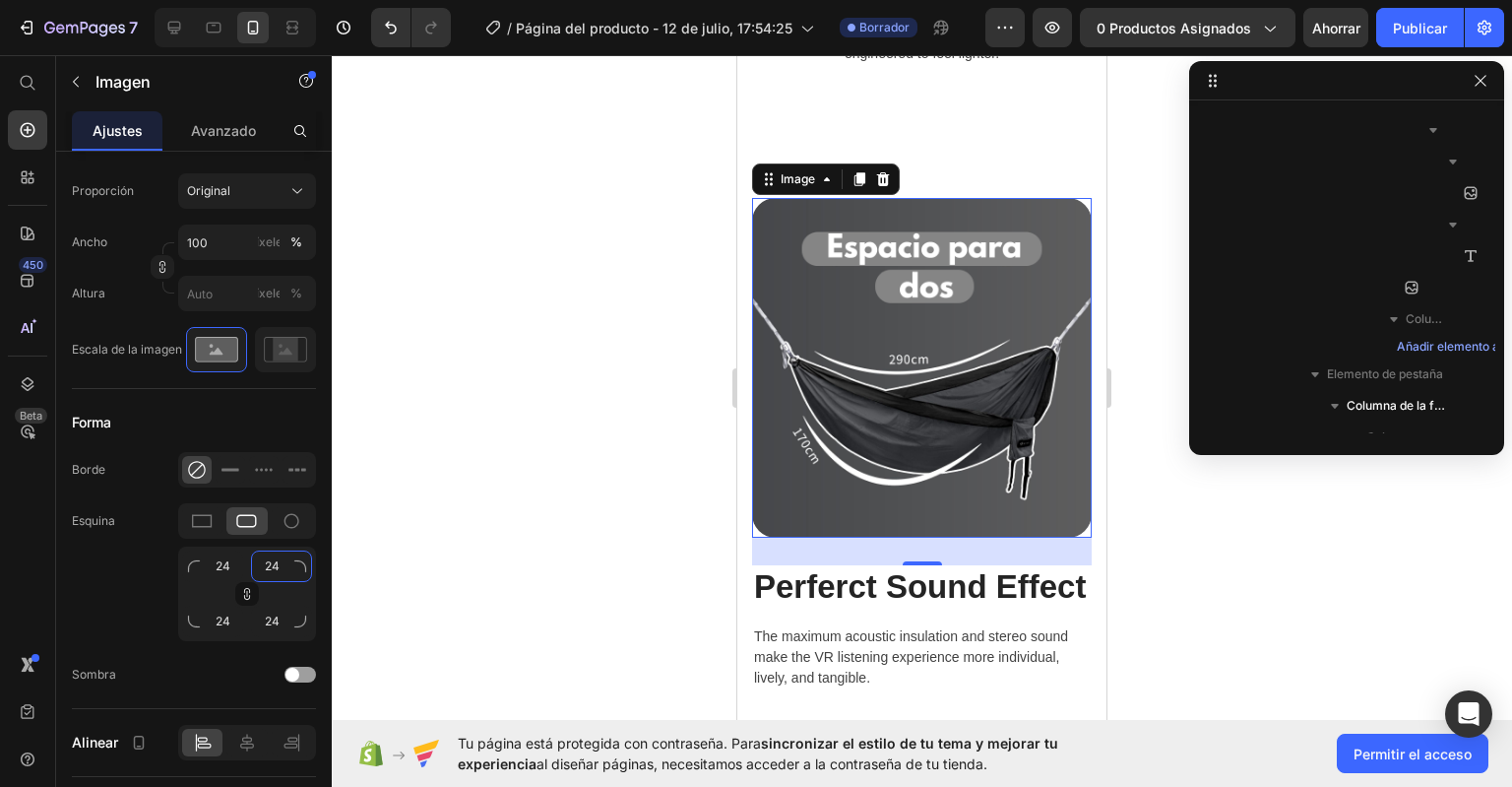 type on "2" 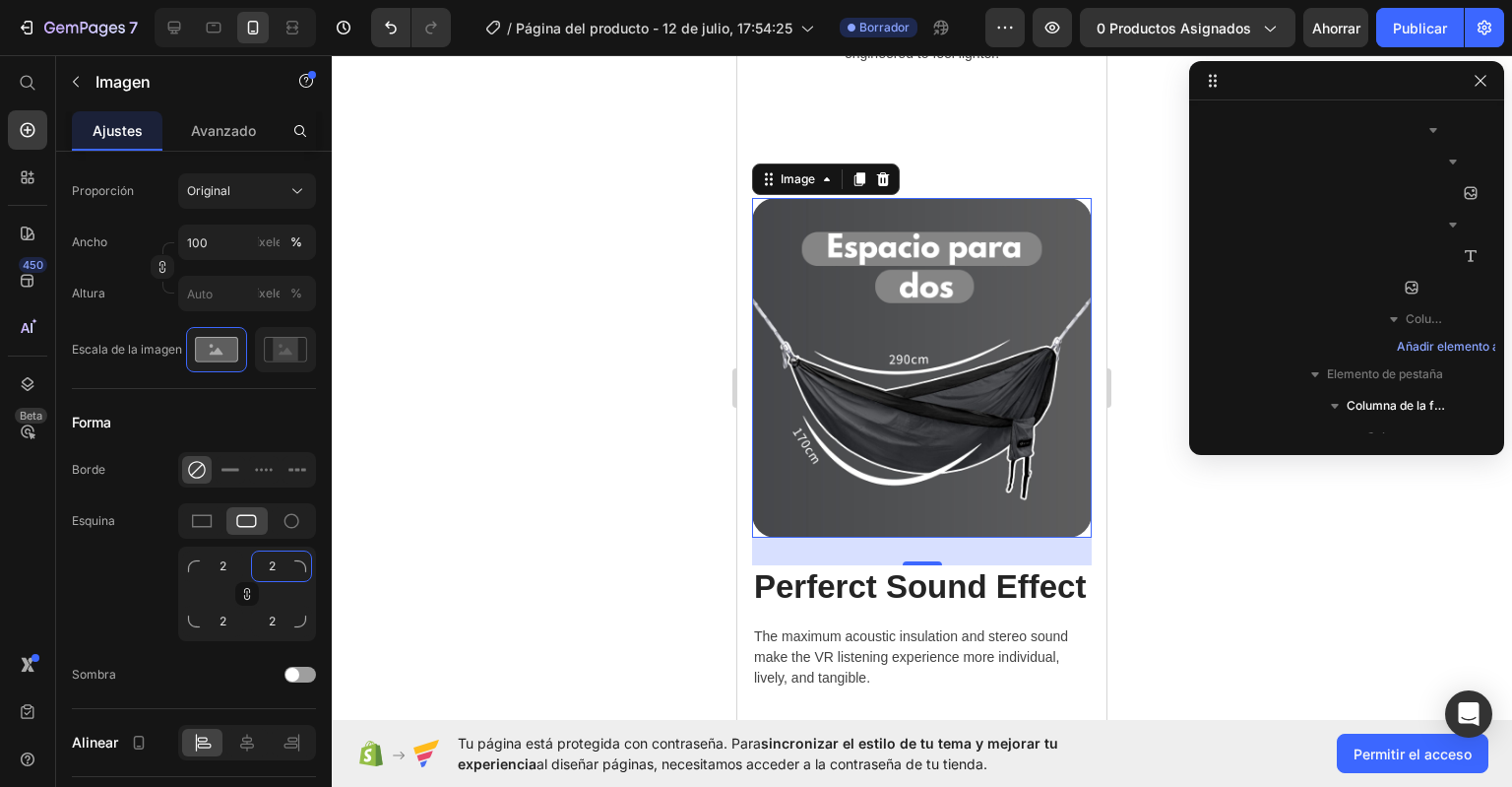 type 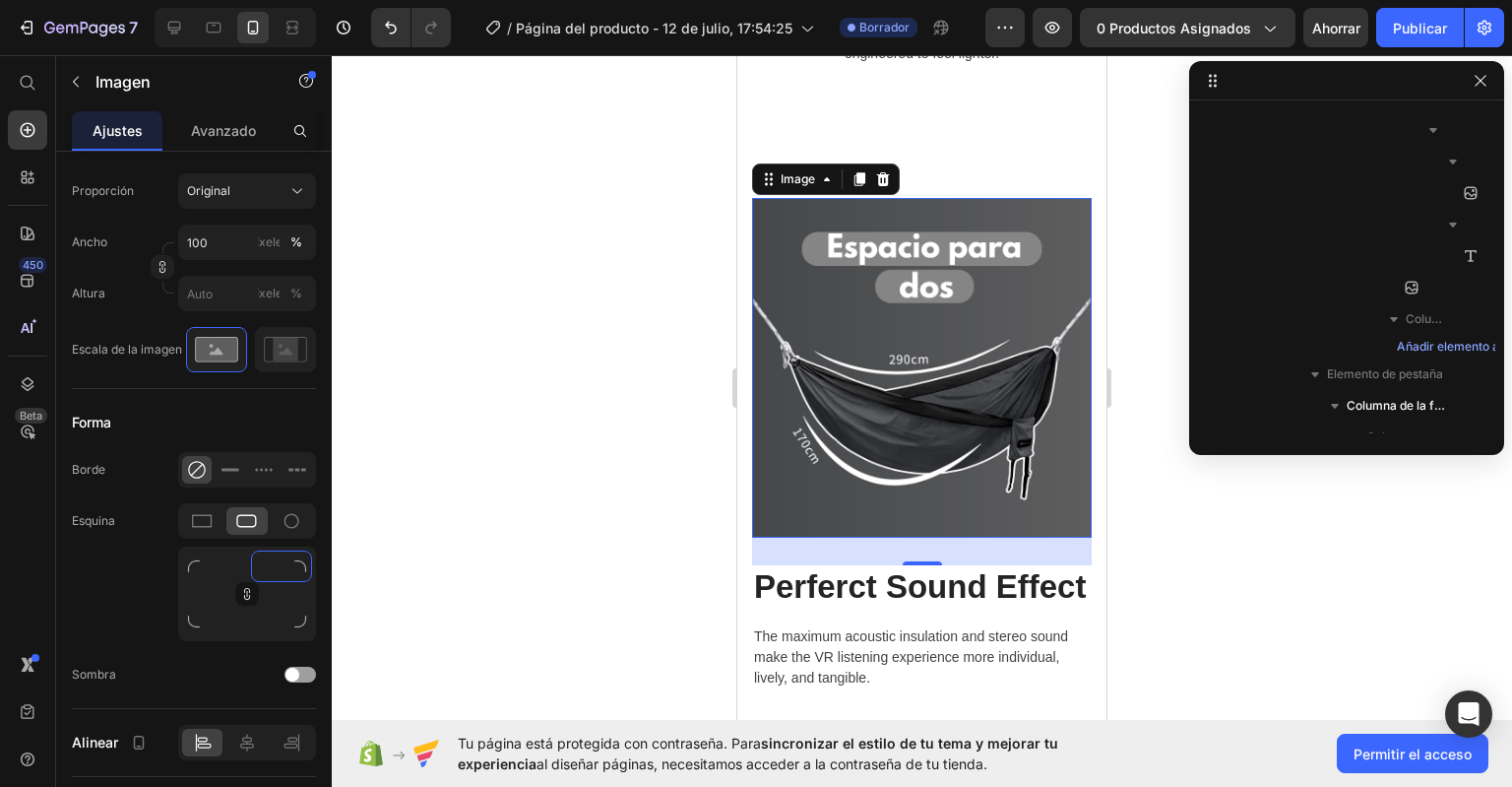 type on "4" 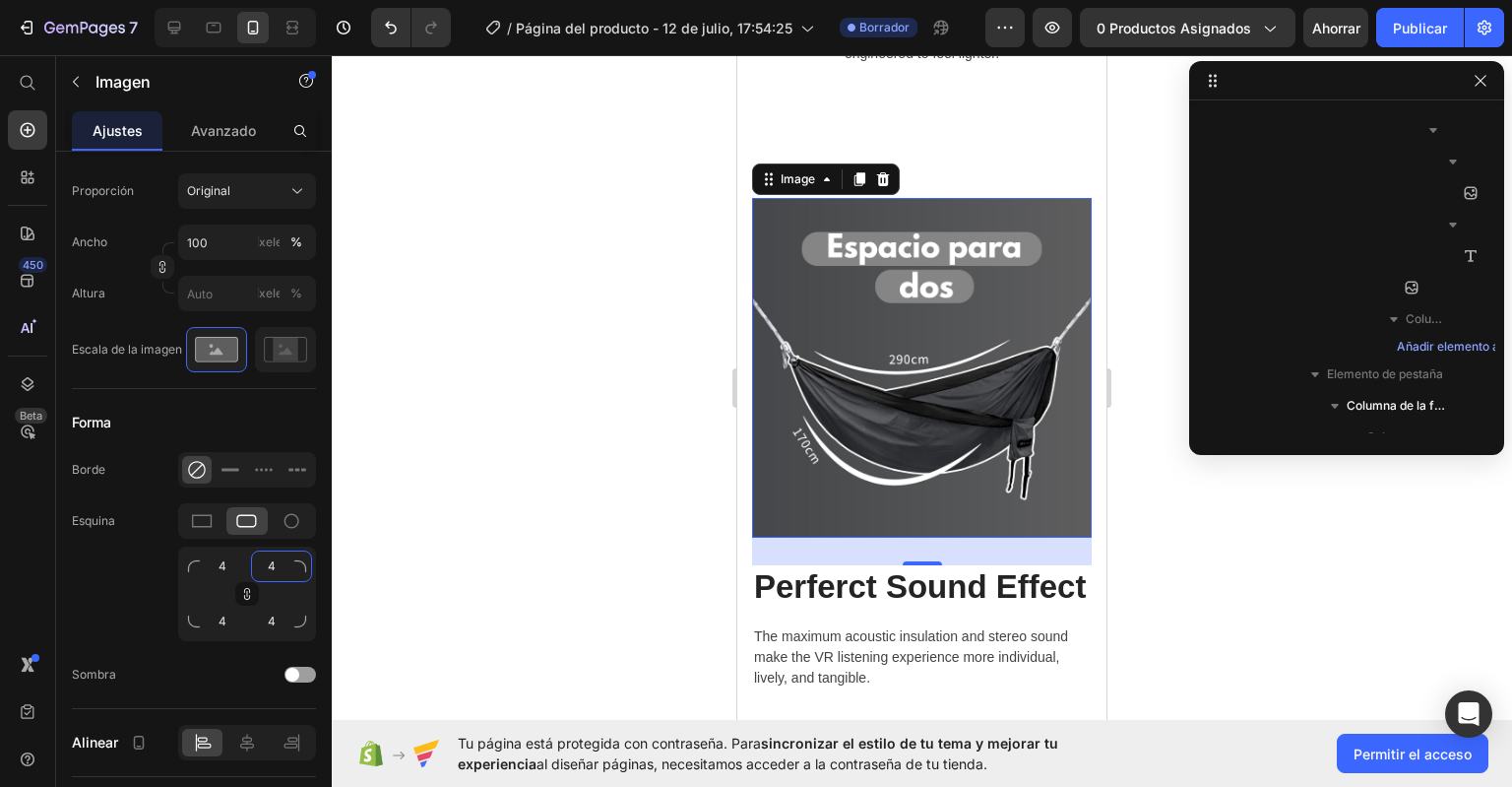 type on "40" 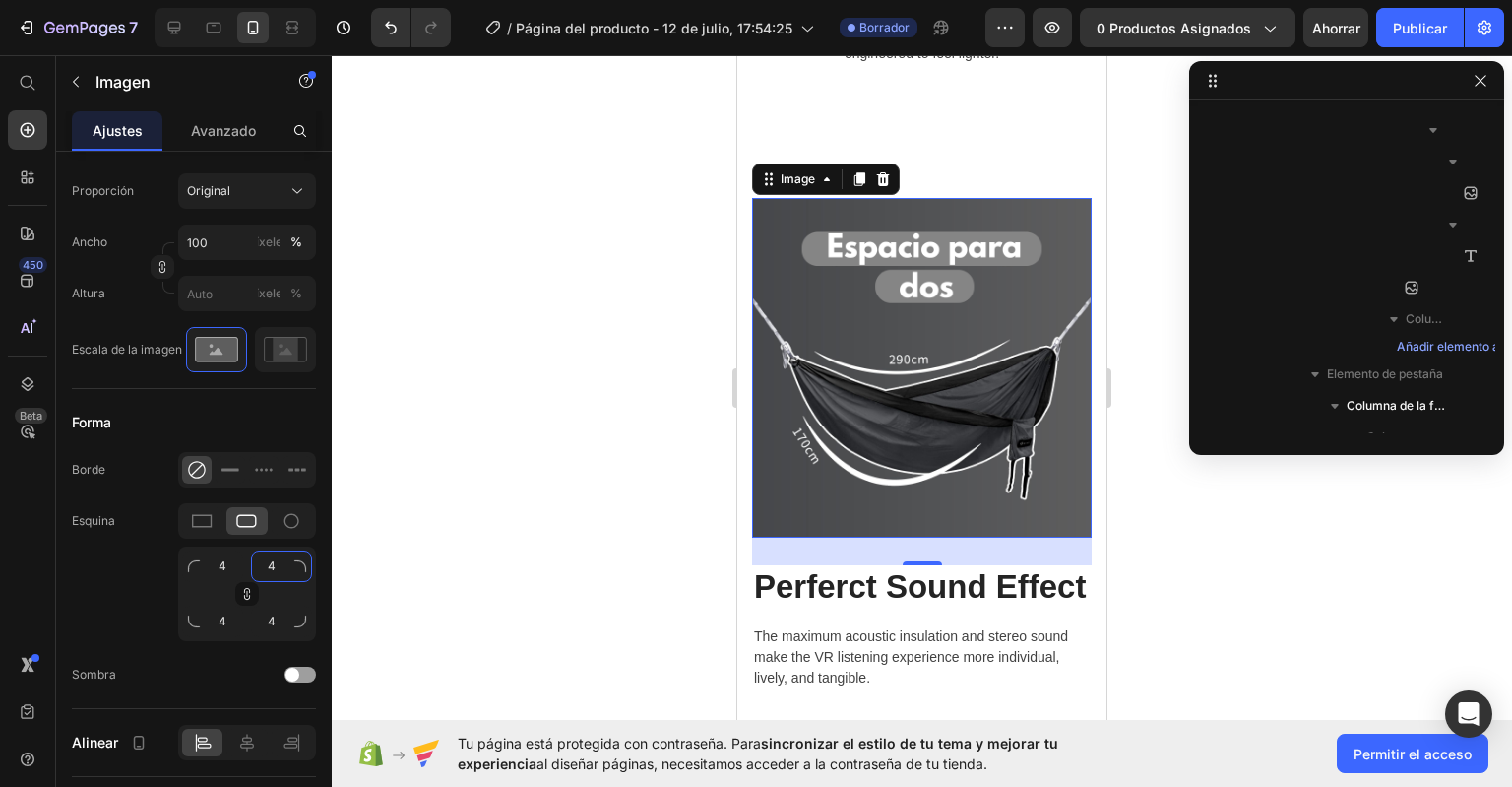 type on "40" 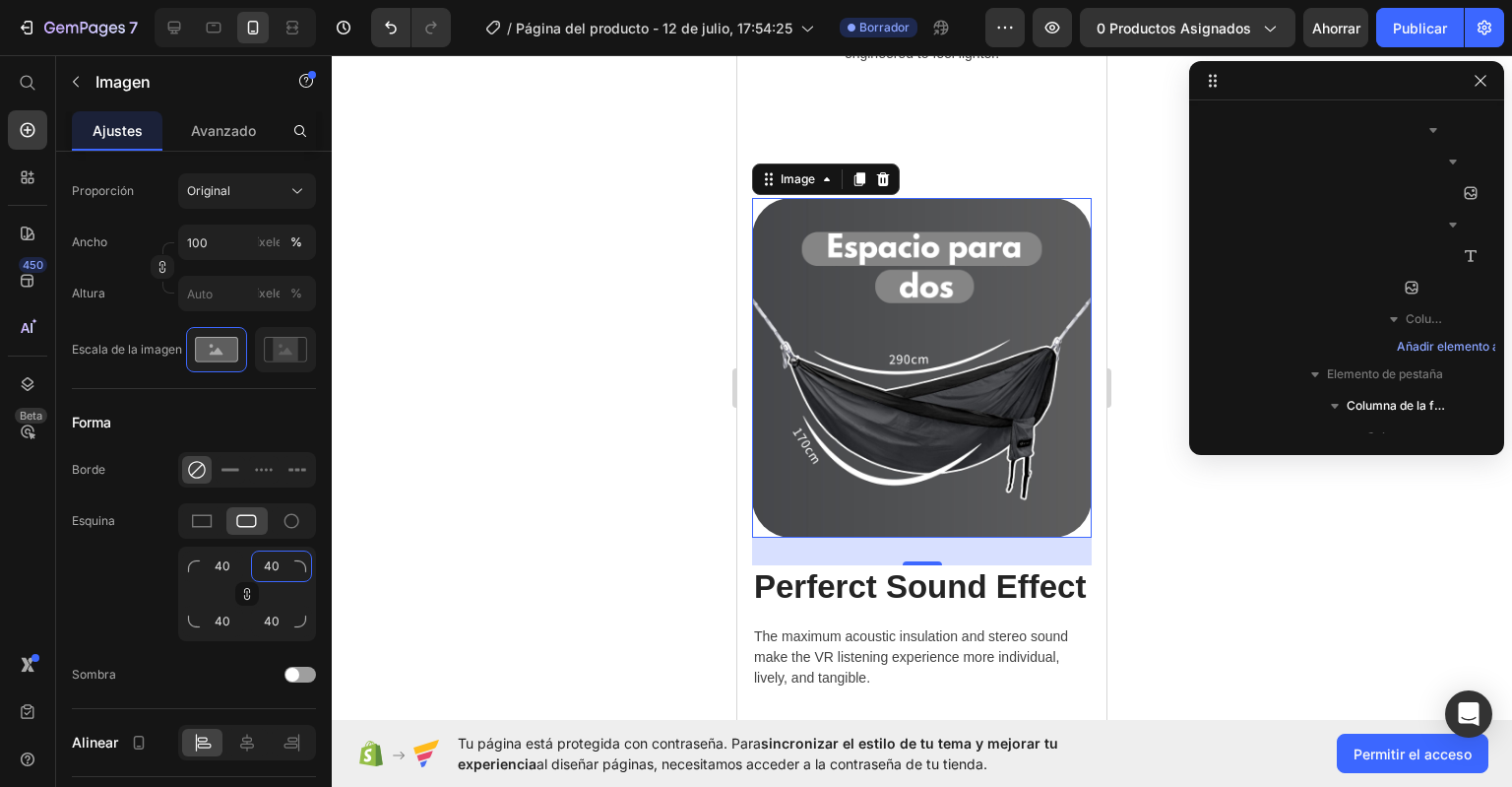 type on "4" 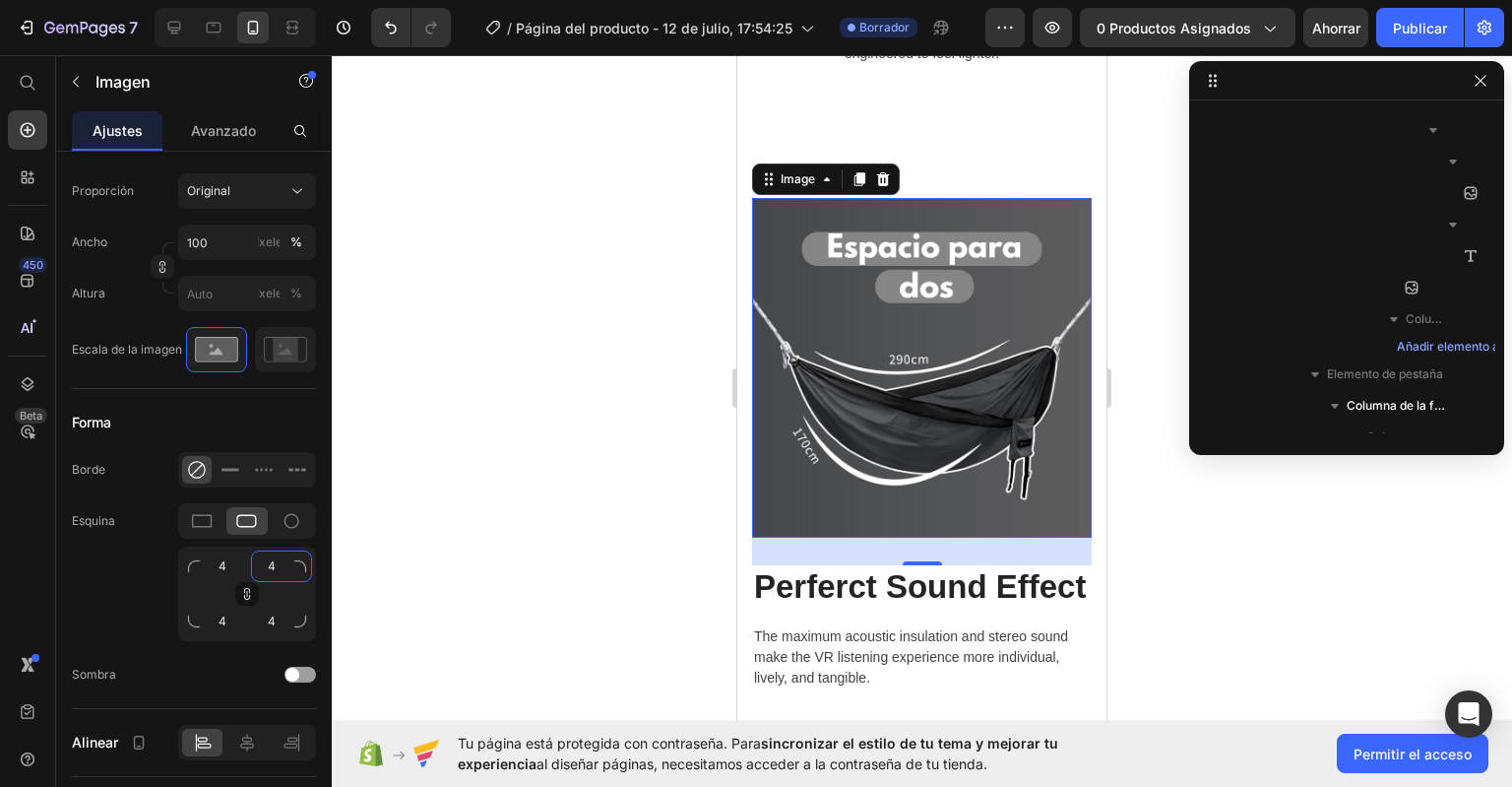 type 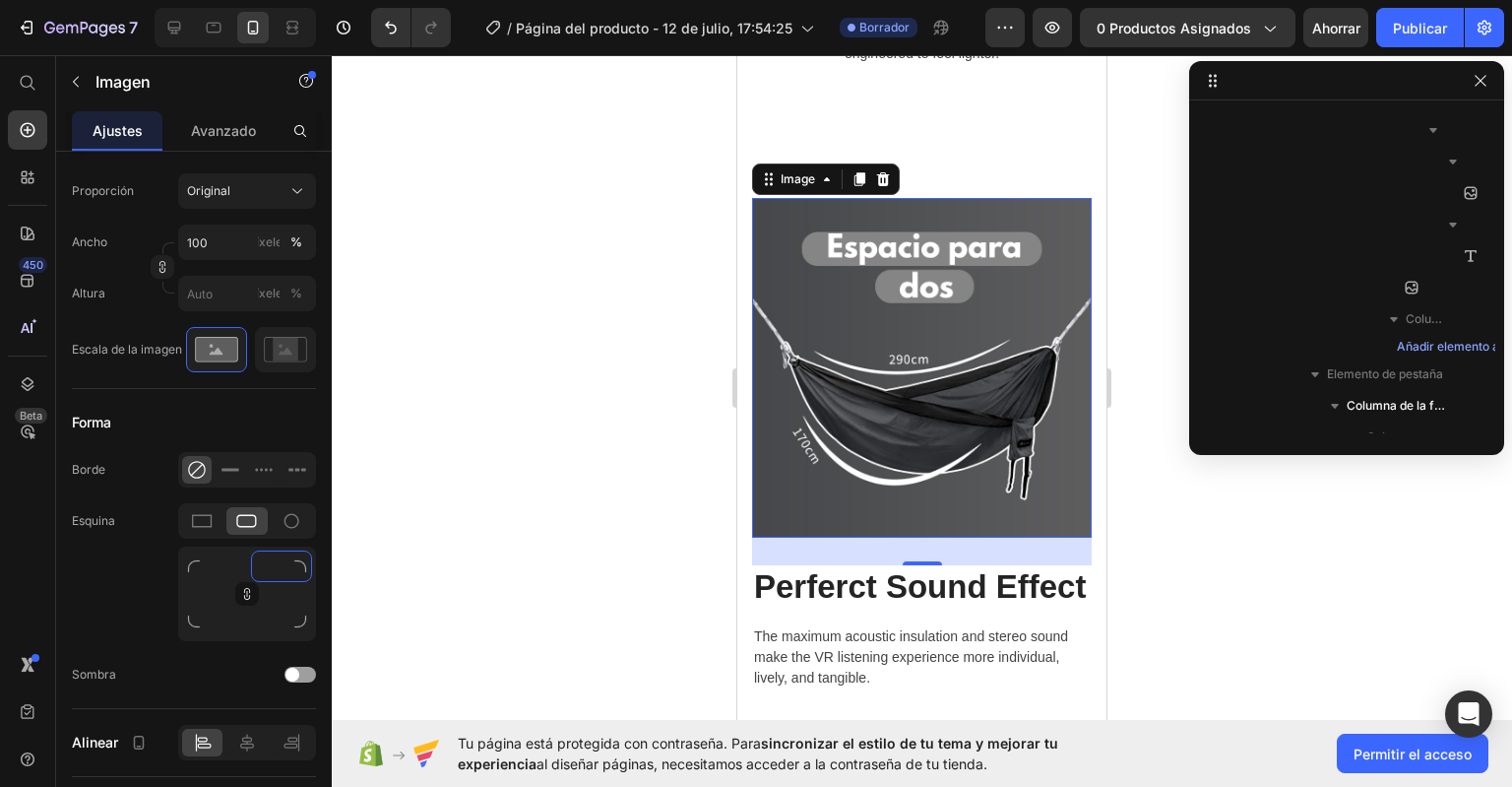 type on "3" 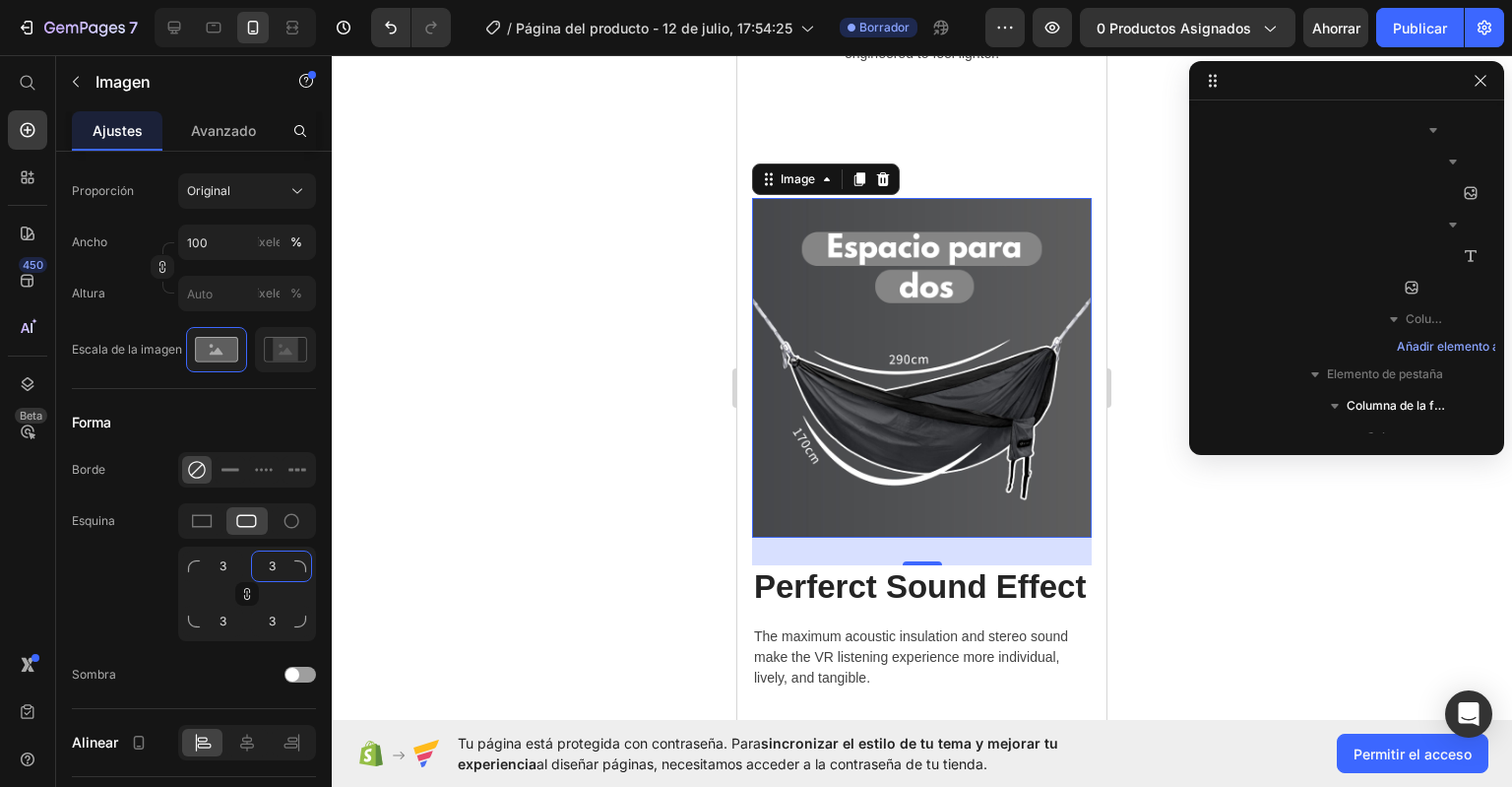type on "30" 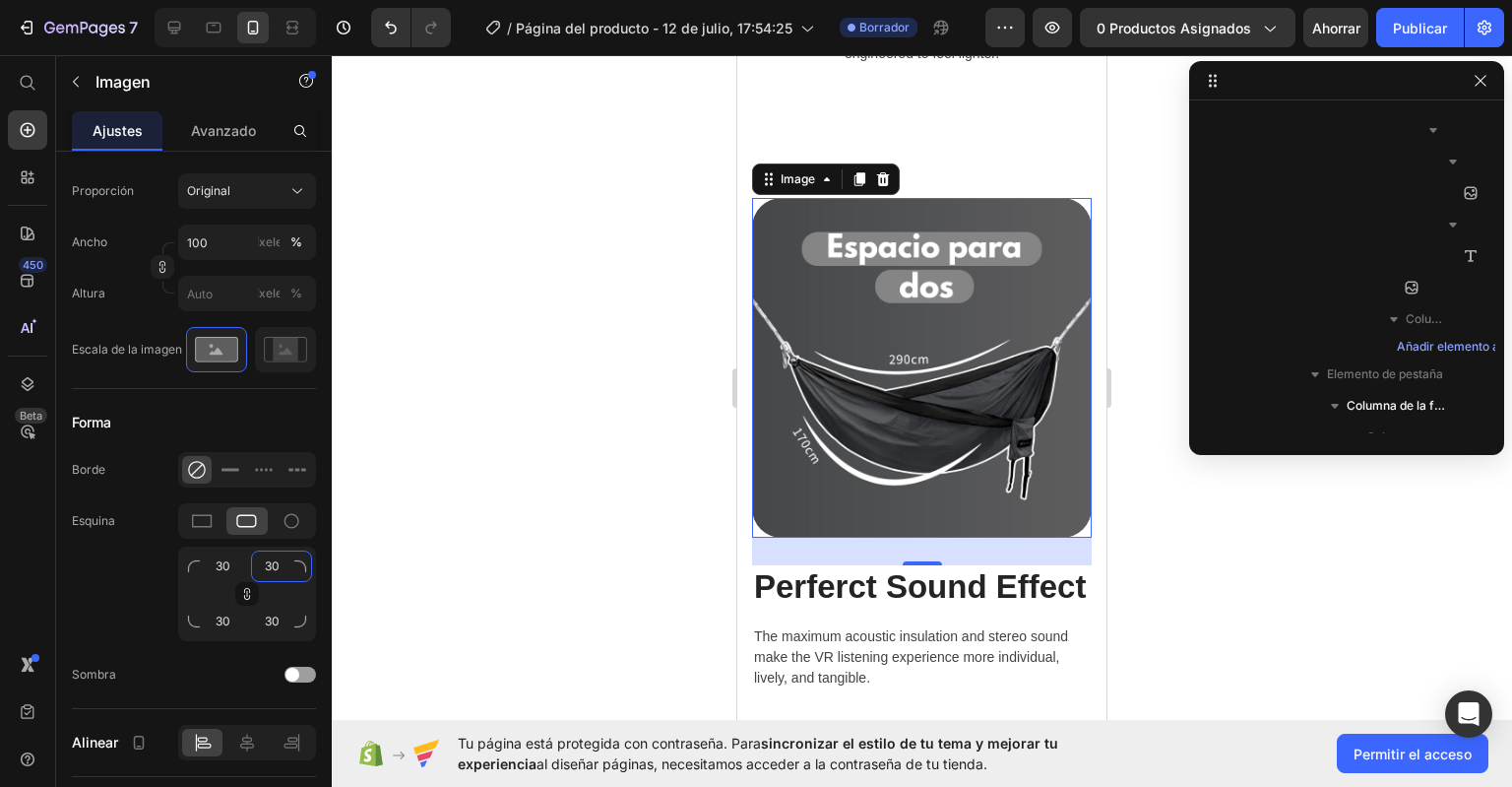 type on "30" 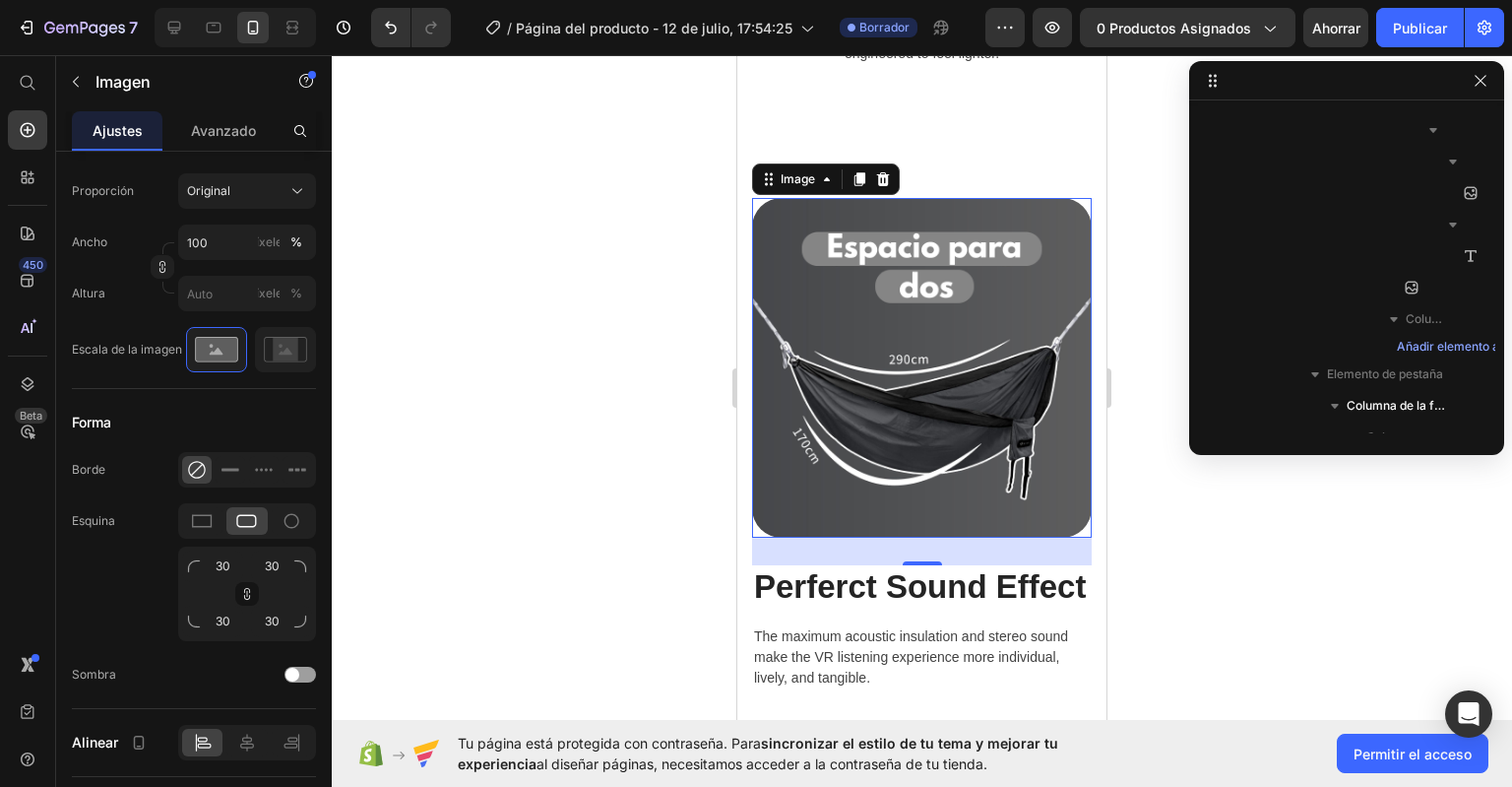click 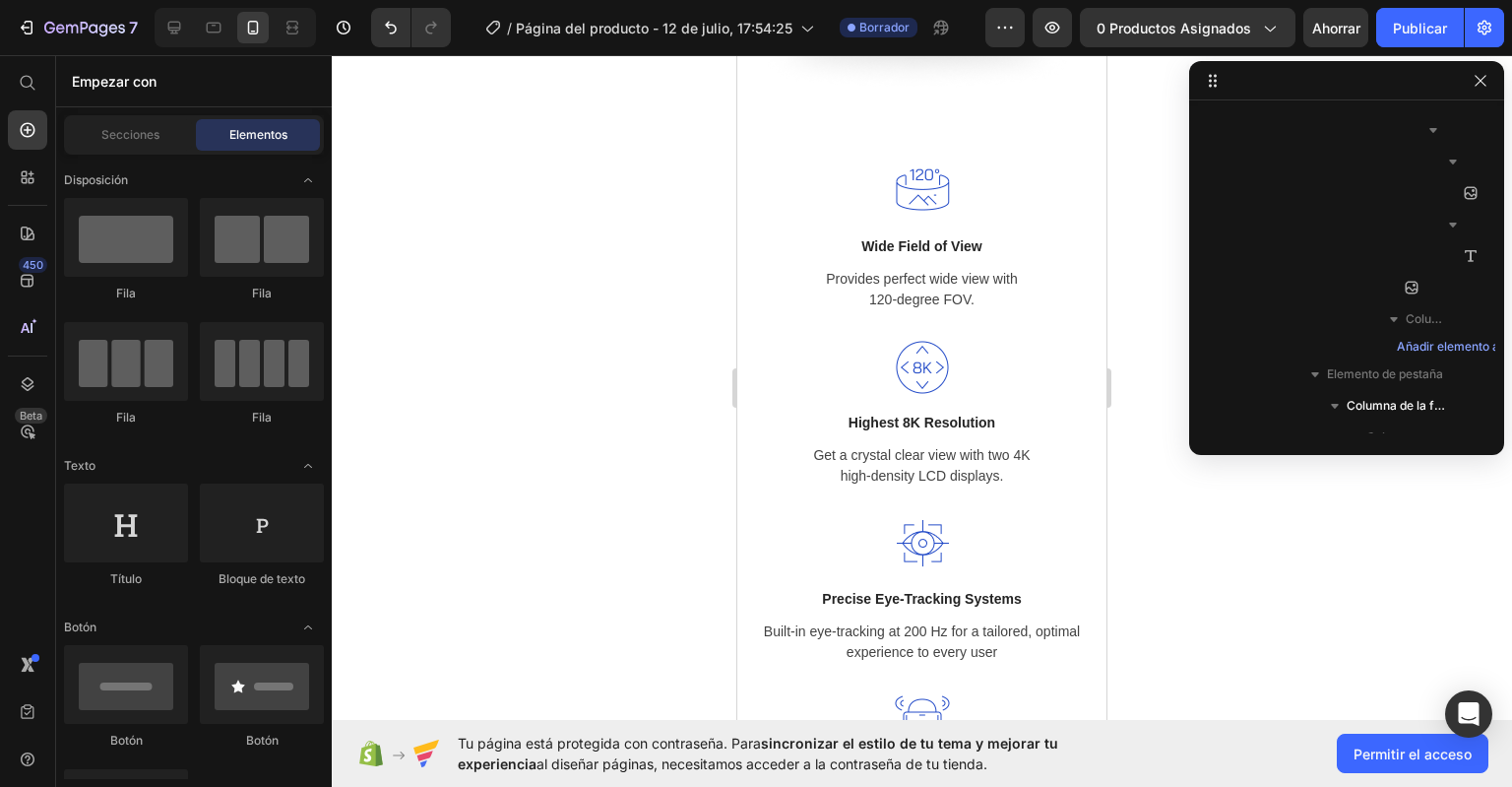 scroll, scrollTop: 3048, scrollLeft: 0, axis: vertical 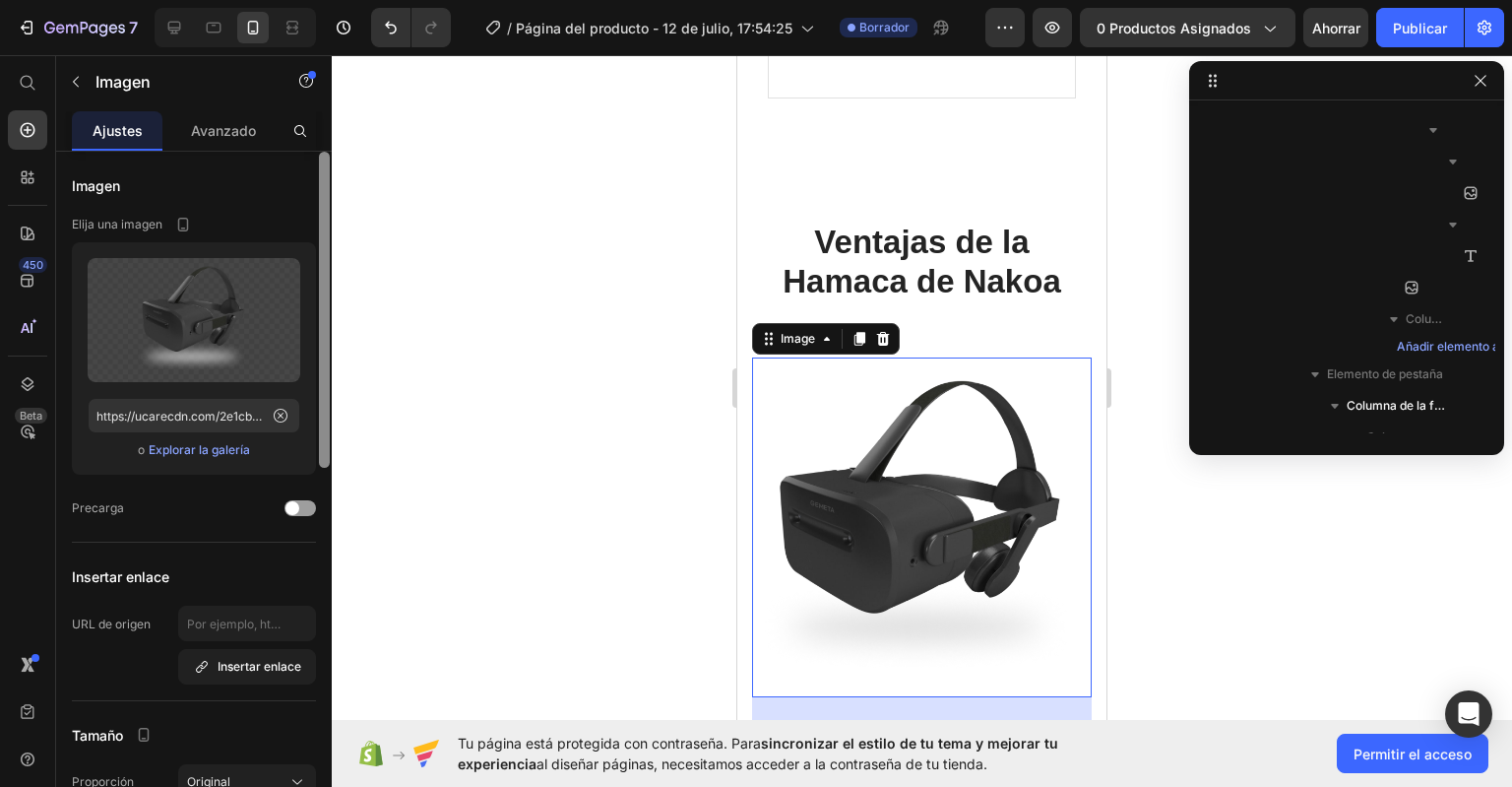 drag, startPoint x: 320, startPoint y: 538, endPoint x: 296, endPoint y: 108, distance: 430.66925 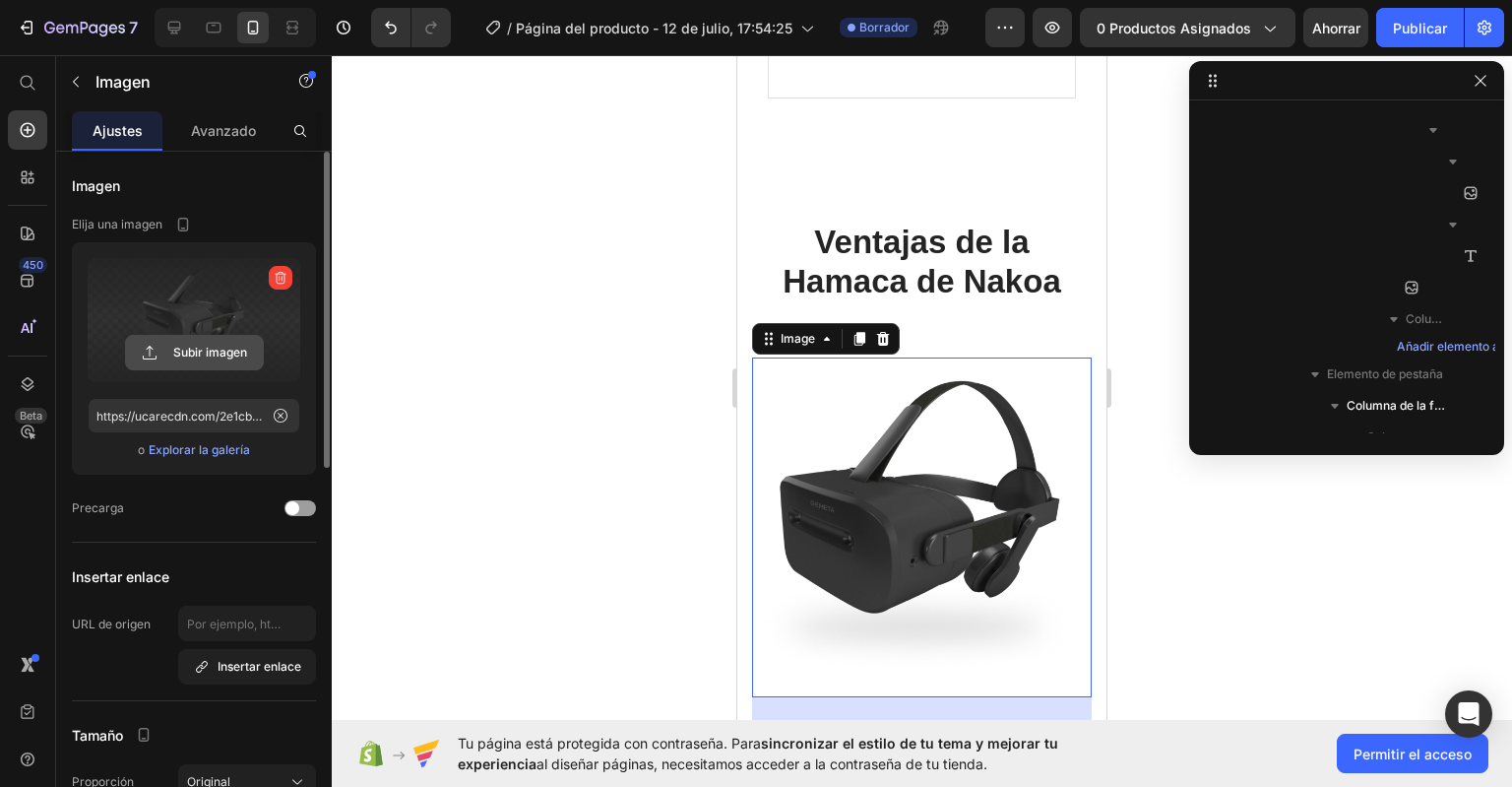 click 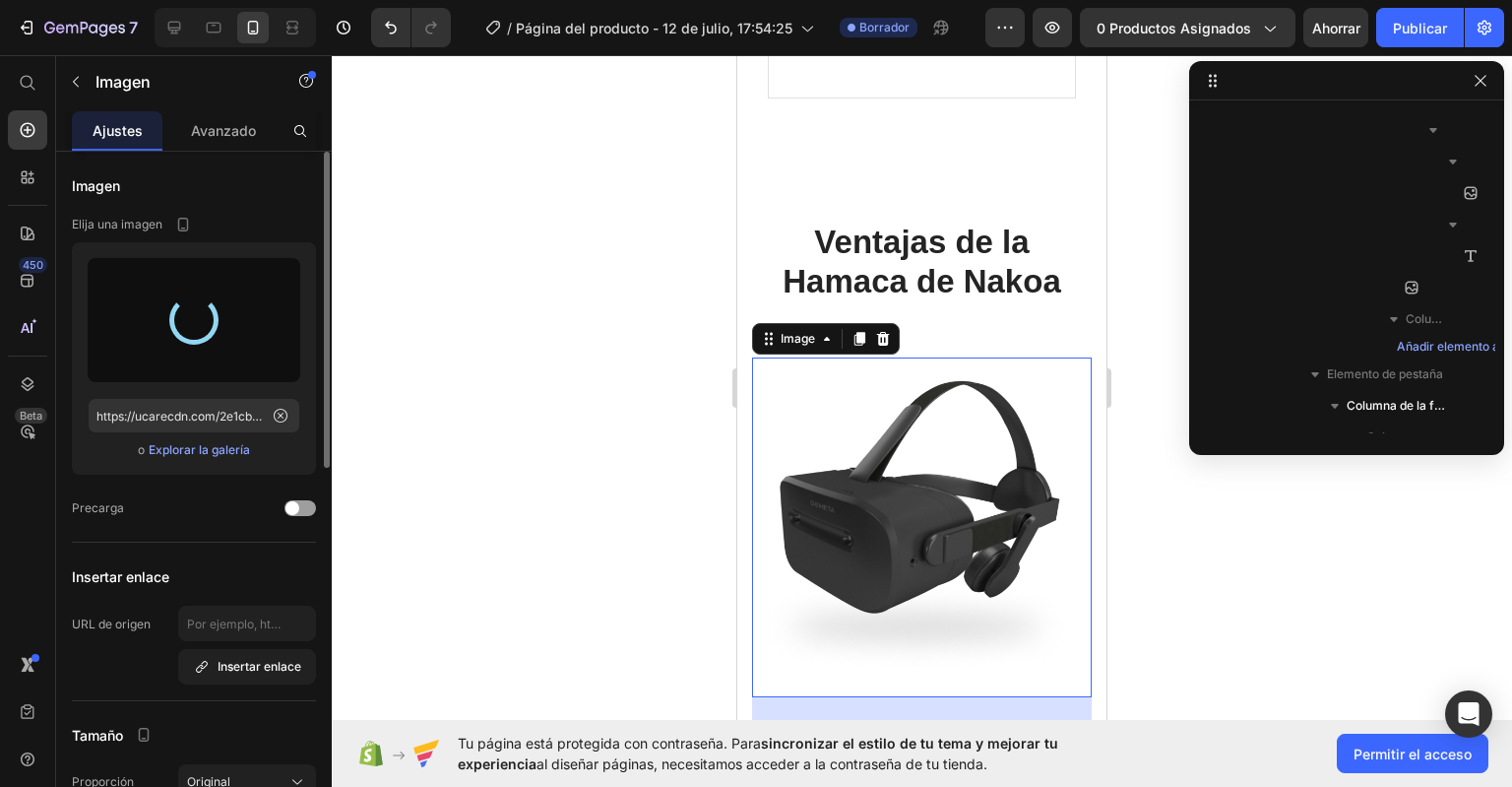 type on "https://cdn.shopify.com/s/files/1/0976/9300/8210/files/gempages_575132995795551461-a84029ea-6428-41f5-b255-8d8e486875a7.png" 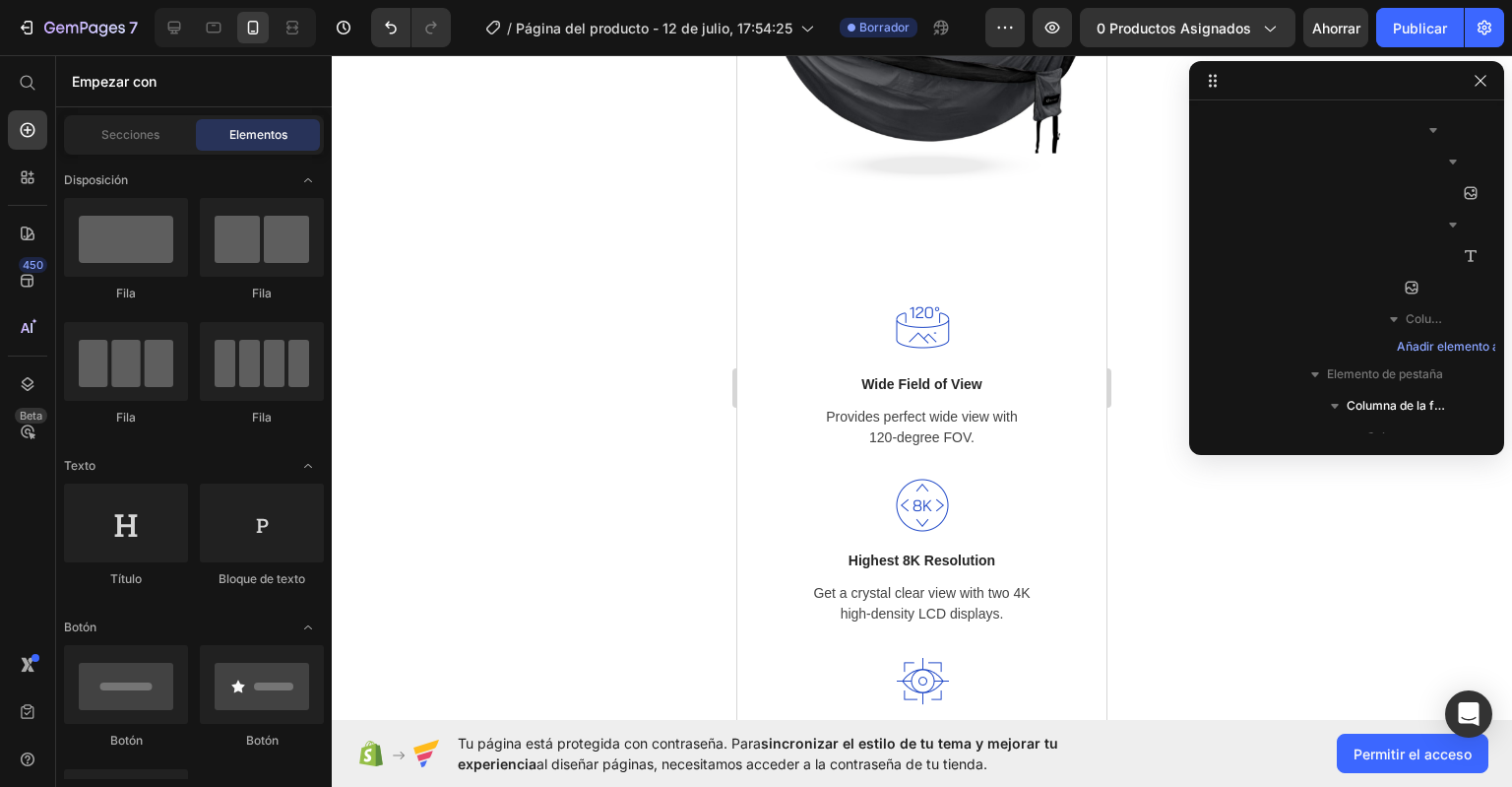 scroll, scrollTop: 2819, scrollLeft: 0, axis: vertical 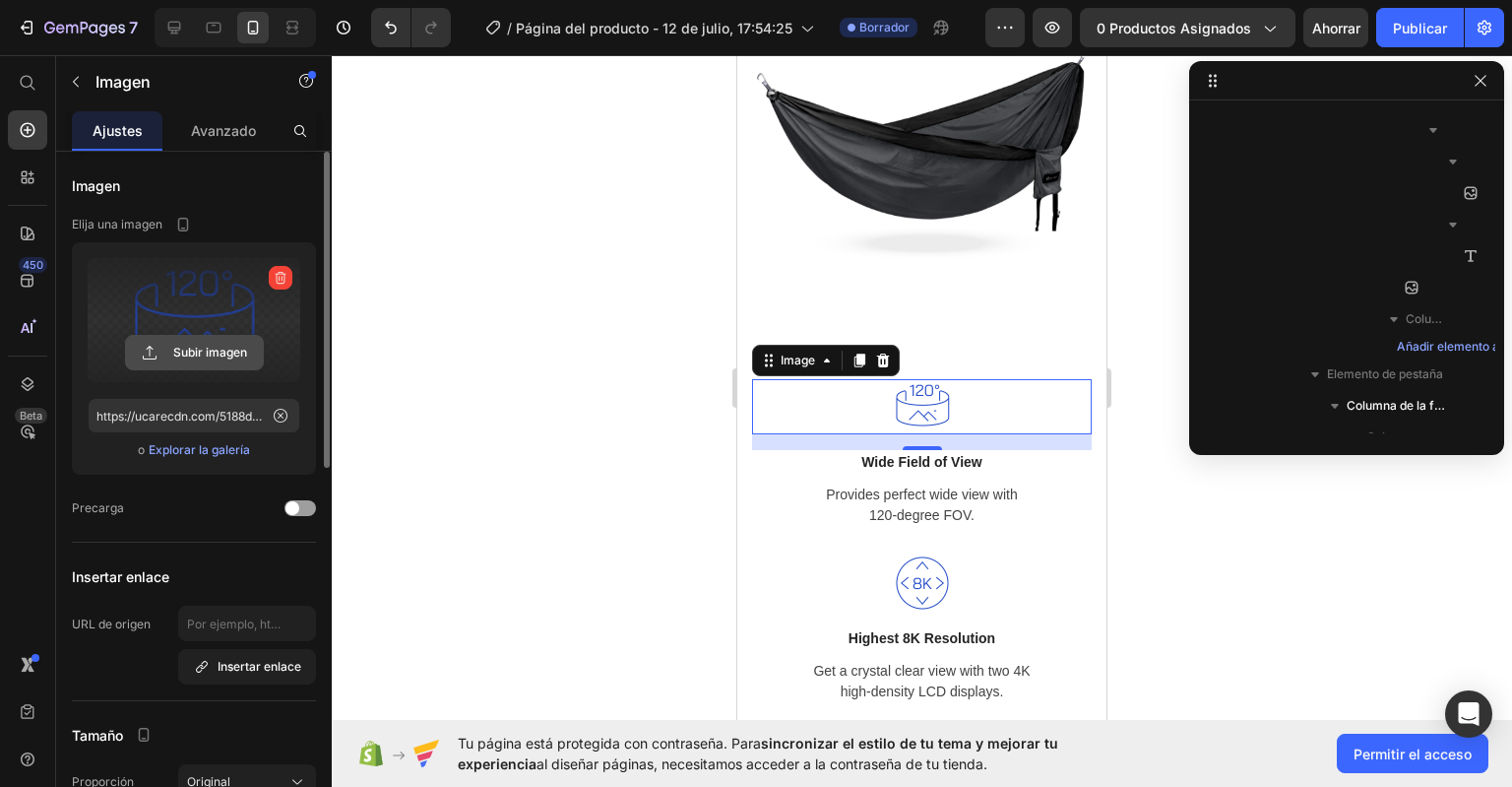 click 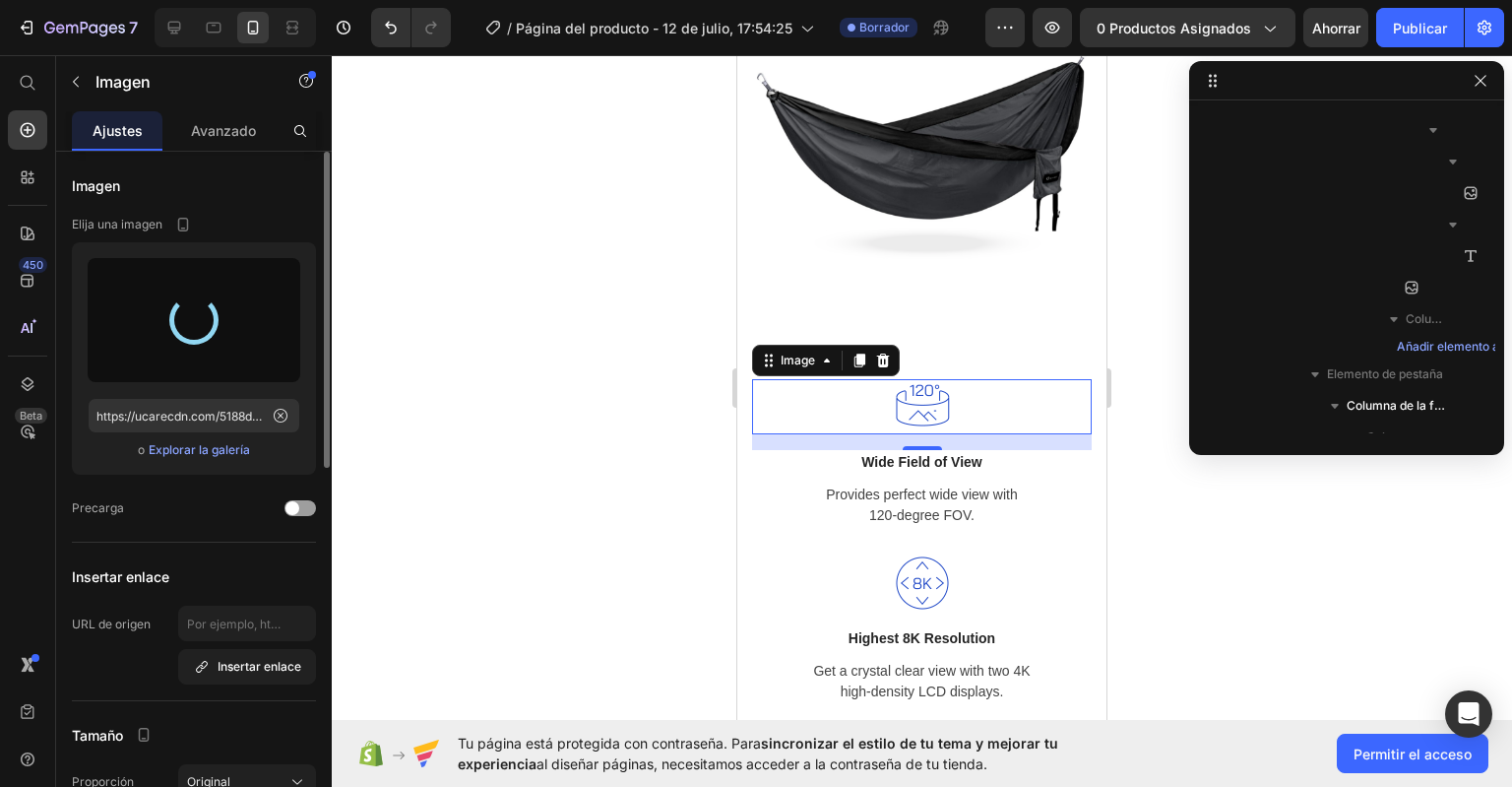 type on "https://cdn.shopify.com/s/files/1/0976/9300/8210/files/gempages_575132995795551461-7ee8bcaf-e29f-4765-b743-2ab04c3543ec.png" 